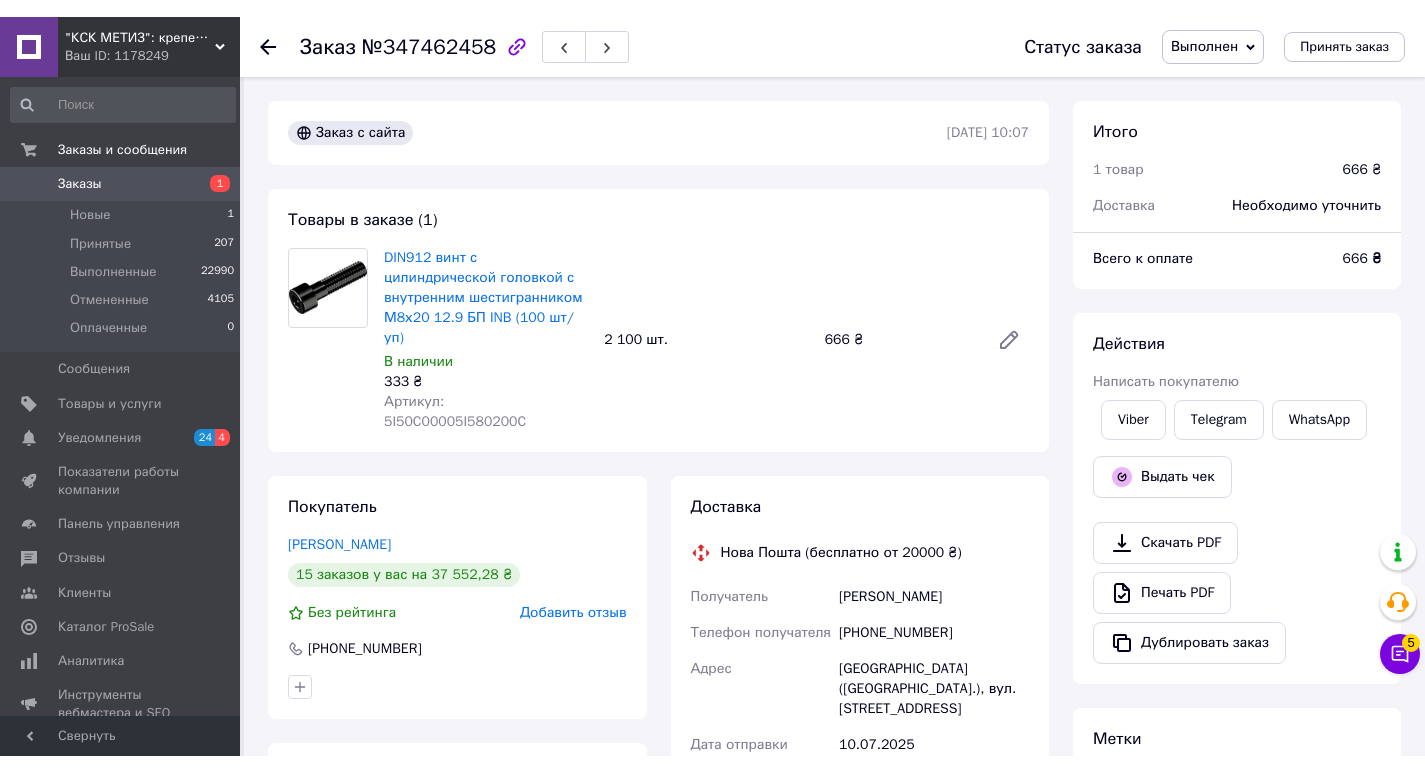 scroll, scrollTop: 0, scrollLeft: 0, axis: both 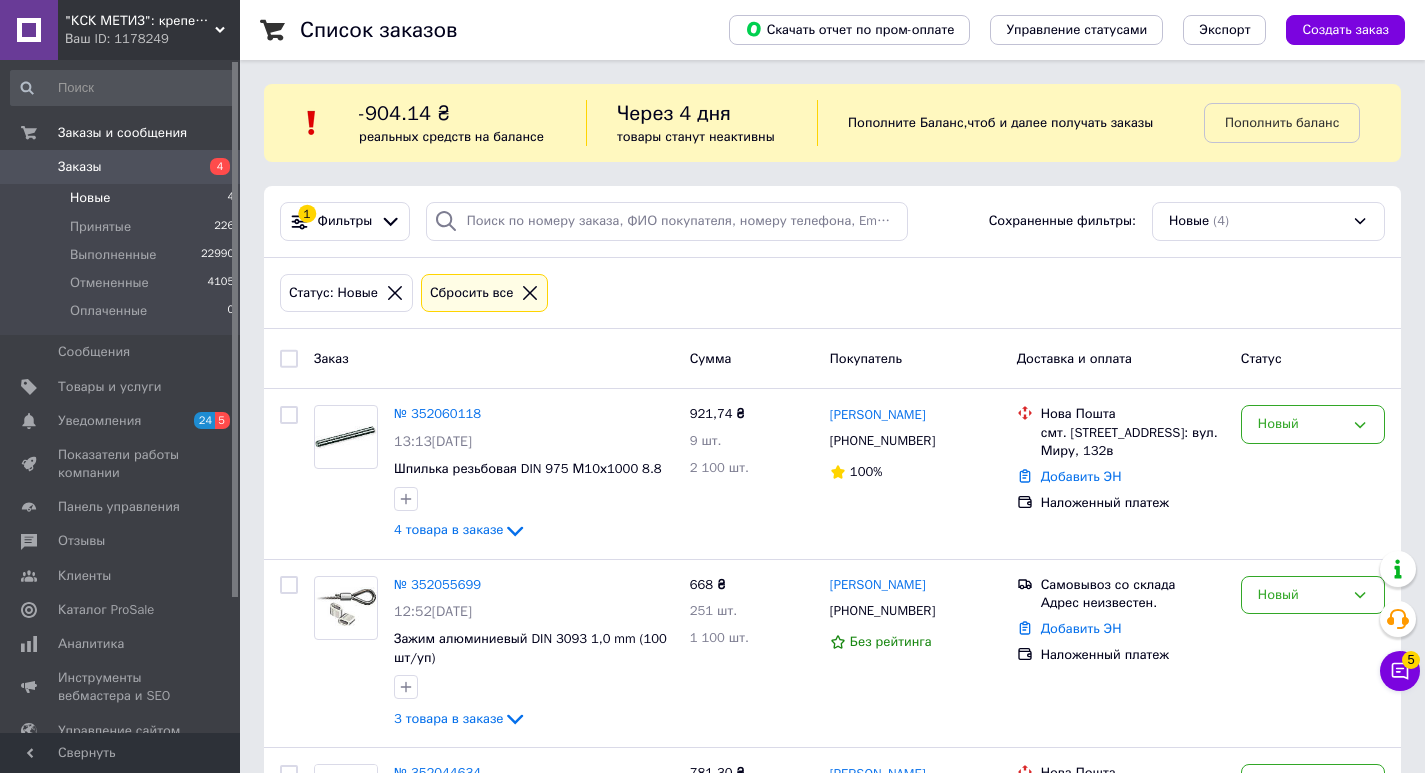 click on "Заказы" at bounding box center (80, 167) 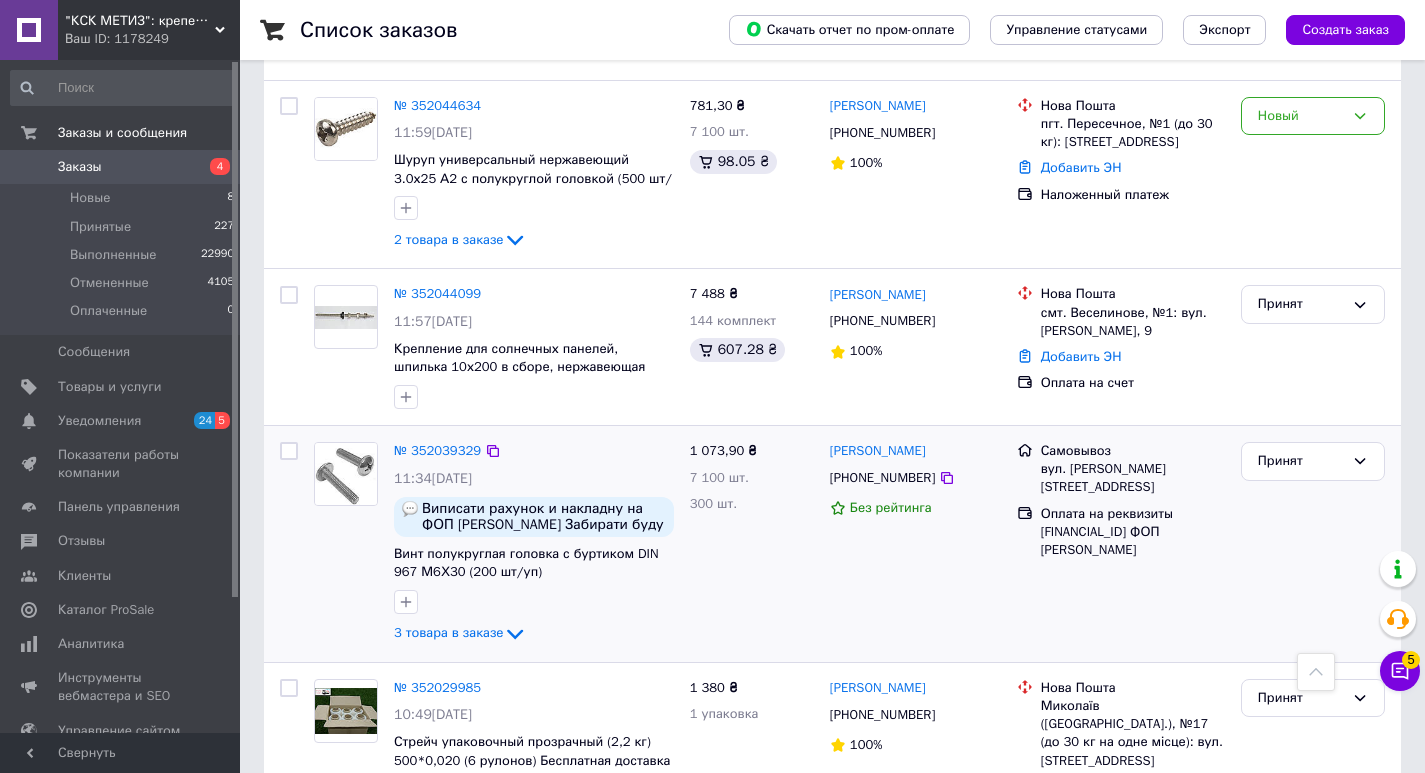 scroll, scrollTop: 1600, scrollLeft: 0, axis: vertical 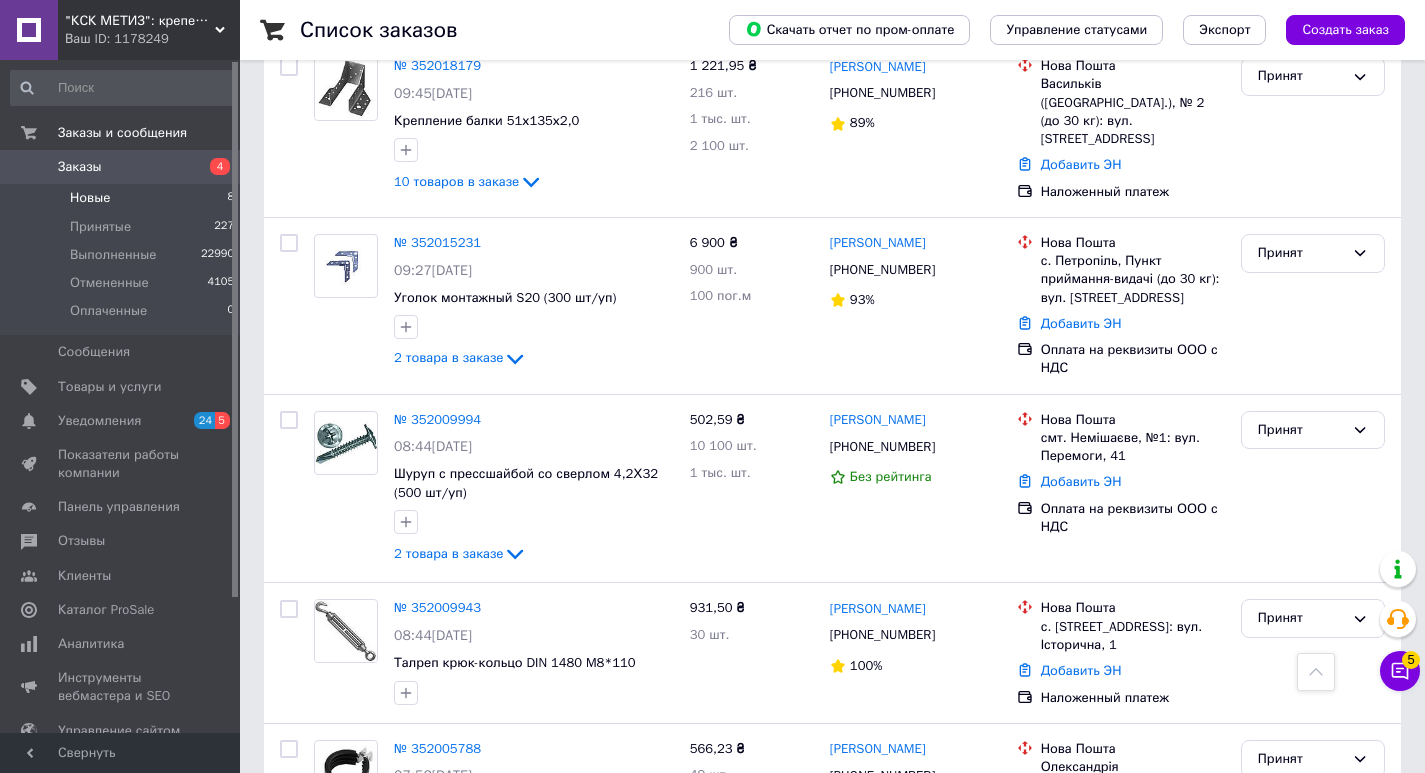 click on "Новые" at bounding box center (90, 198) 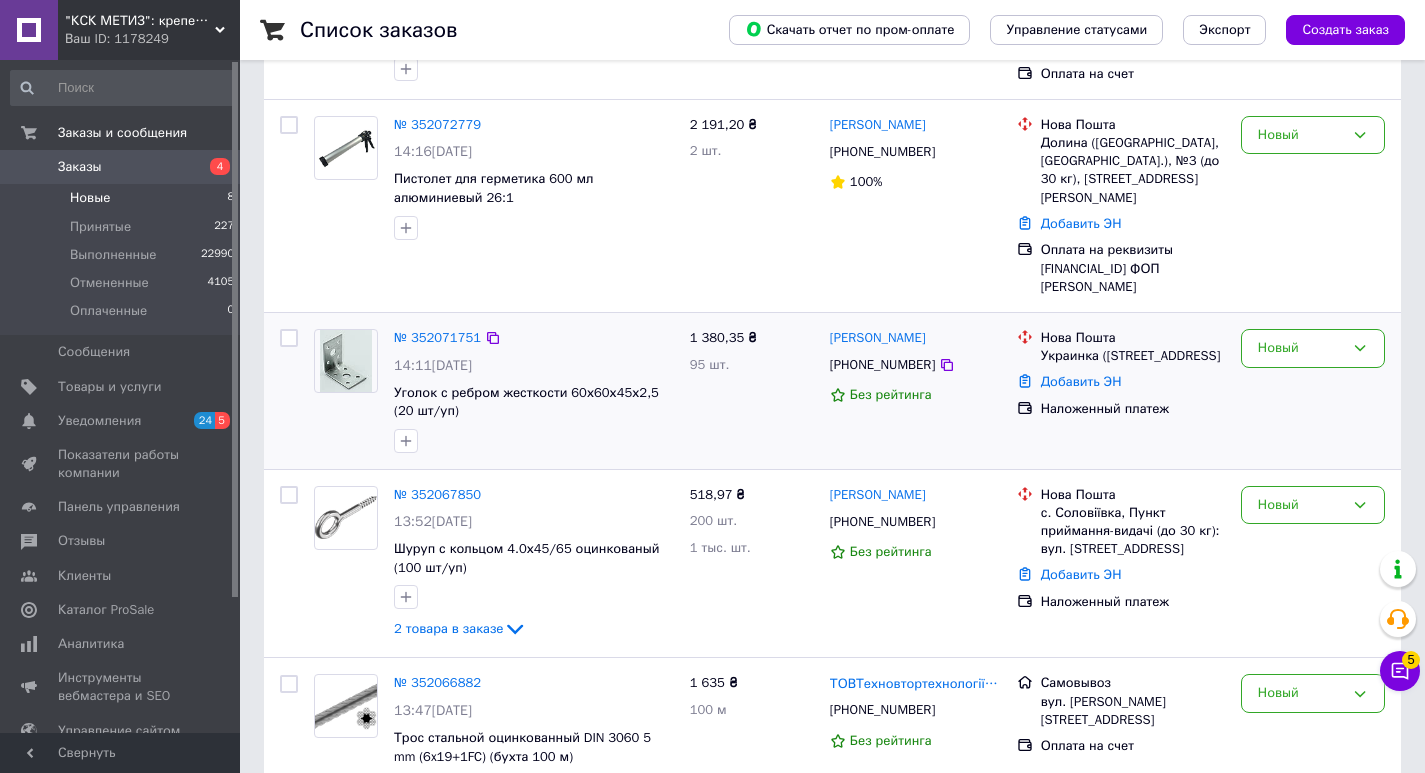 scroll, scrollTop: 248, scrollLeft: 0, axis: vertical 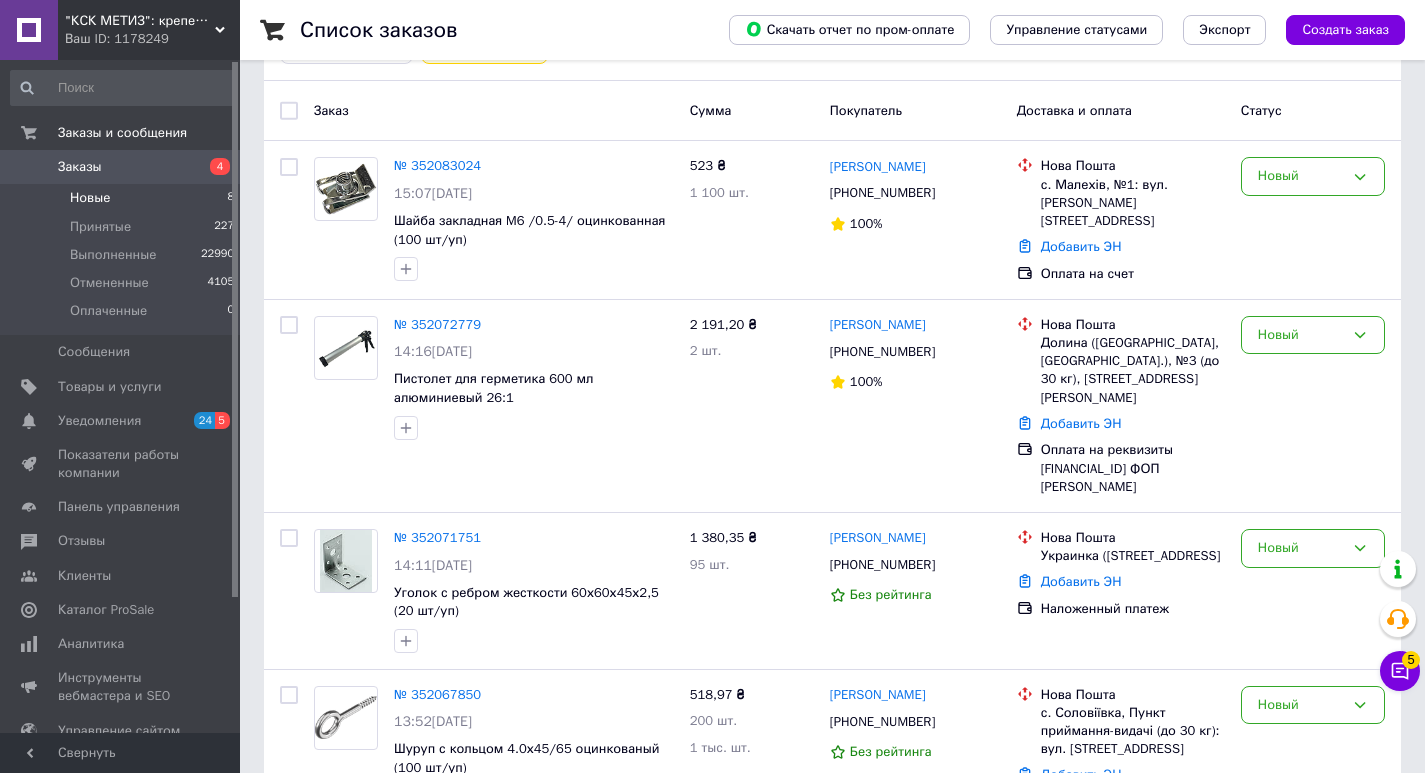click on "Новые" at bounding box center (90, 198) 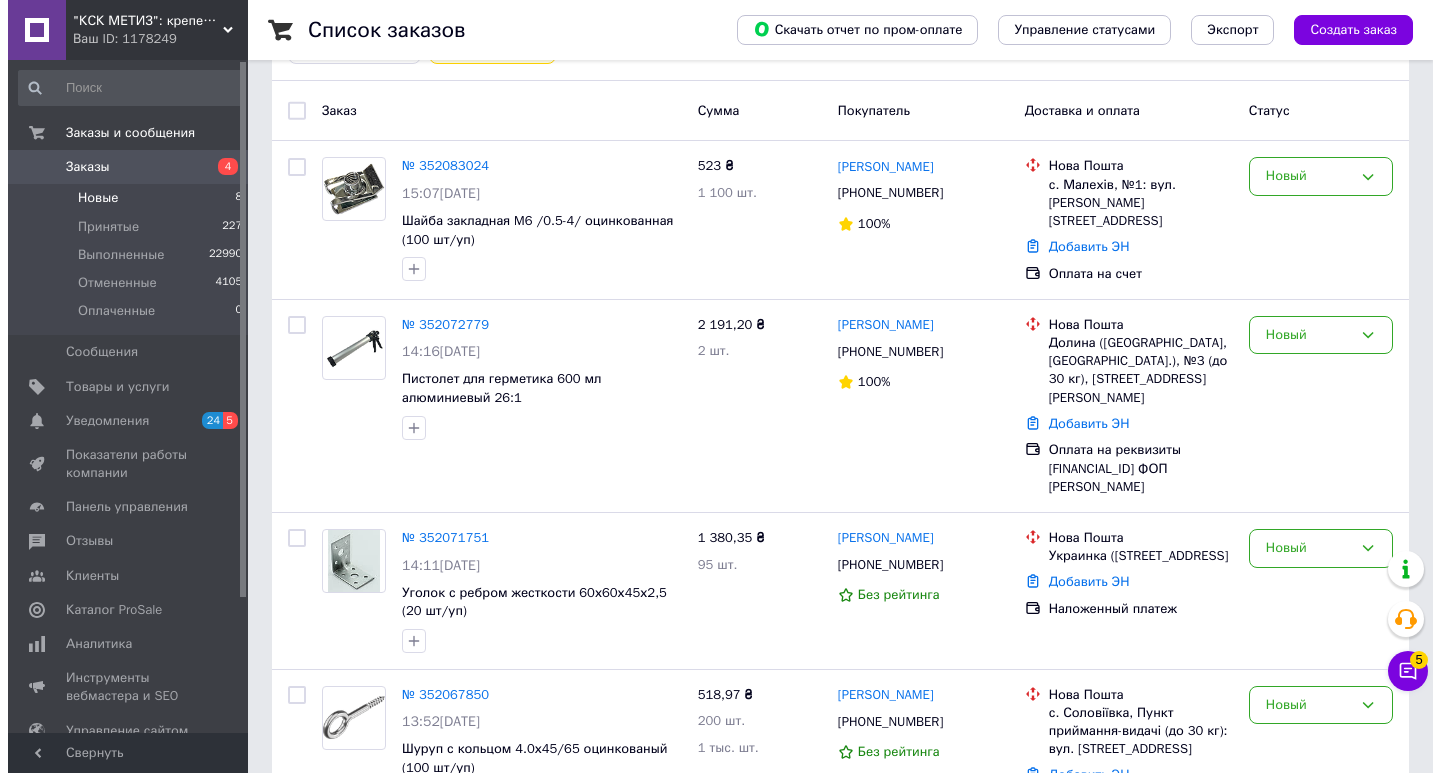scroll, scrollTop: 0, scrollLeft: 0, axis: both 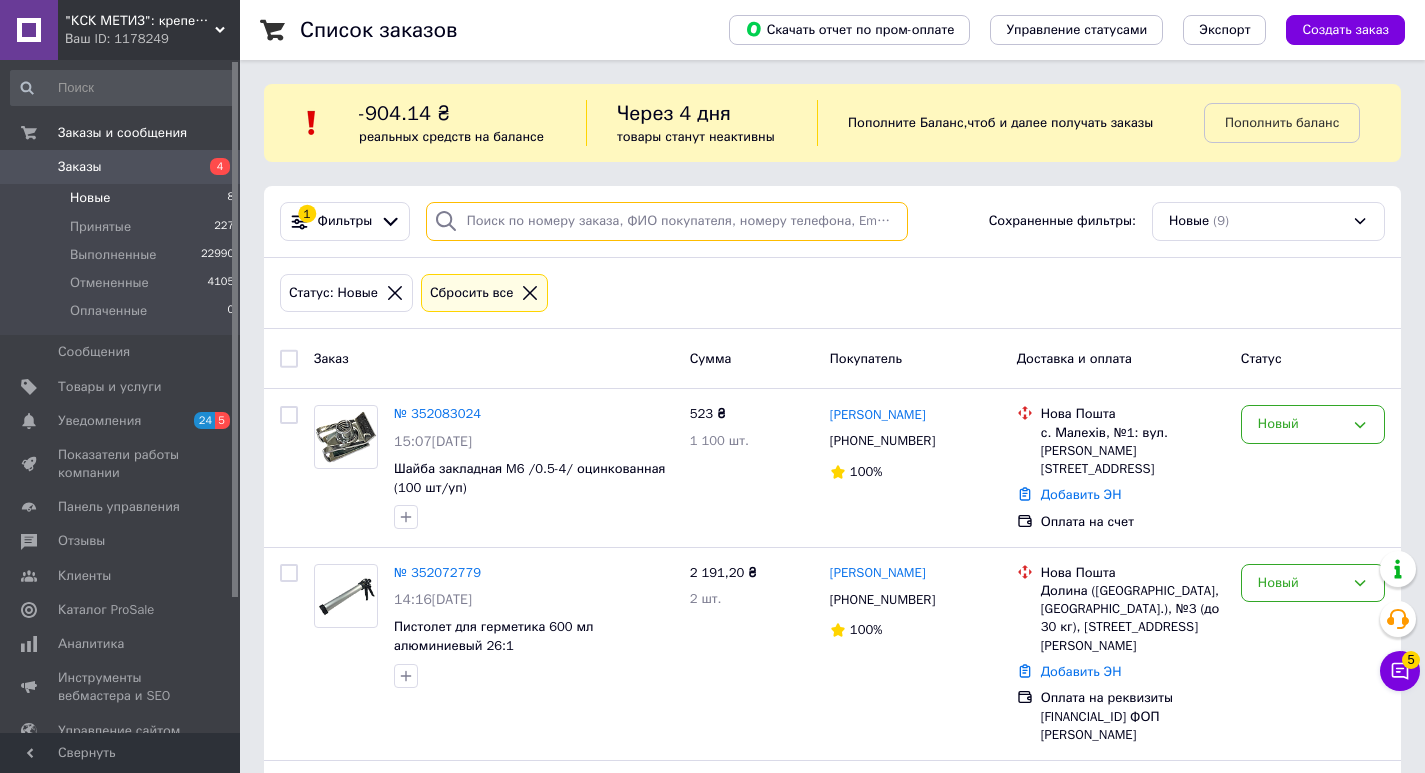 click at bounding box center (667, 221) 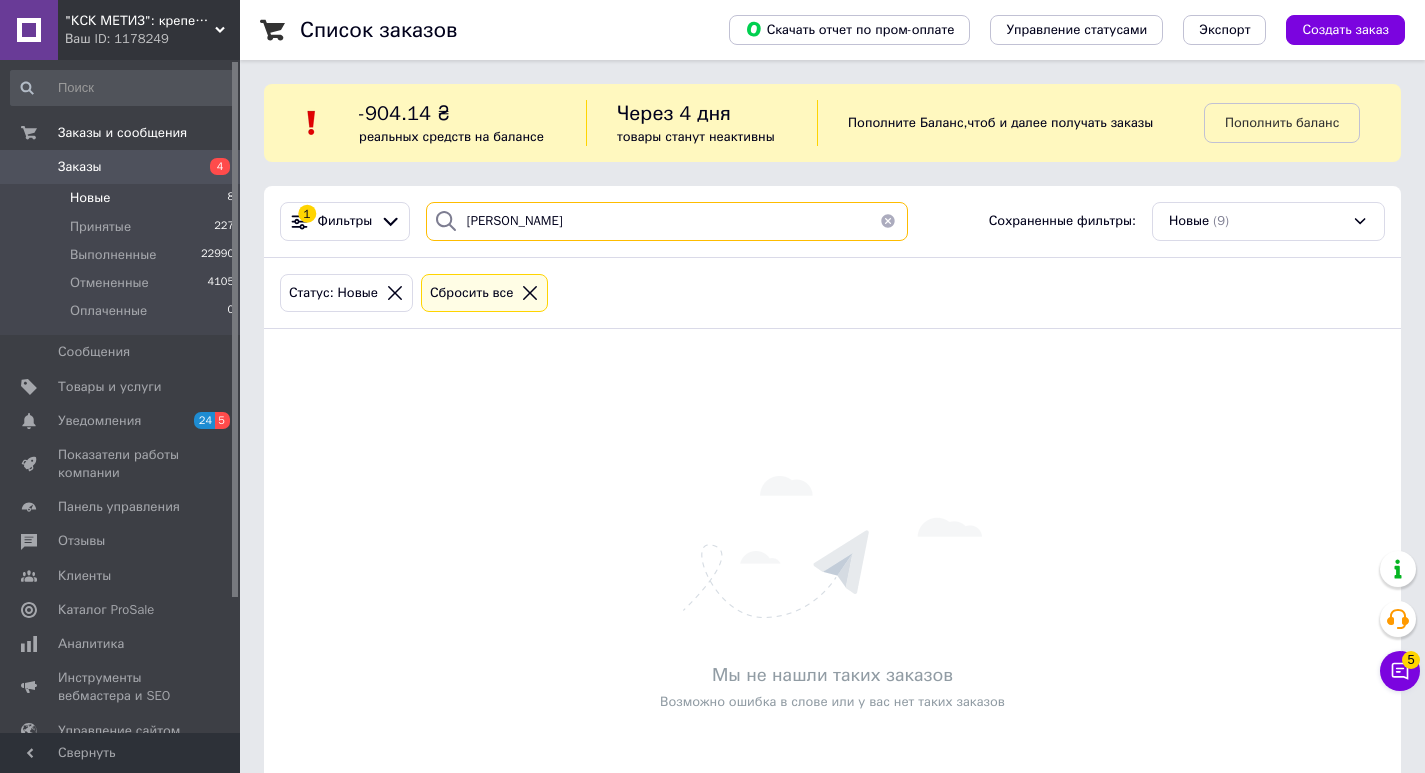 type on "рубан" 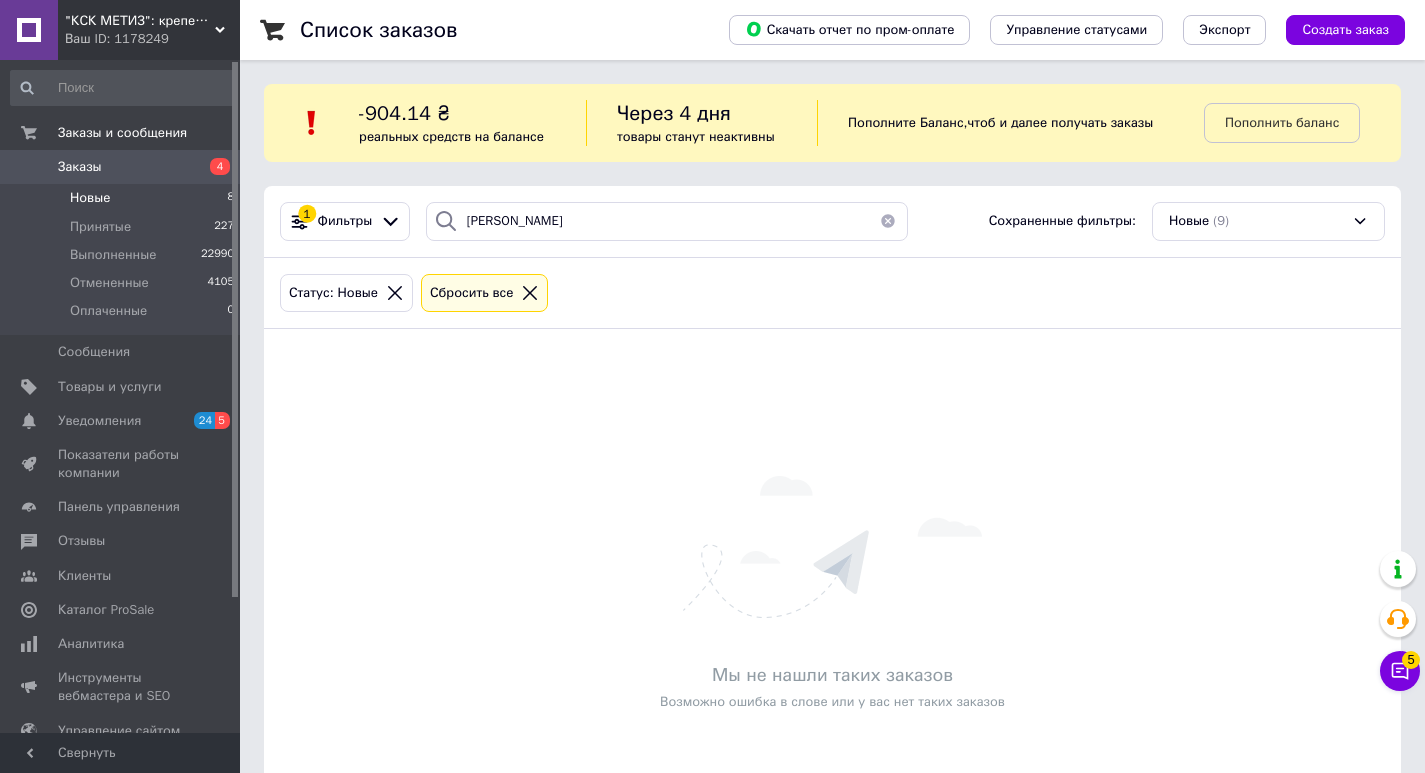 click on "Заказы" at bounding box center [80, 167] 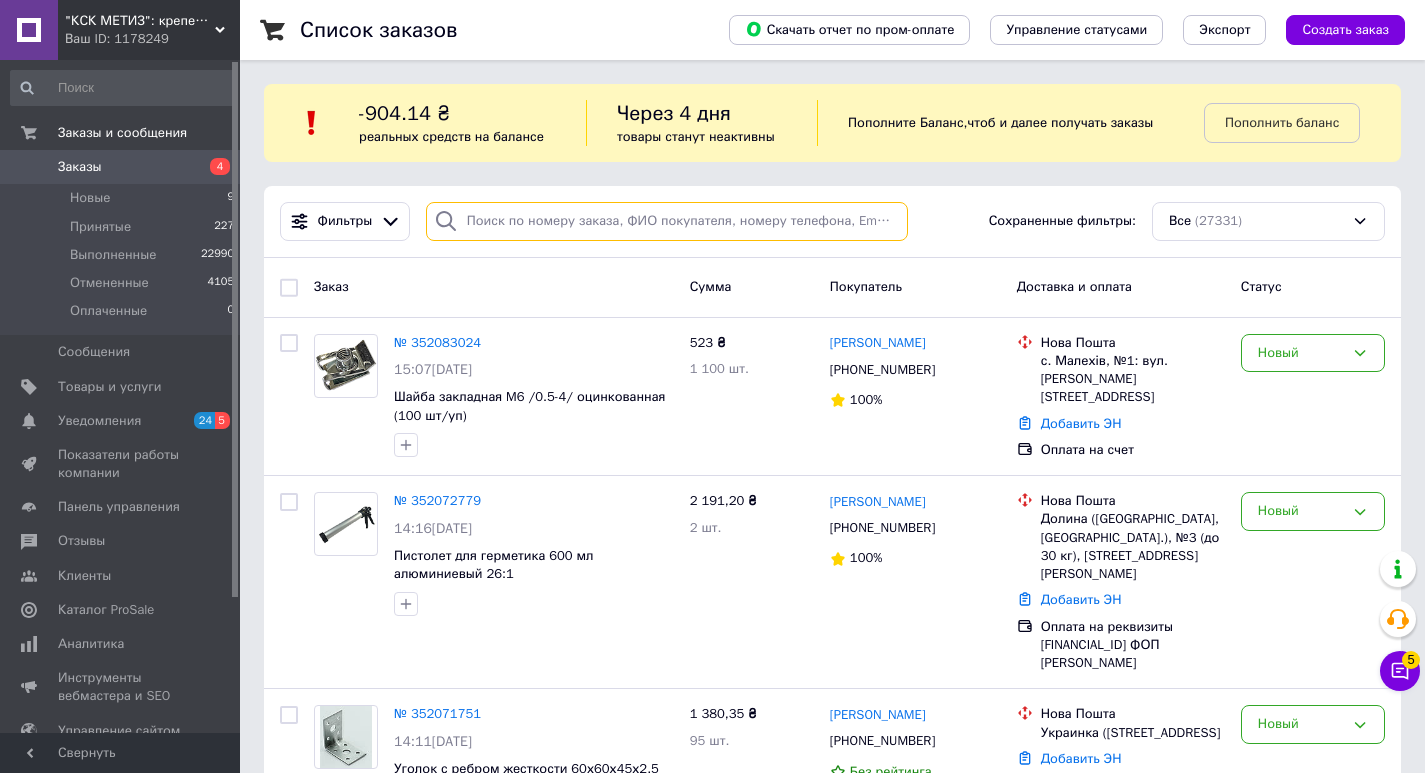 click at bounding box center [667, 221] 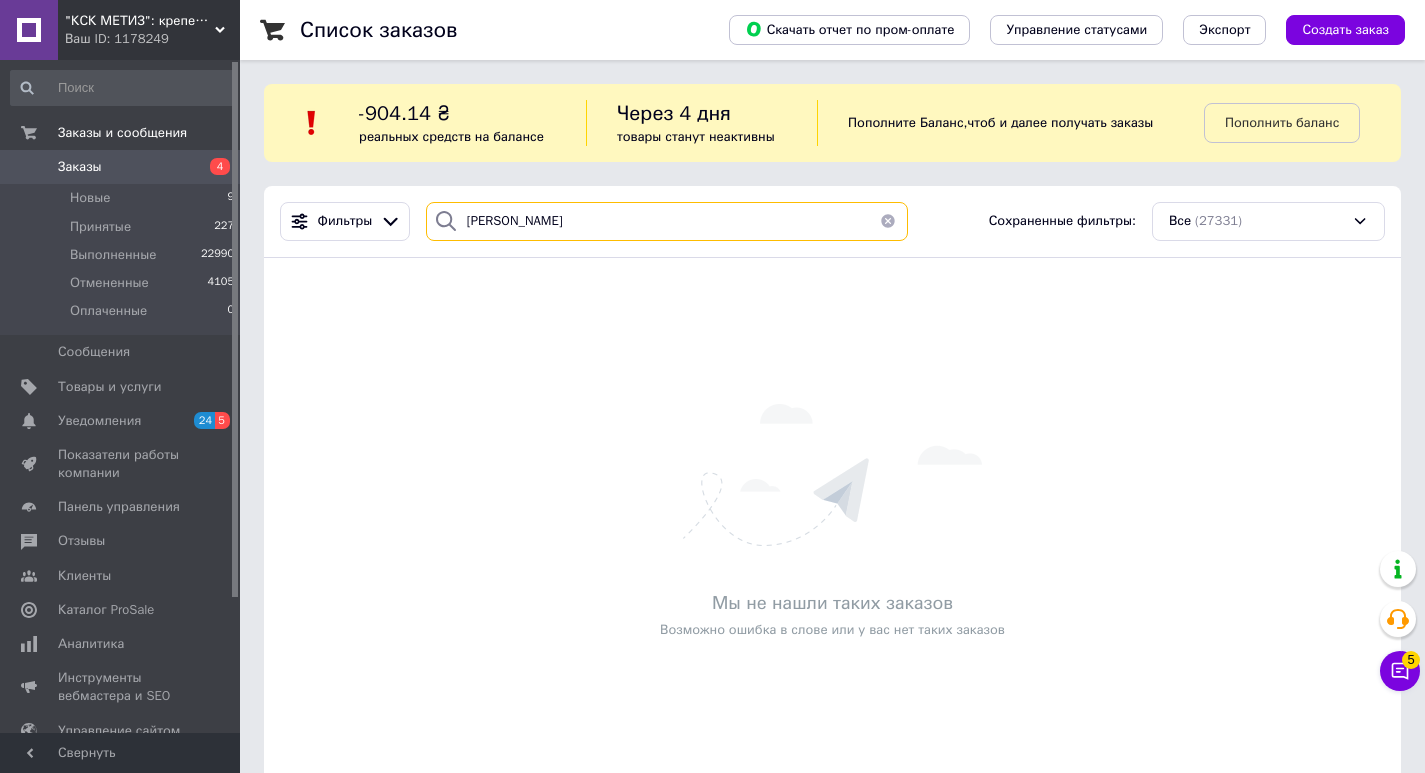 type on "рубан" 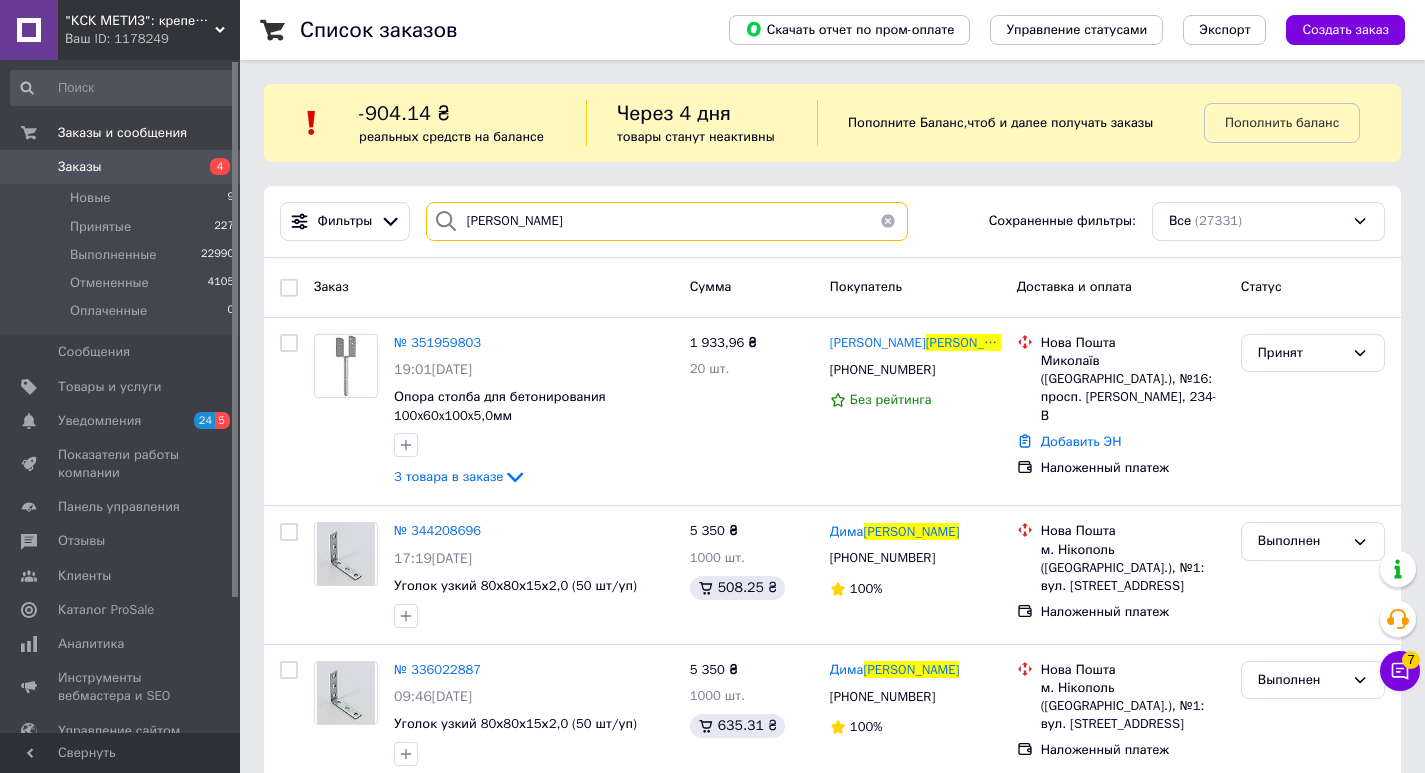 click on "рубан" at bounding box center (667, 221) 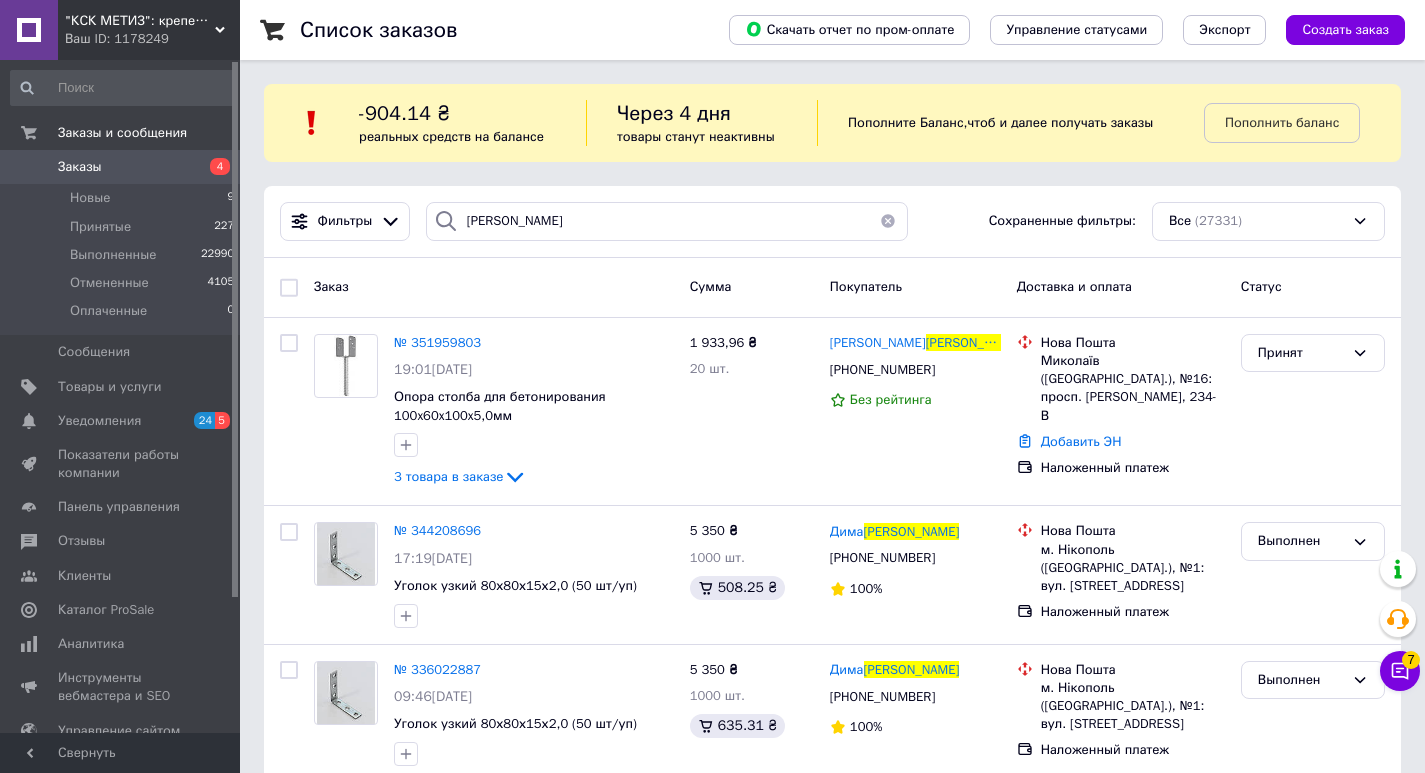 click on "Заказы" at bounding box center [121, 167] 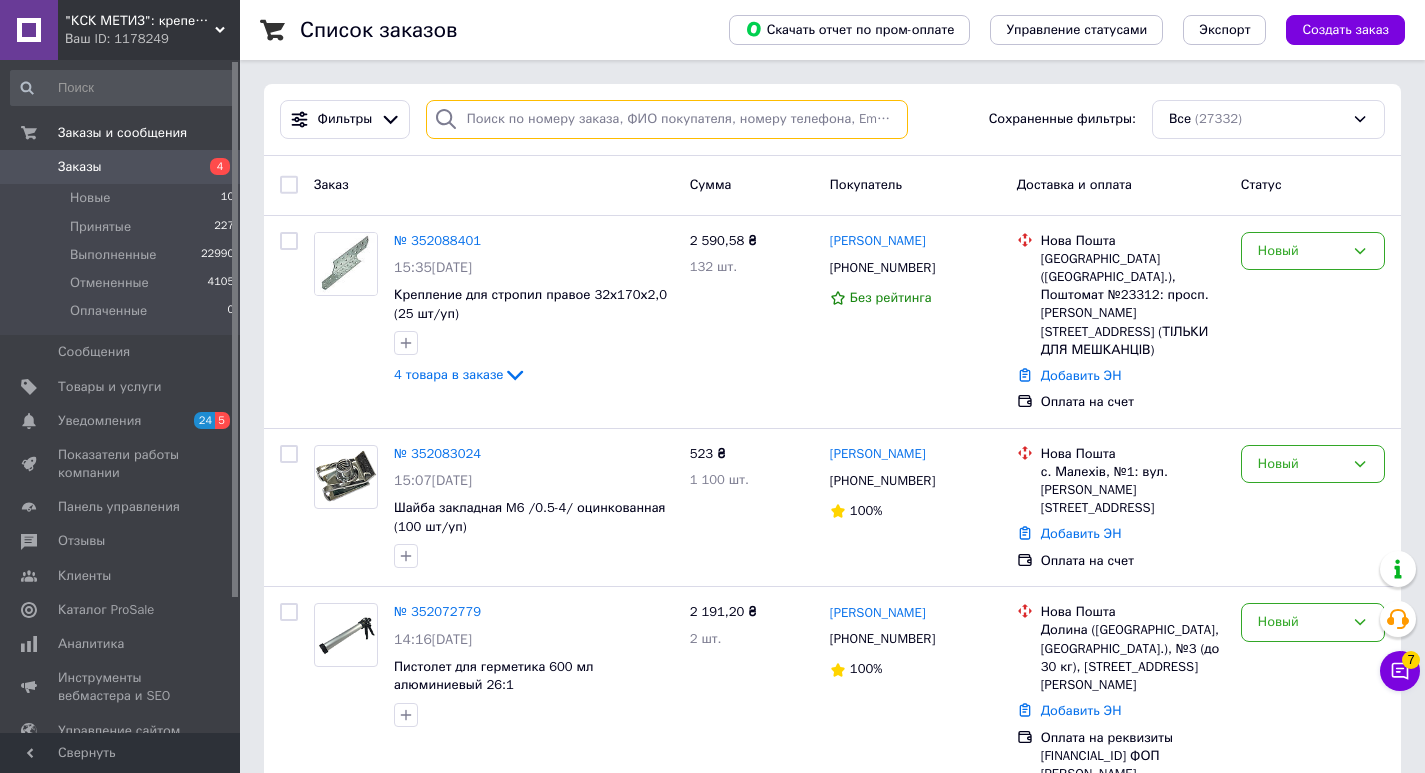 click at bounding box center [667, 119] 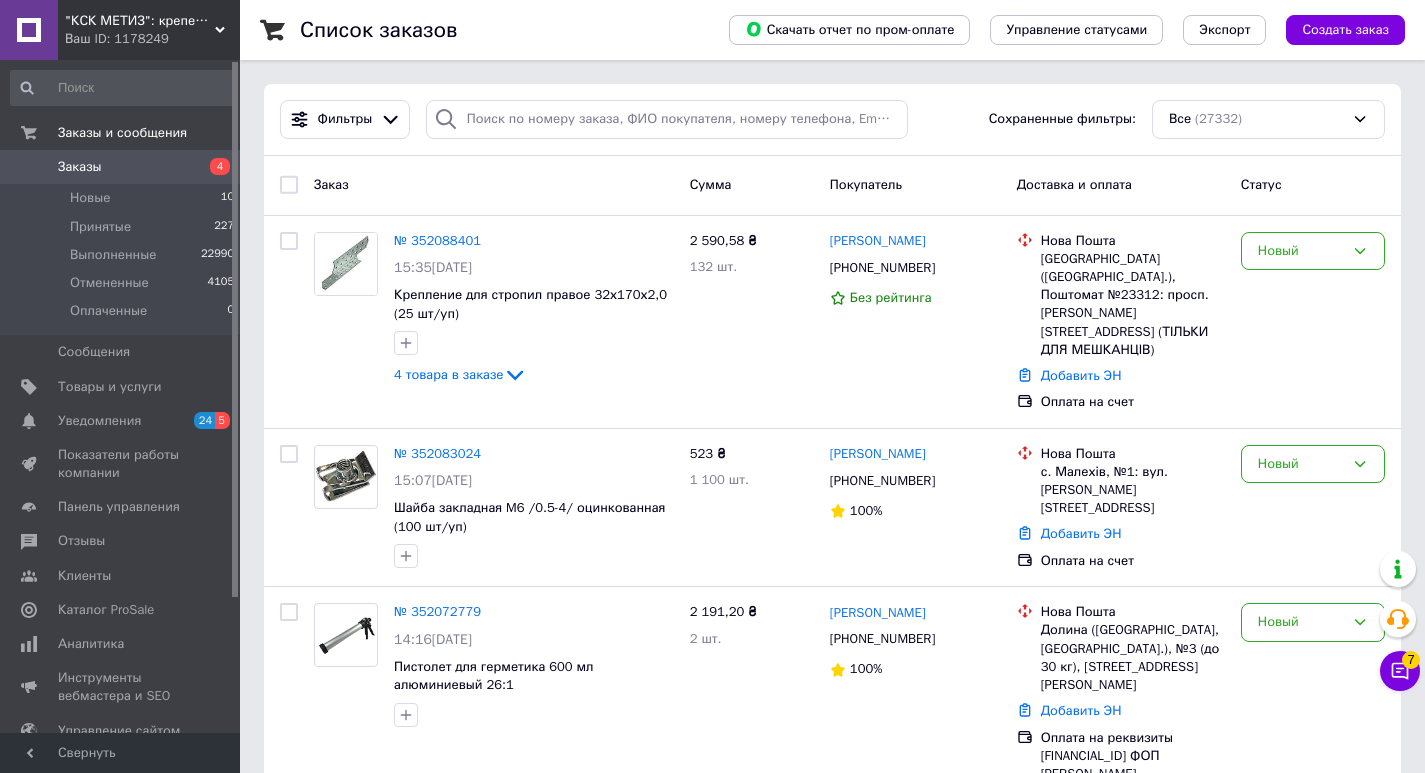 click on "Заказы" at bounding box center [80, 167] 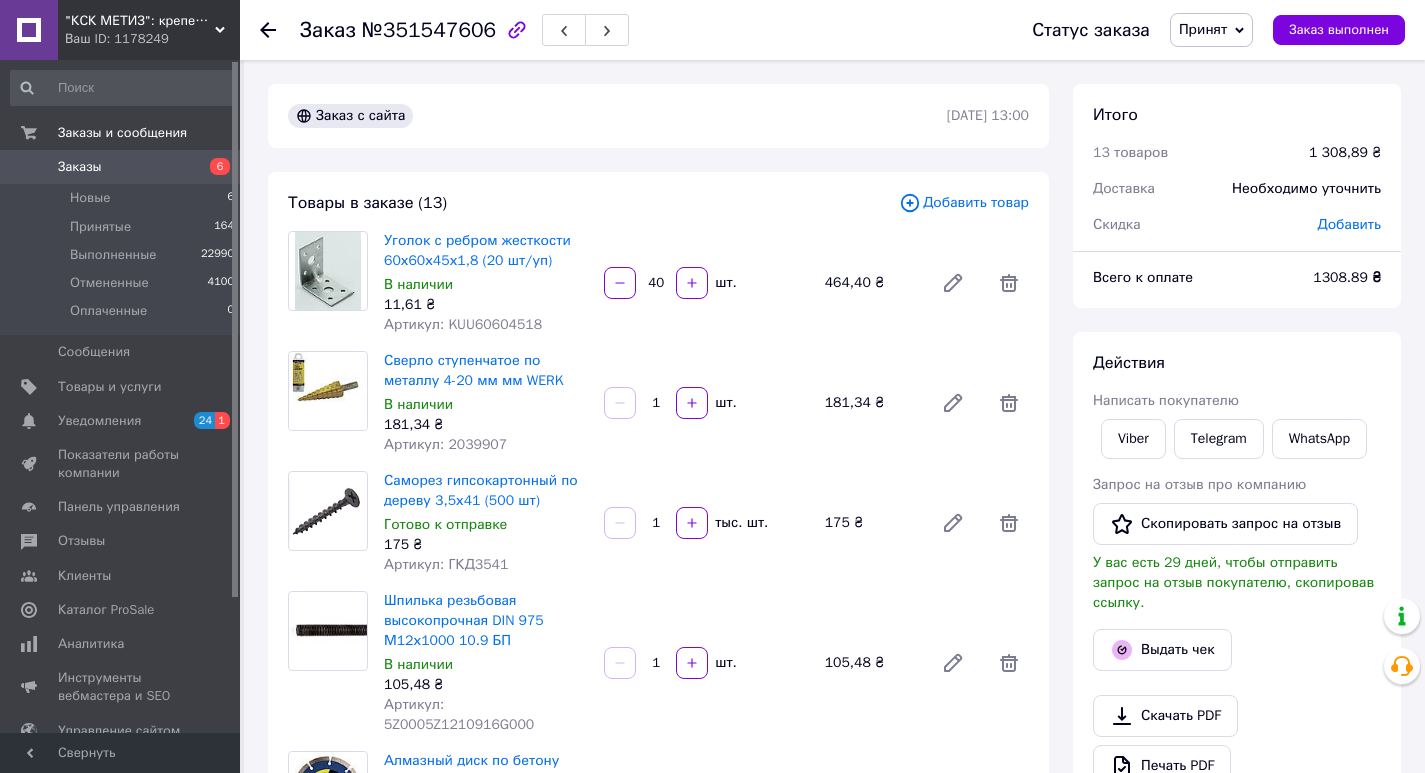scroll, scrollTop: 0, scrollLeft: 0, axis: both 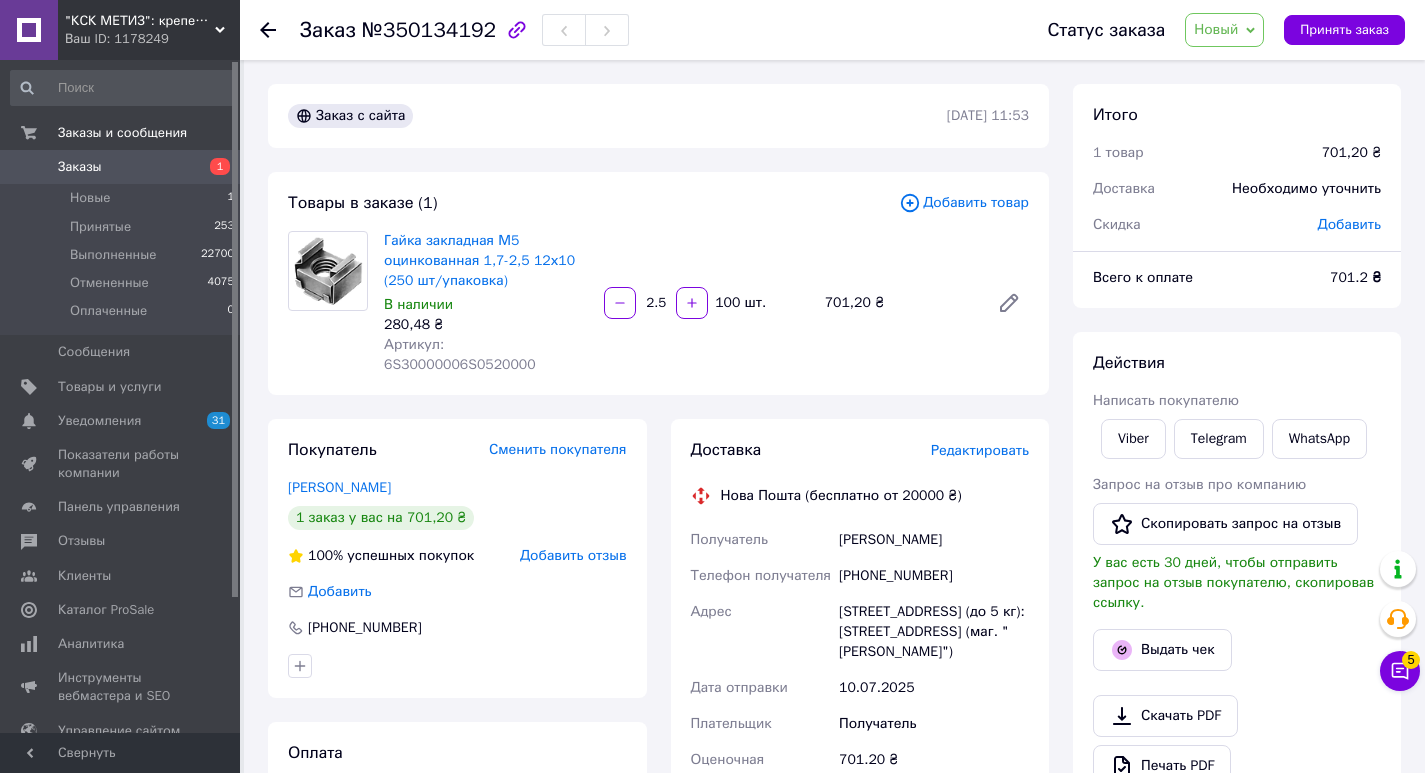click on "Новый" at bounding box center (1224, 30) 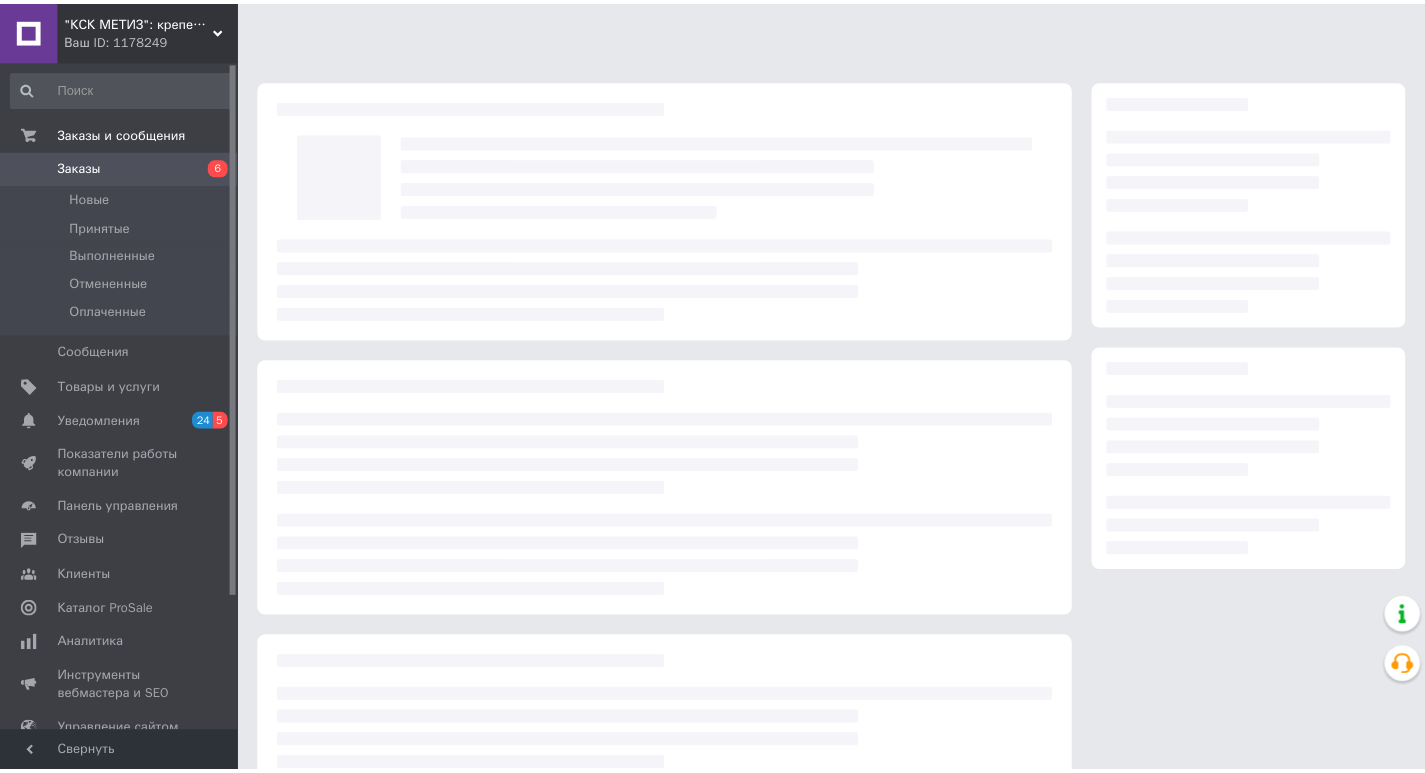scroll, scrollTop: 0, scrollLeft: 0, axis: both 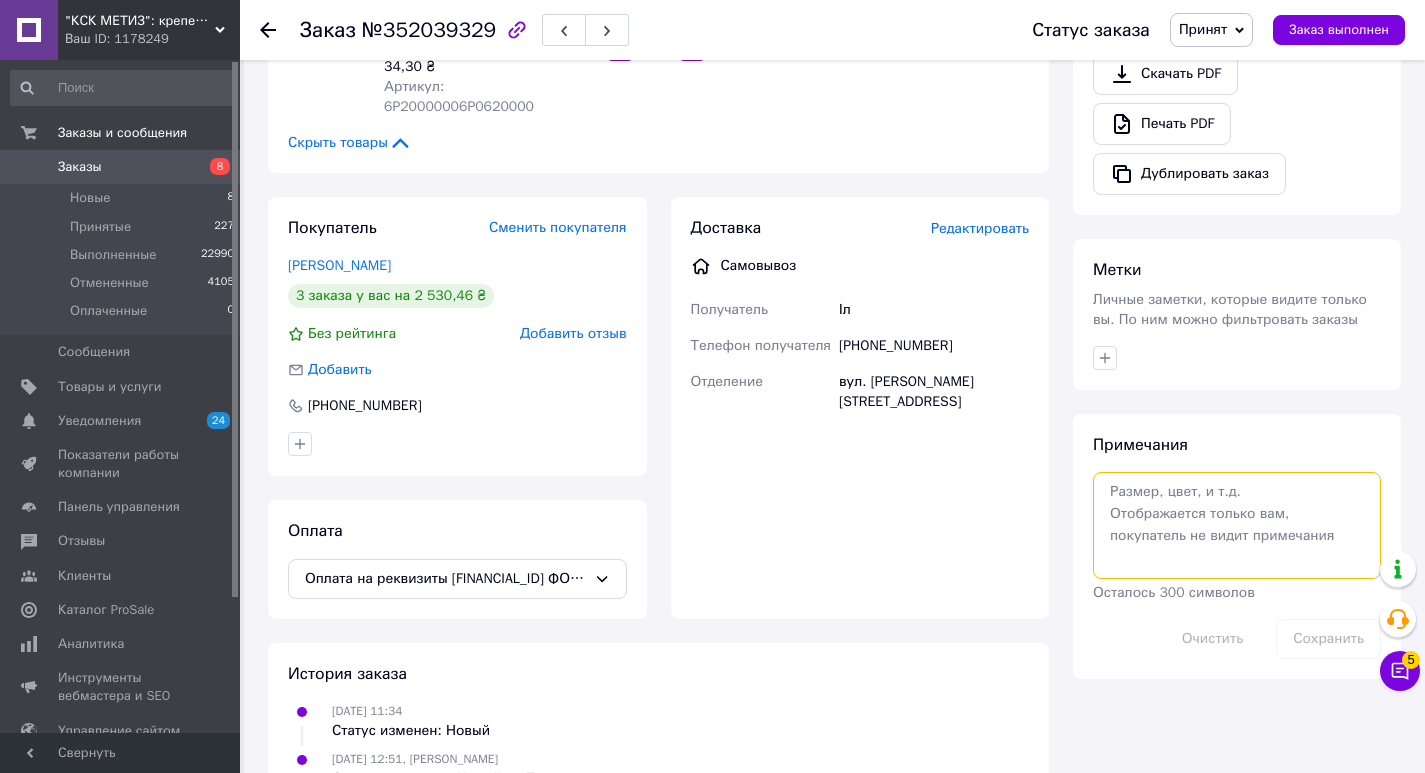 paste on "[PERSON_NAME] ФОП" 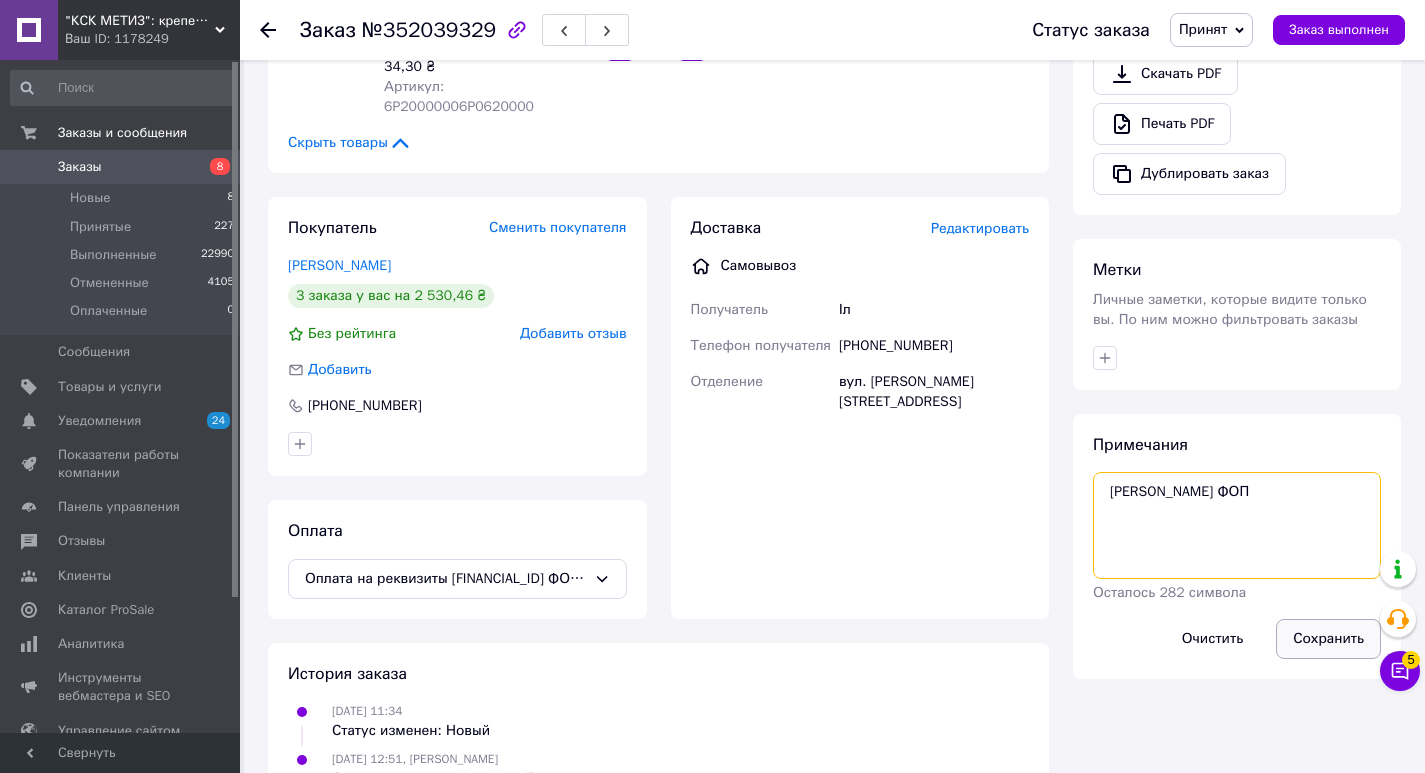type on "[PERSON_NAME] ФОП" 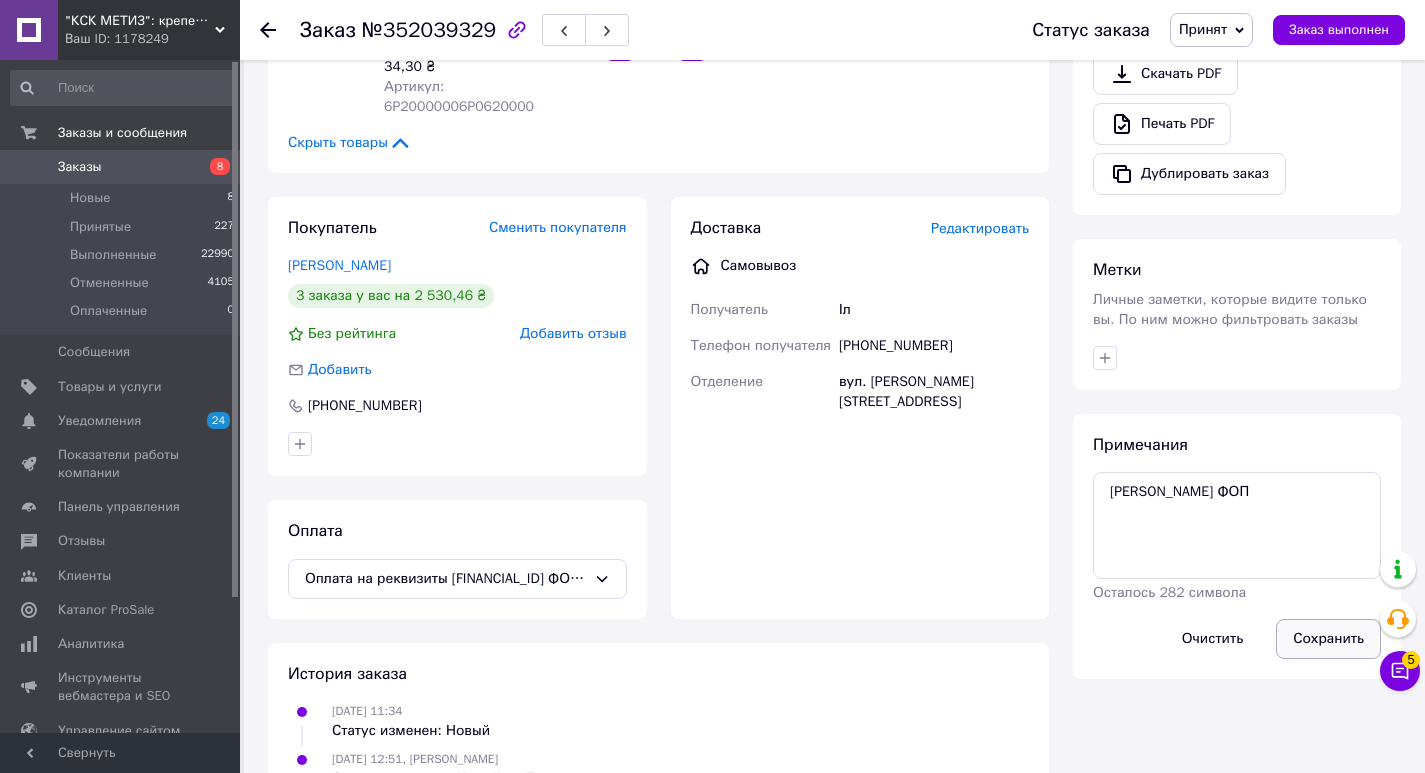 click on "Сохранить" at bounding box center [1328, 639] 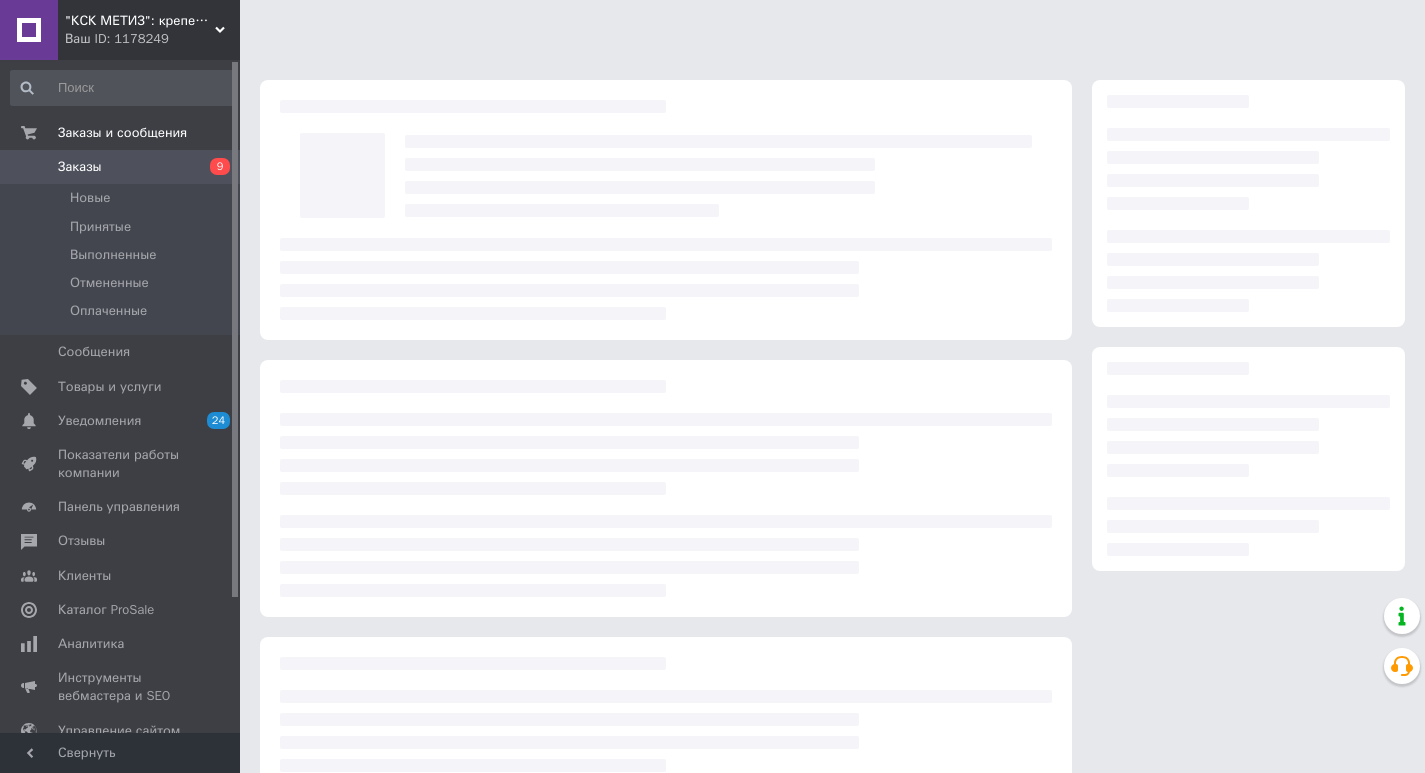 scroll, scrollTop: 0, scrollLeft: 0, axis: both 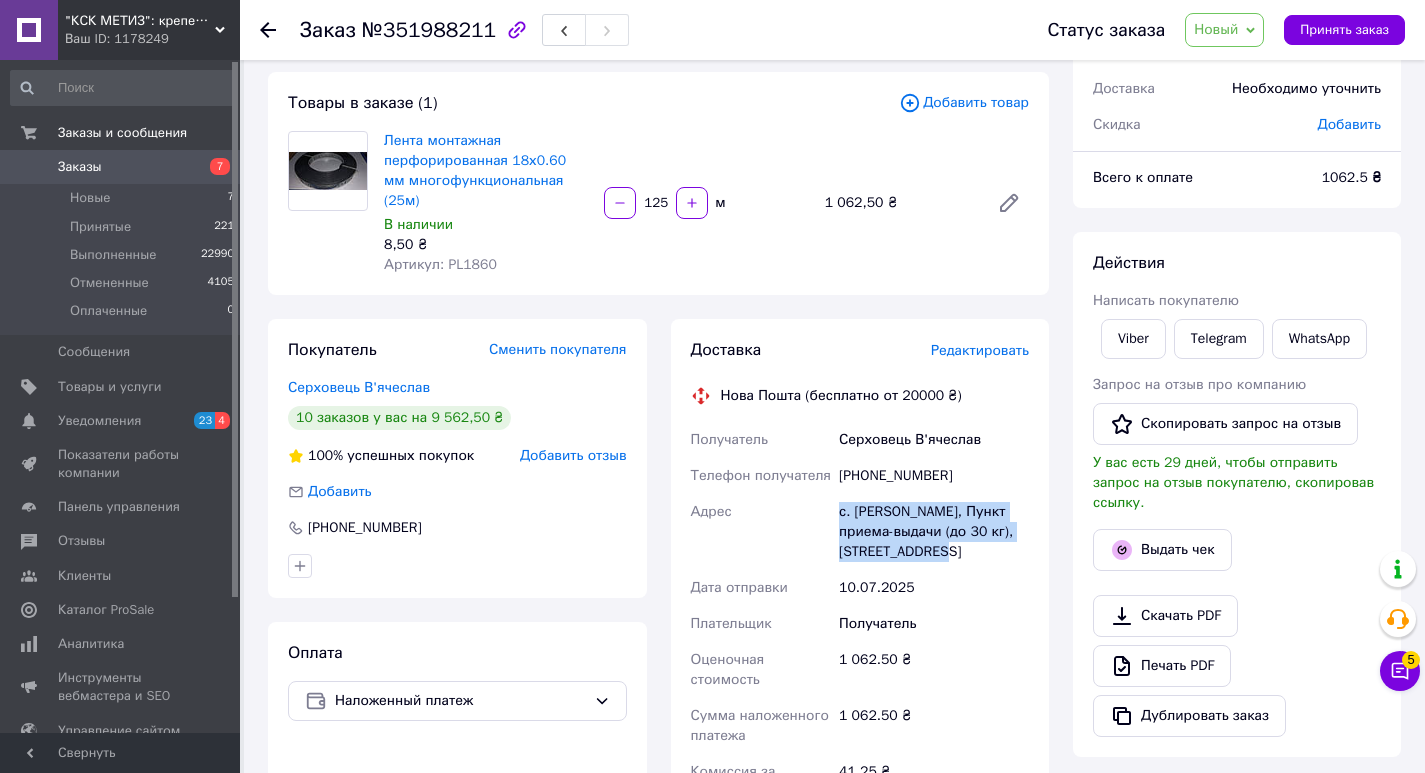 drag, startPoint x: 853, startPoint y: 501, endPoint x: 880, endPoint y: 514, distance: 29.966648 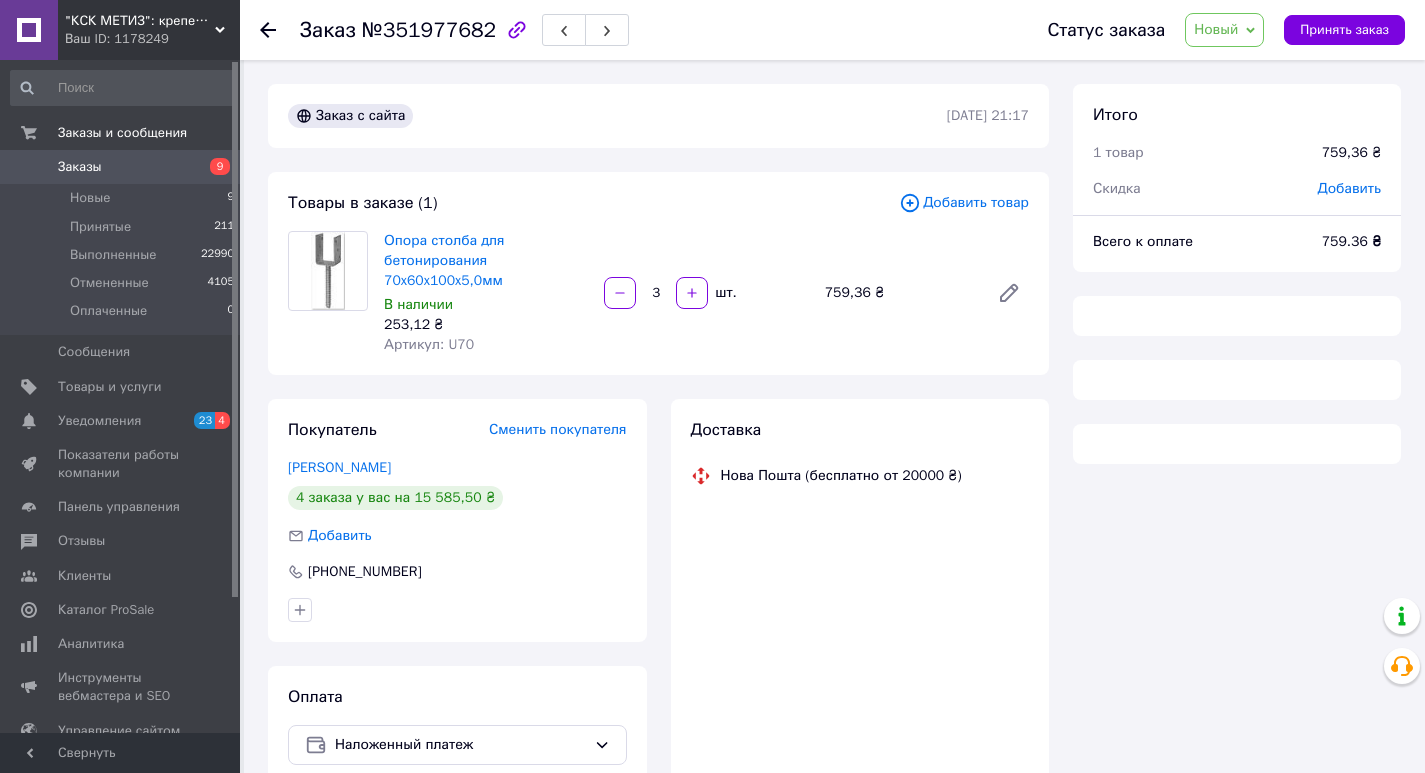 scroll, scrollTop: 0, scrollLeft: 0, axis: both 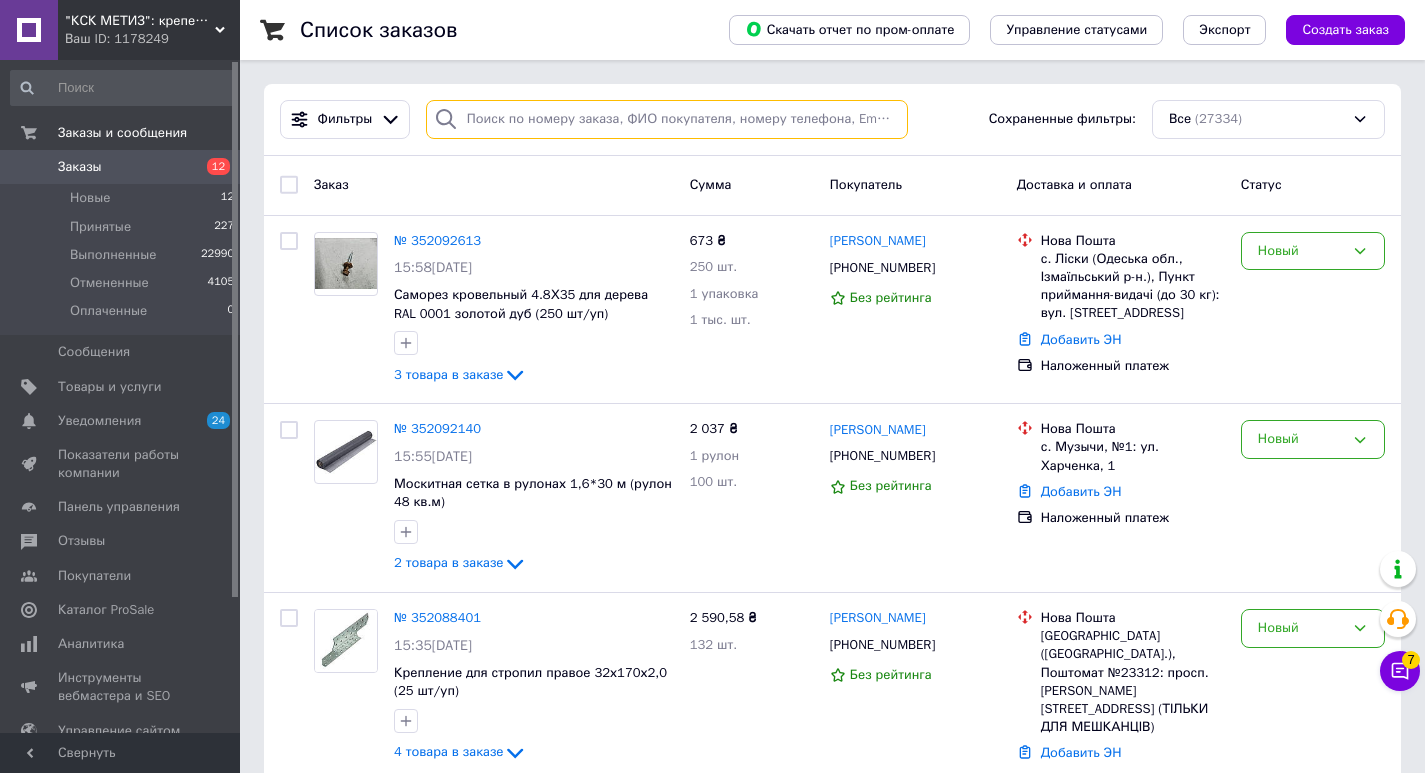 click at bounding box center (667, 119) 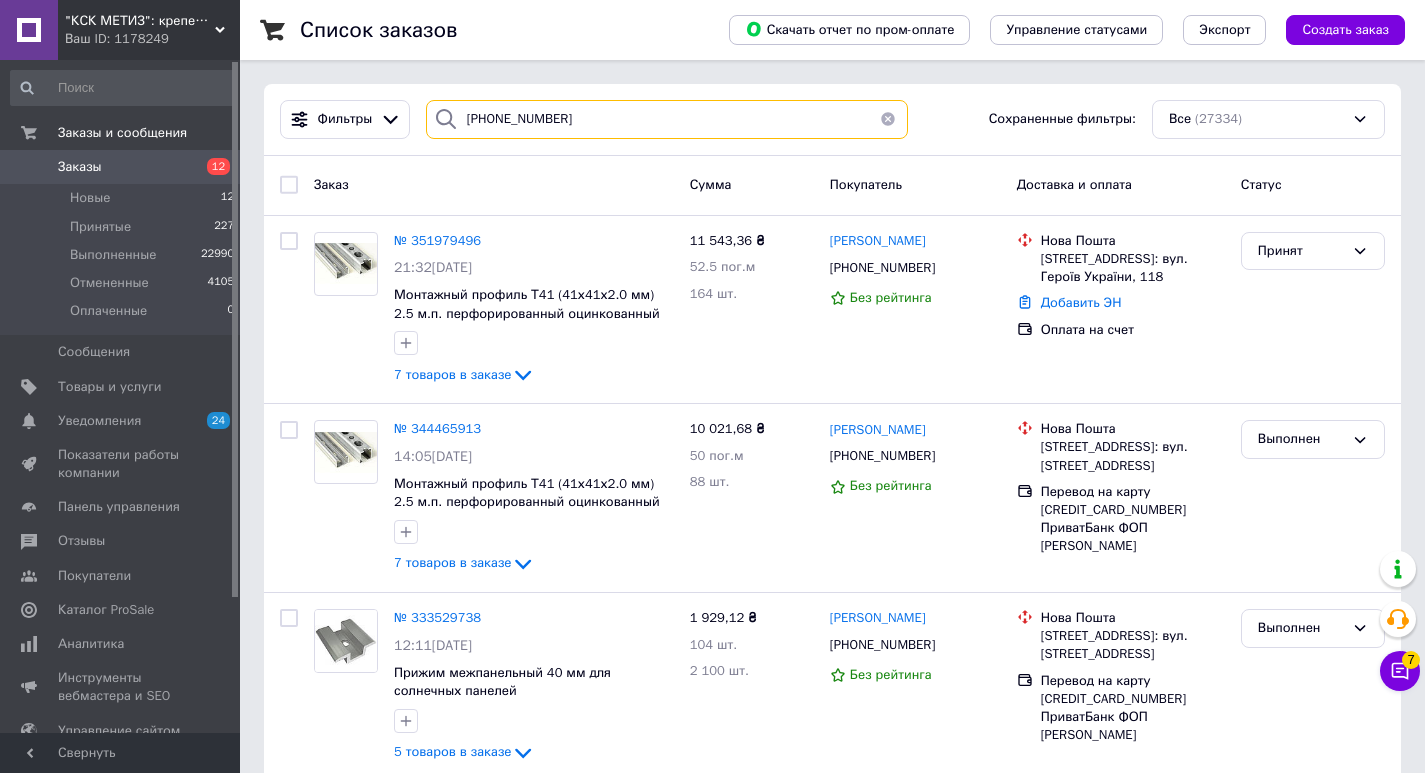 drag, startPoint x: 568, startPoint y: 126, endPoint x: 444, endPoint y: 126, distance: 124 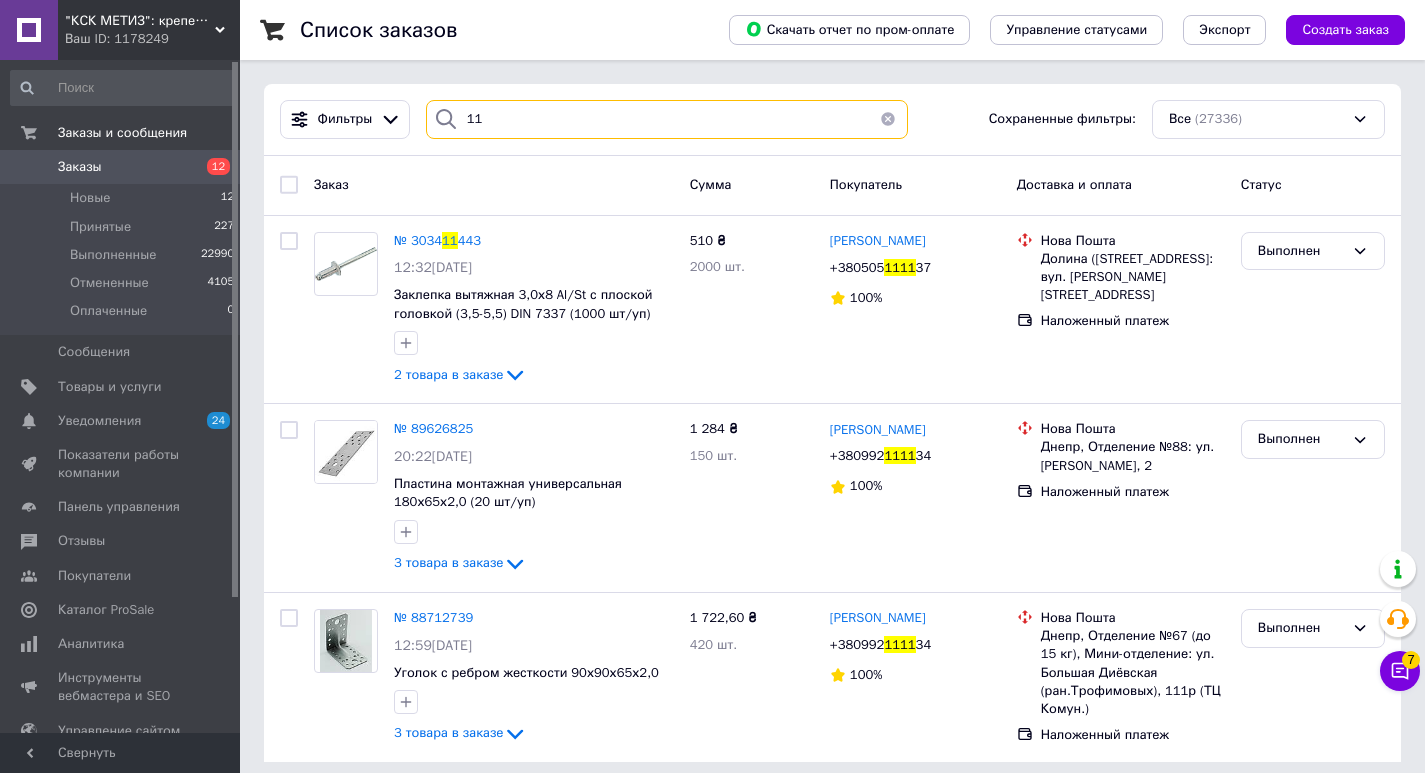 type on "1" 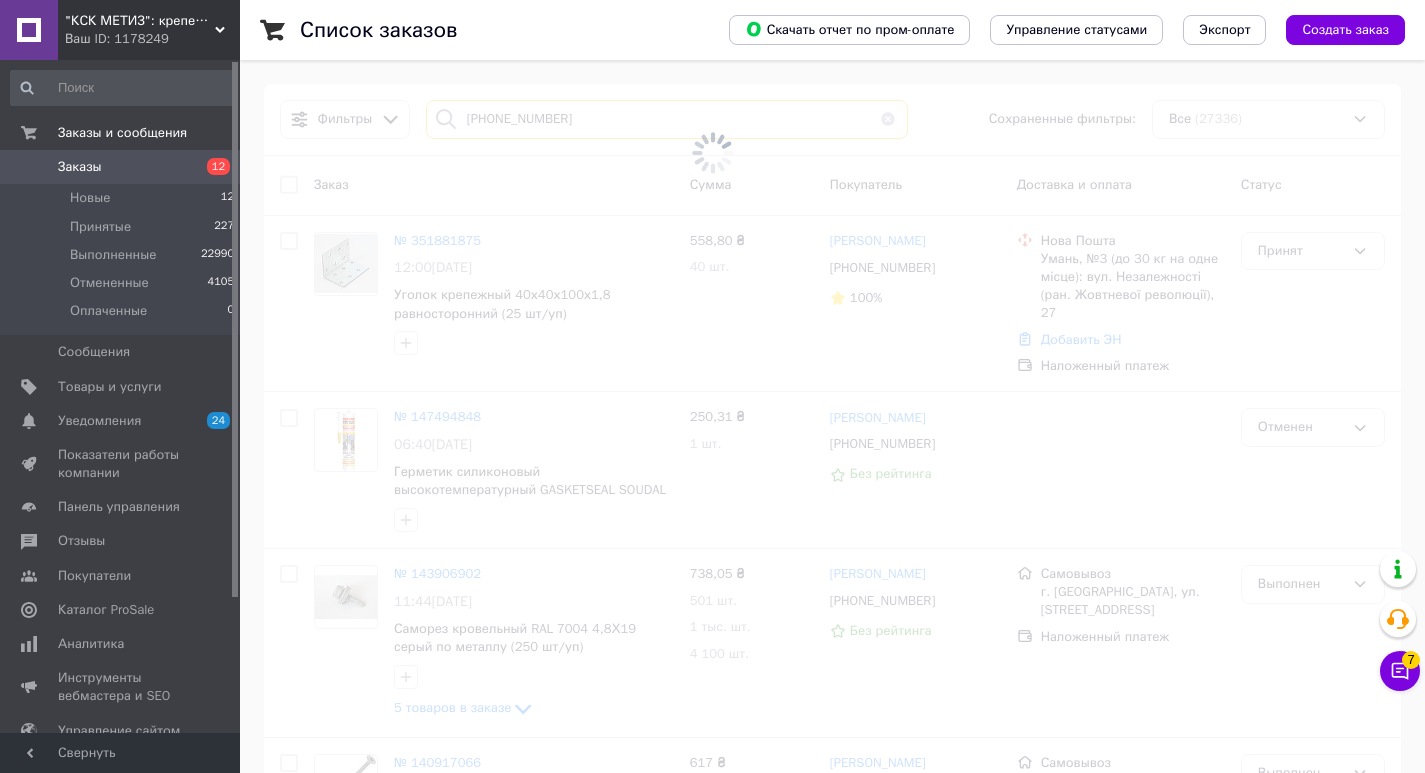 type on "063-342-83-64" 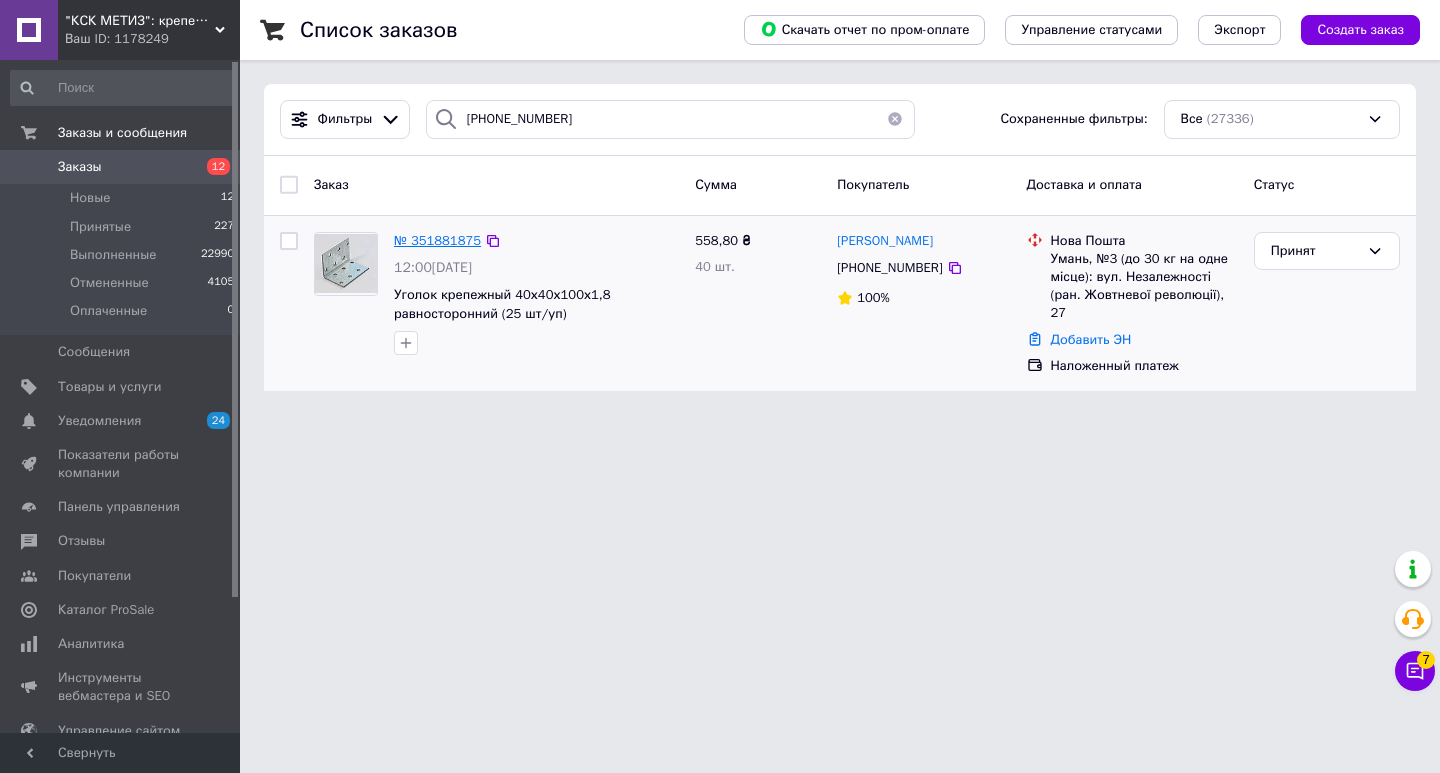 click on "№ 351881875" at bounding box center (437, 240) 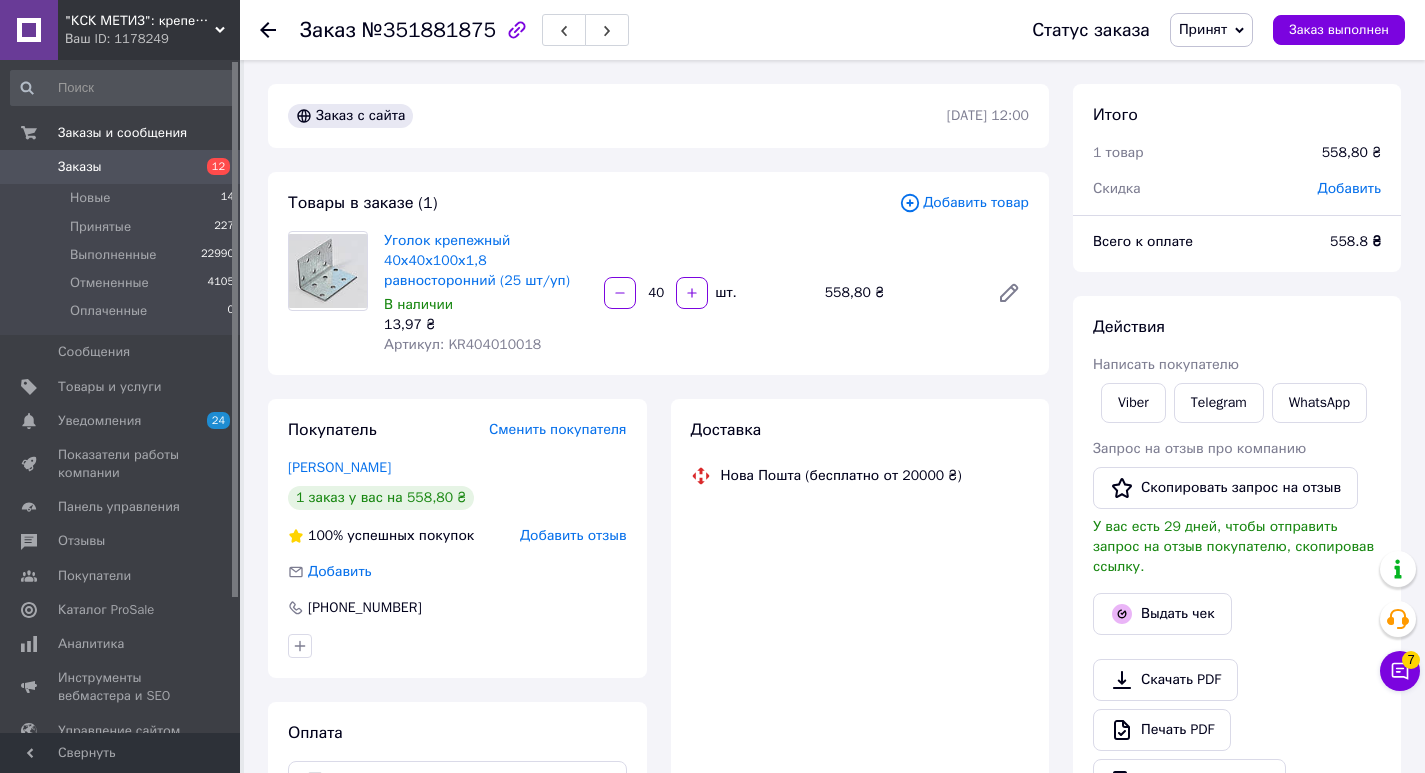 scroll, scrollTop: 200, scrollLeft: 0, axis: vertical 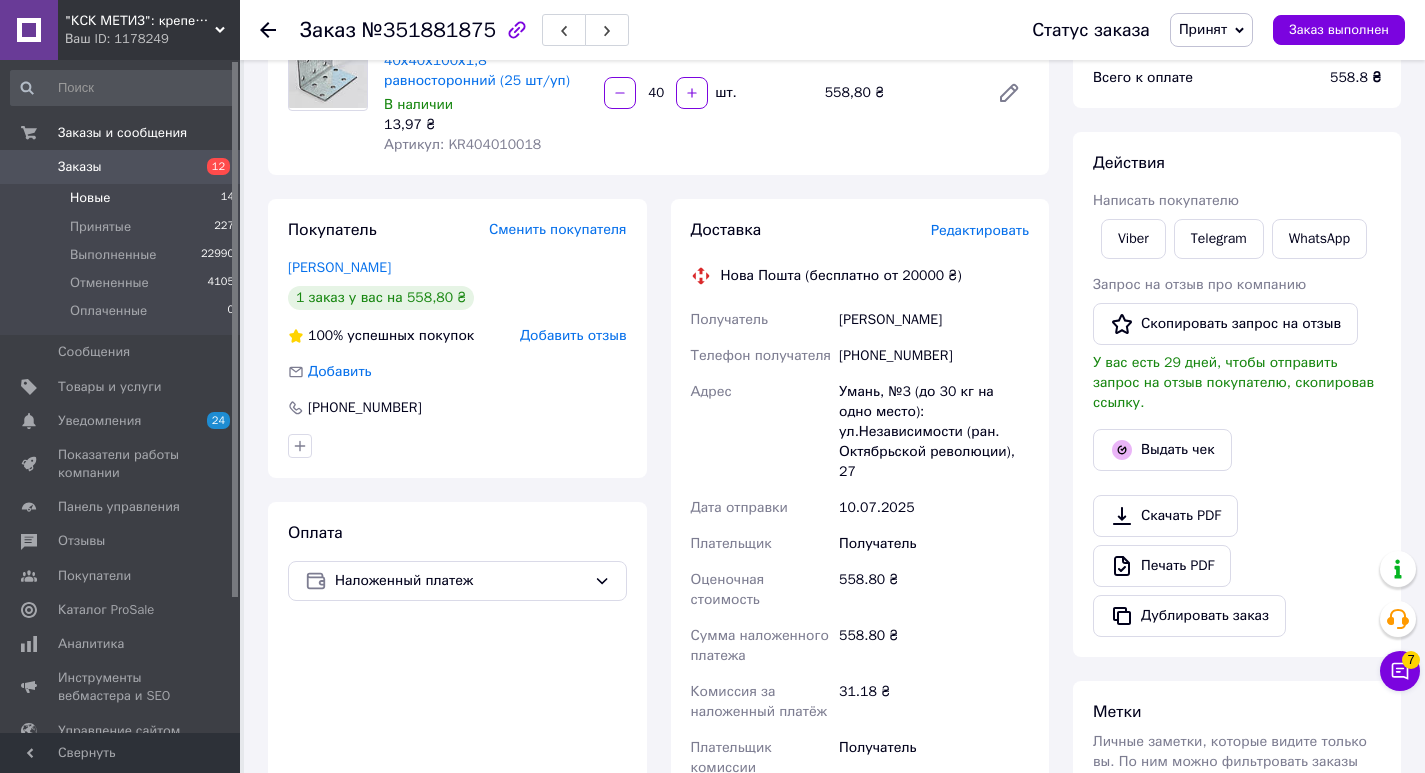click on "Новые" at bounding box center (90, 198) 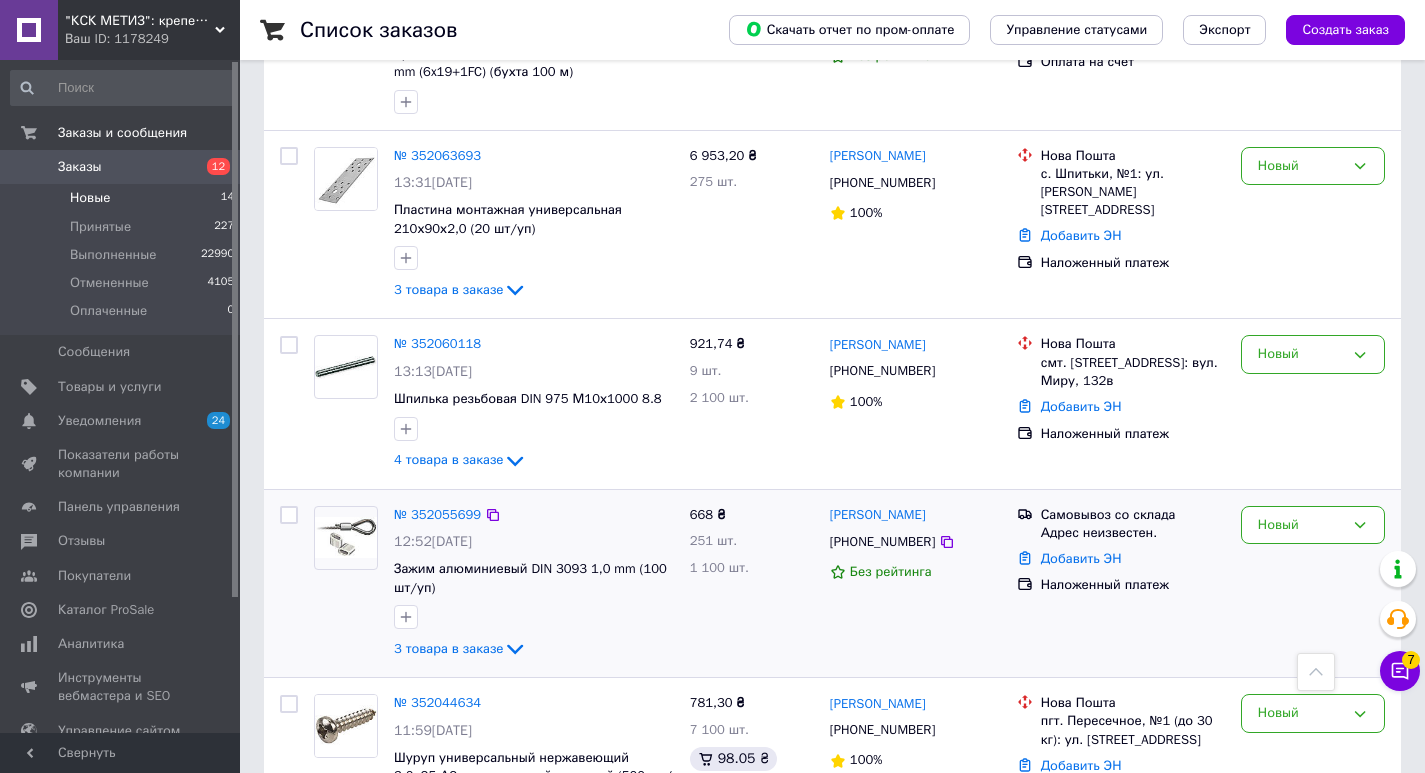 scroll, scrollTop: 2089, scrollLeft: 0, axis: vertical 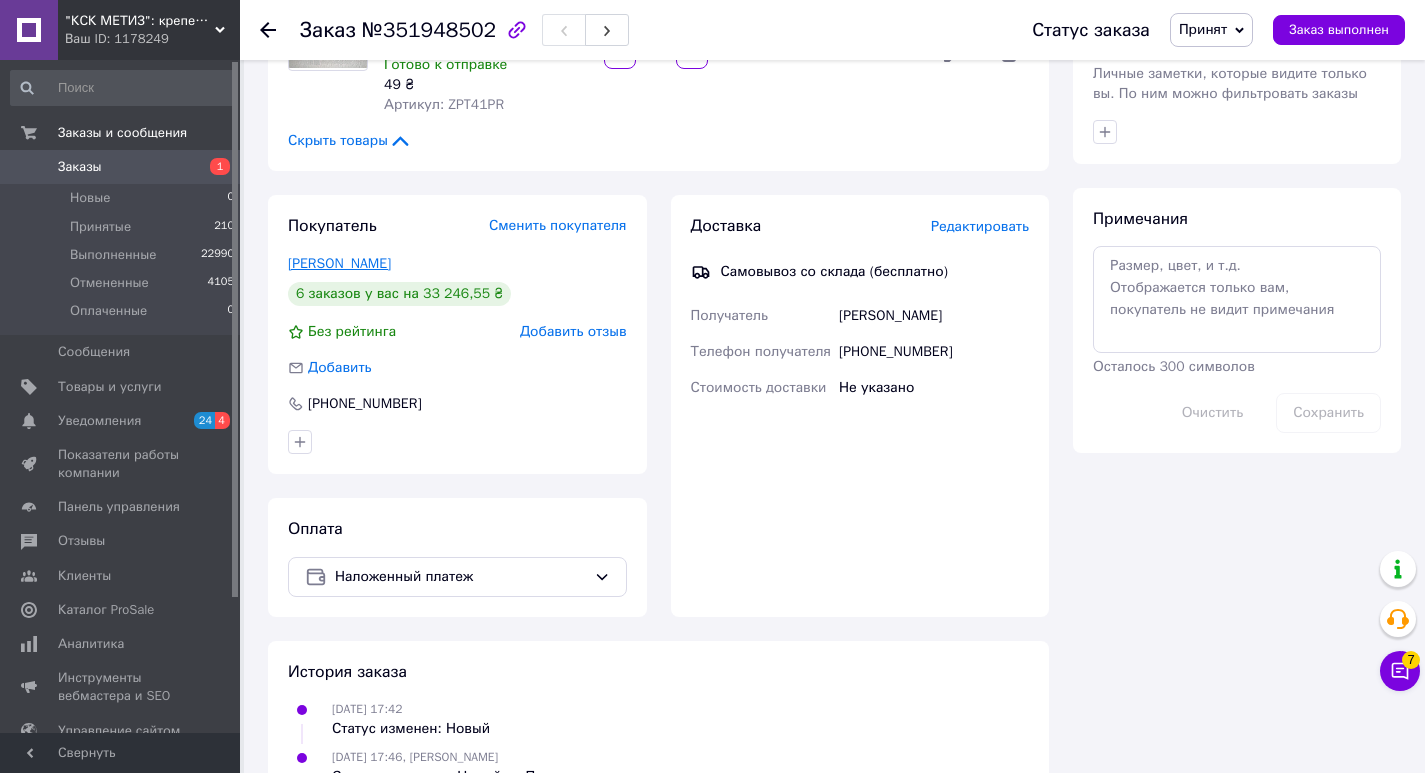 click on "Зелінський Владислав" at bounding box center (339, 263) 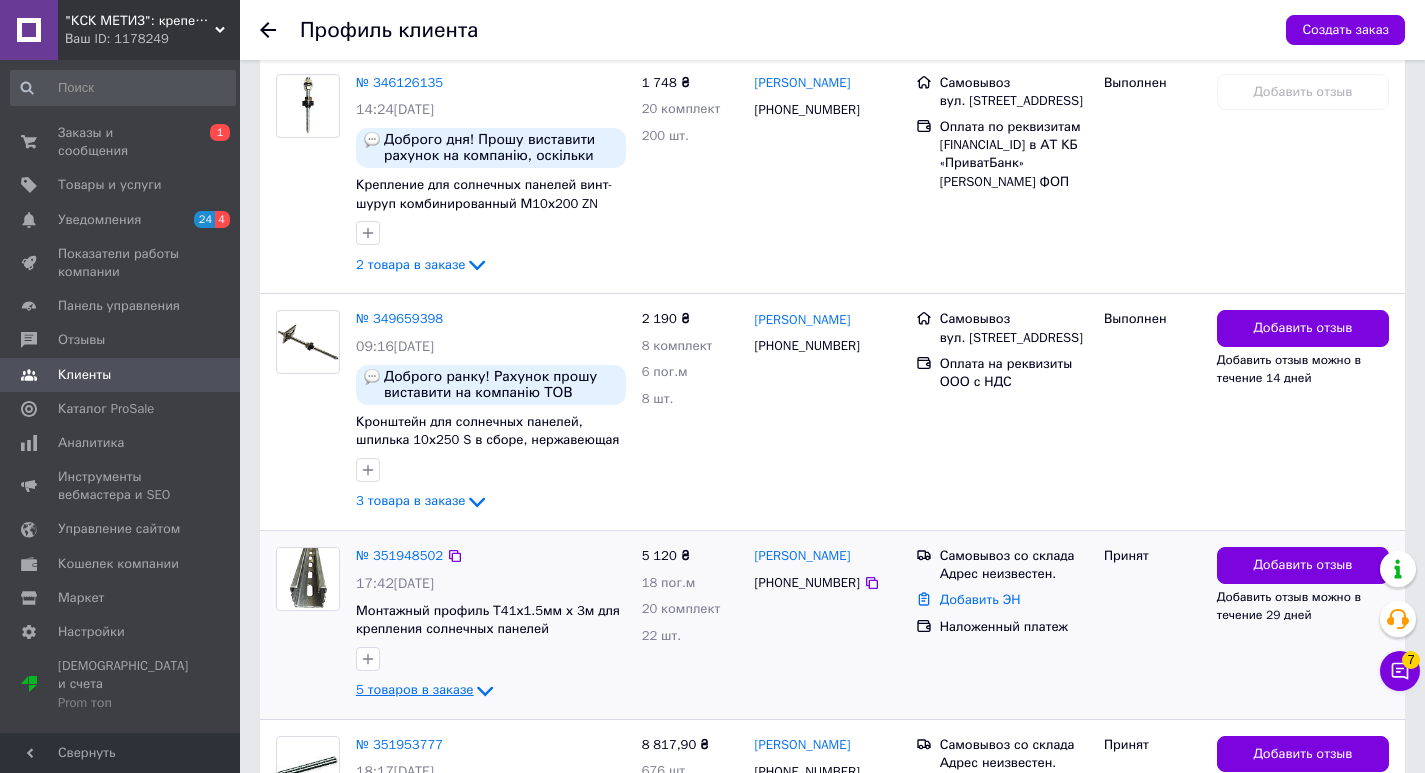 scroll, scrollTop: 1407, scrollLeft: 0, axis: vertical 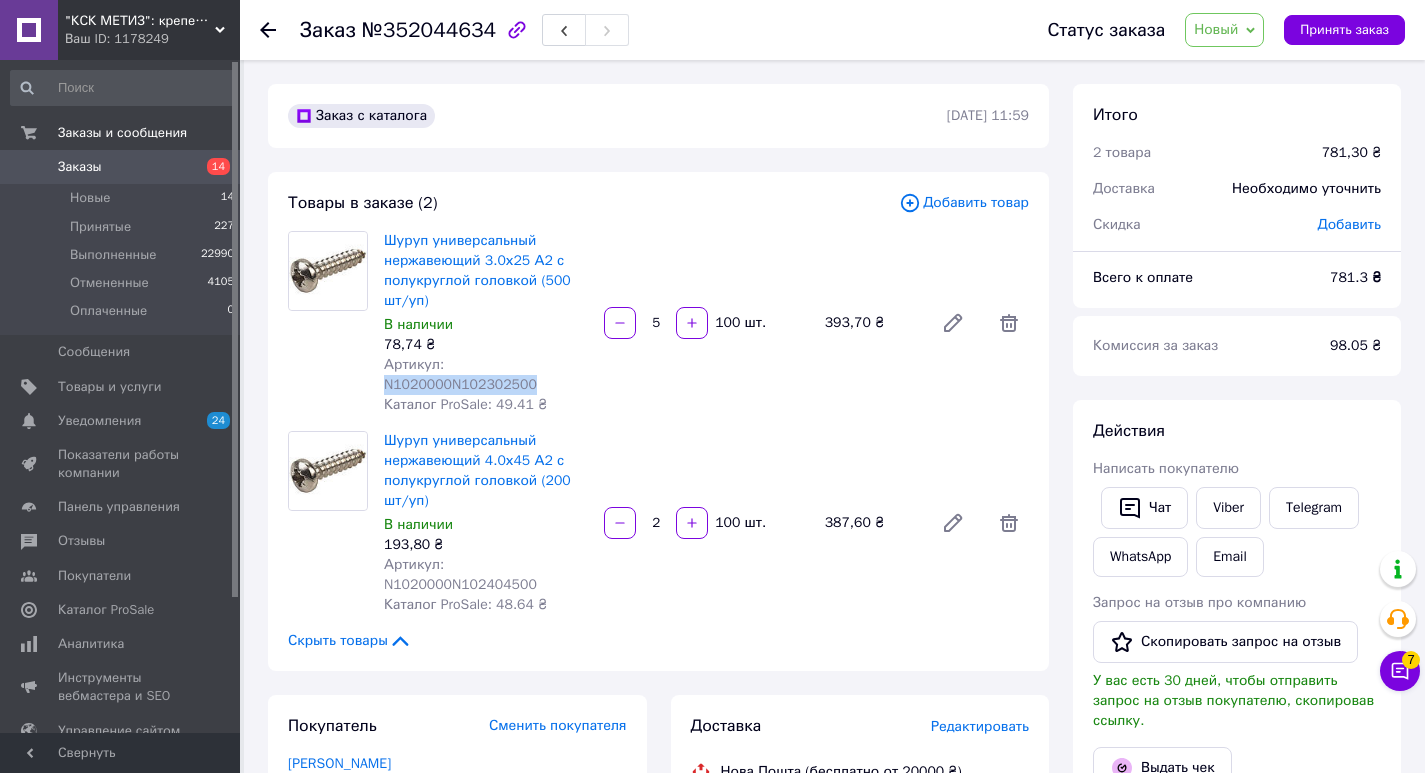 drag, startPoint x: 446, startPoint y: 366, endPoint x: 591, endPoint y: 372, distance: 145.12408 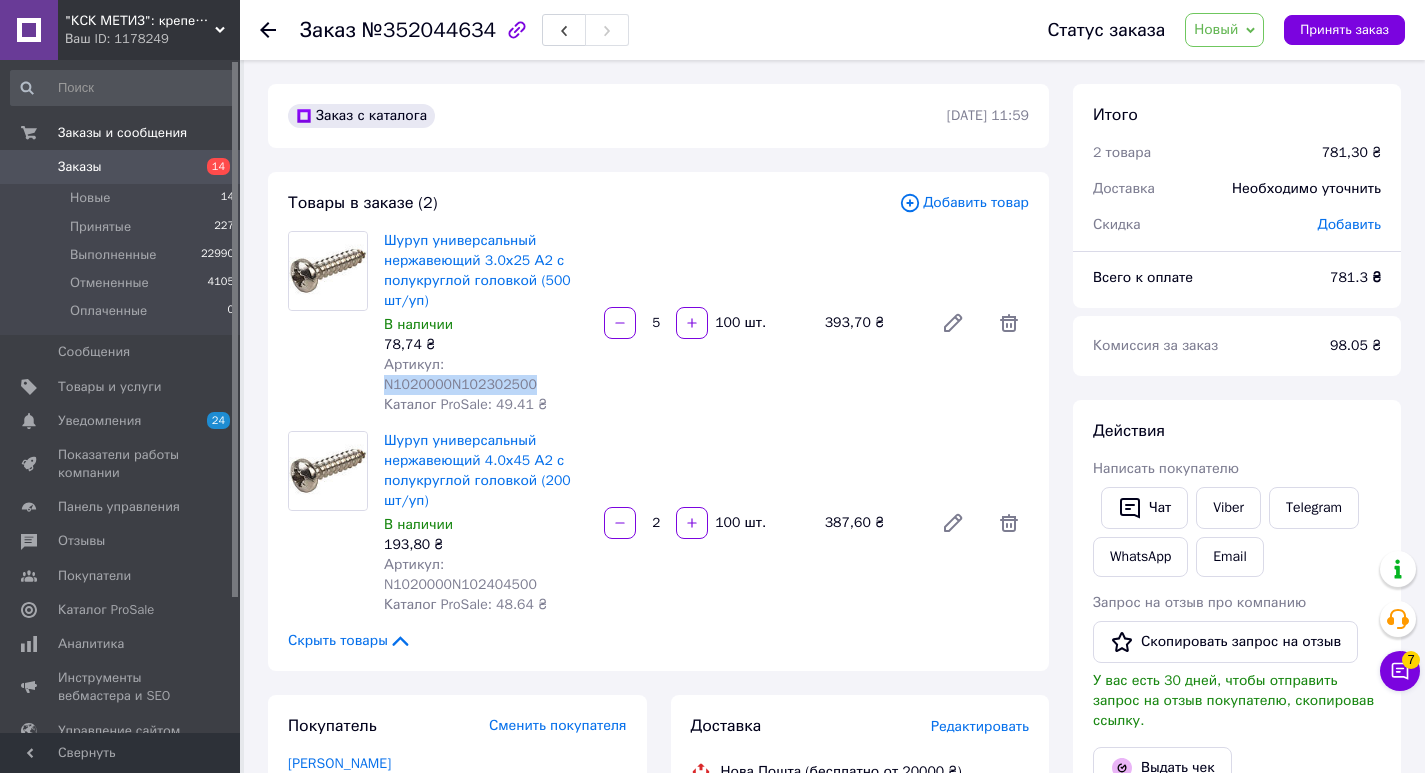 copy on "N1020000N102302500" 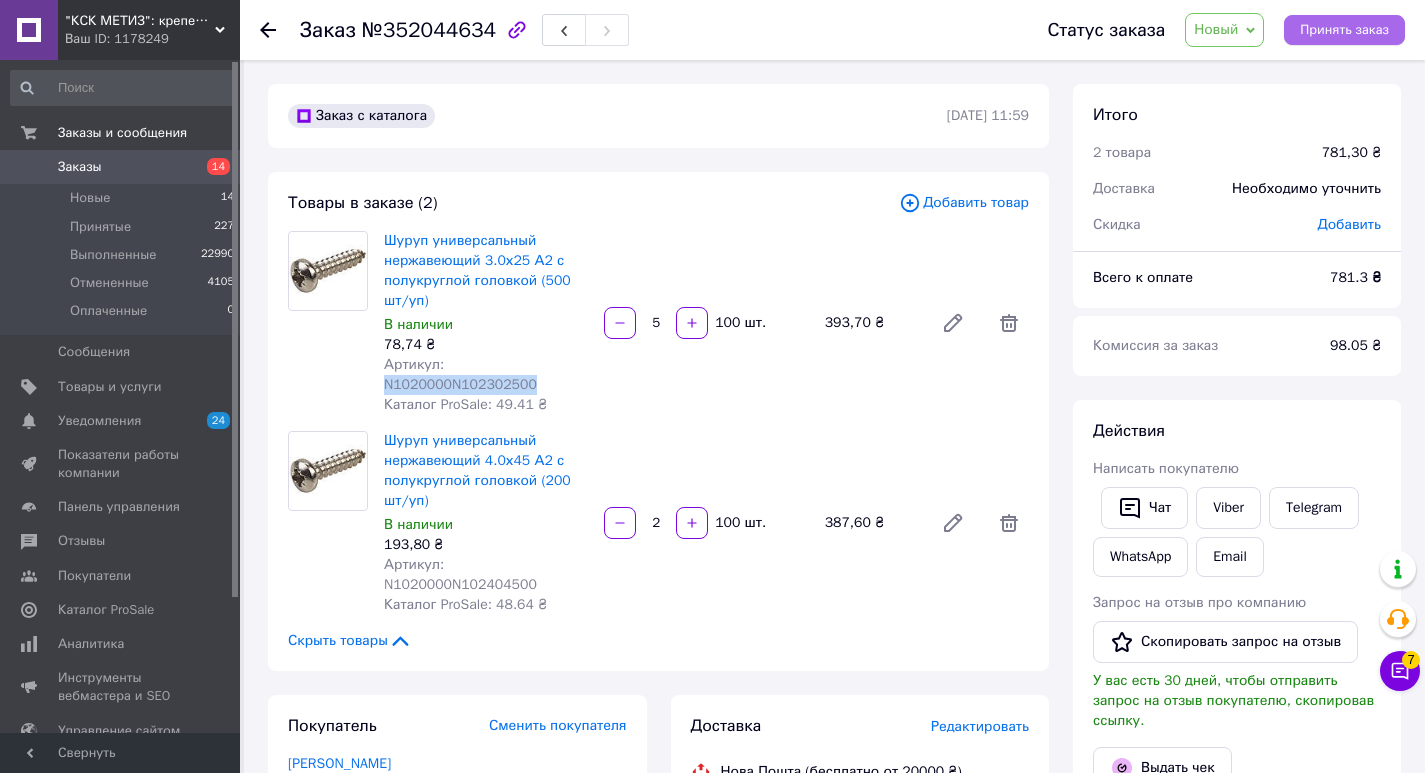 click on "Принять заказ" at bounding box center (1344, 30) 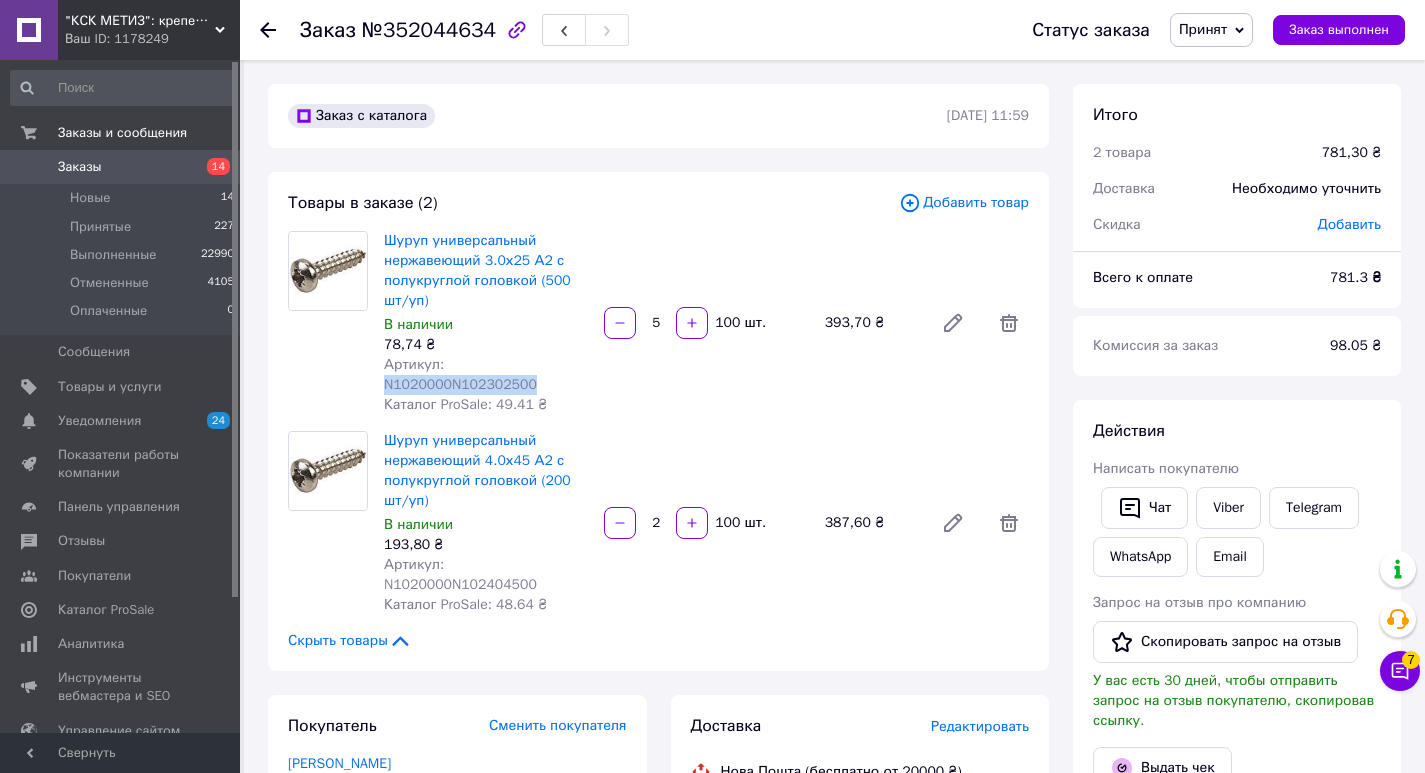 copy on "N1020000N102302500" 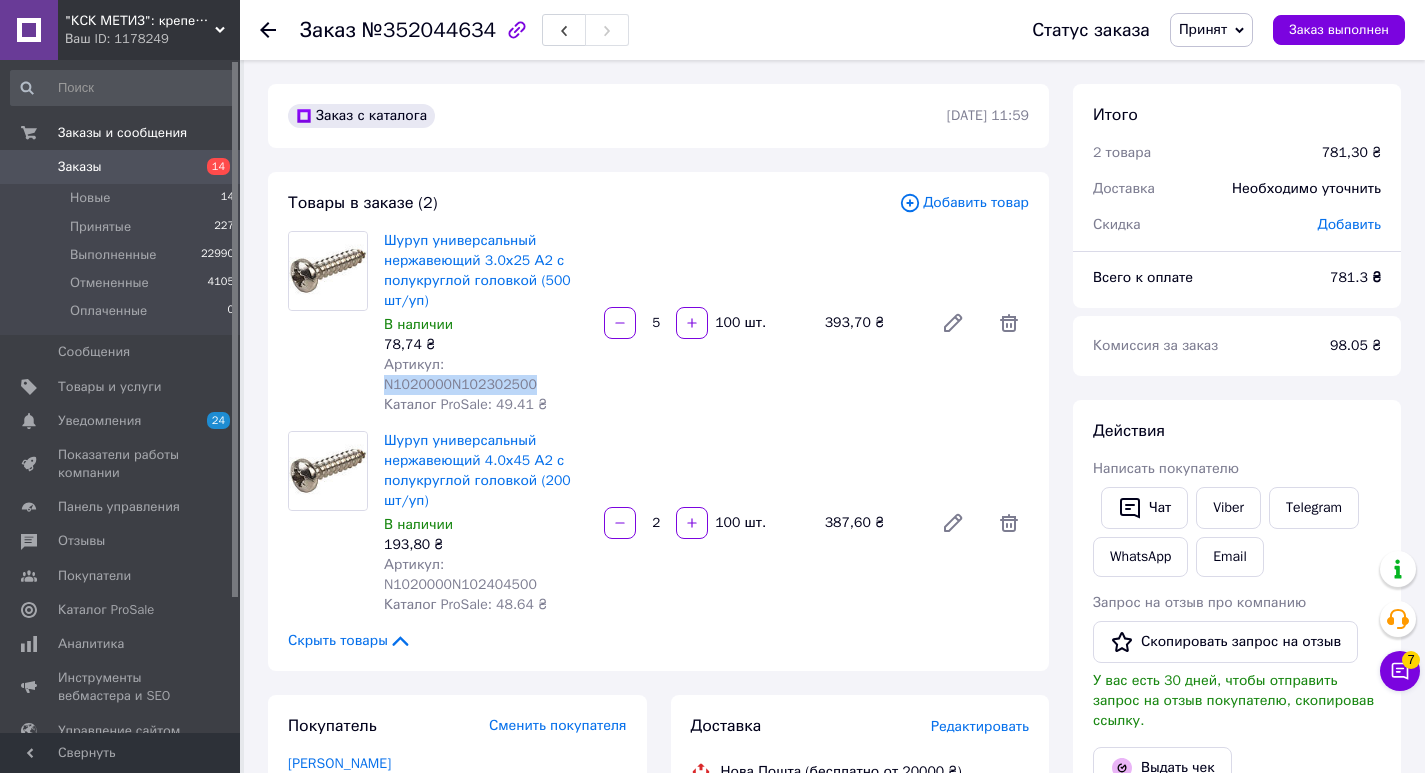 scroll, scrollTop: 200, scrollLeft: 0, axis: vertical 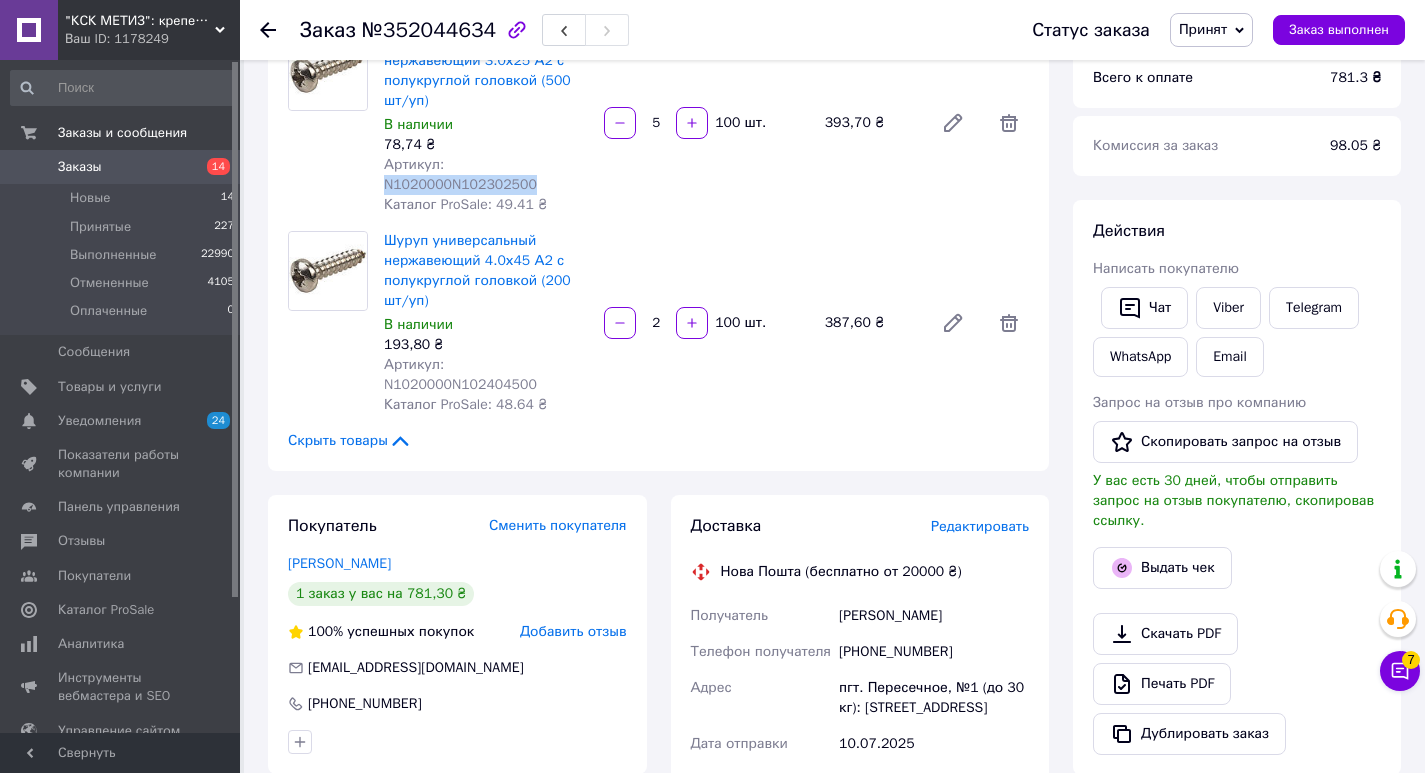 copy on "N1020000N102302500" 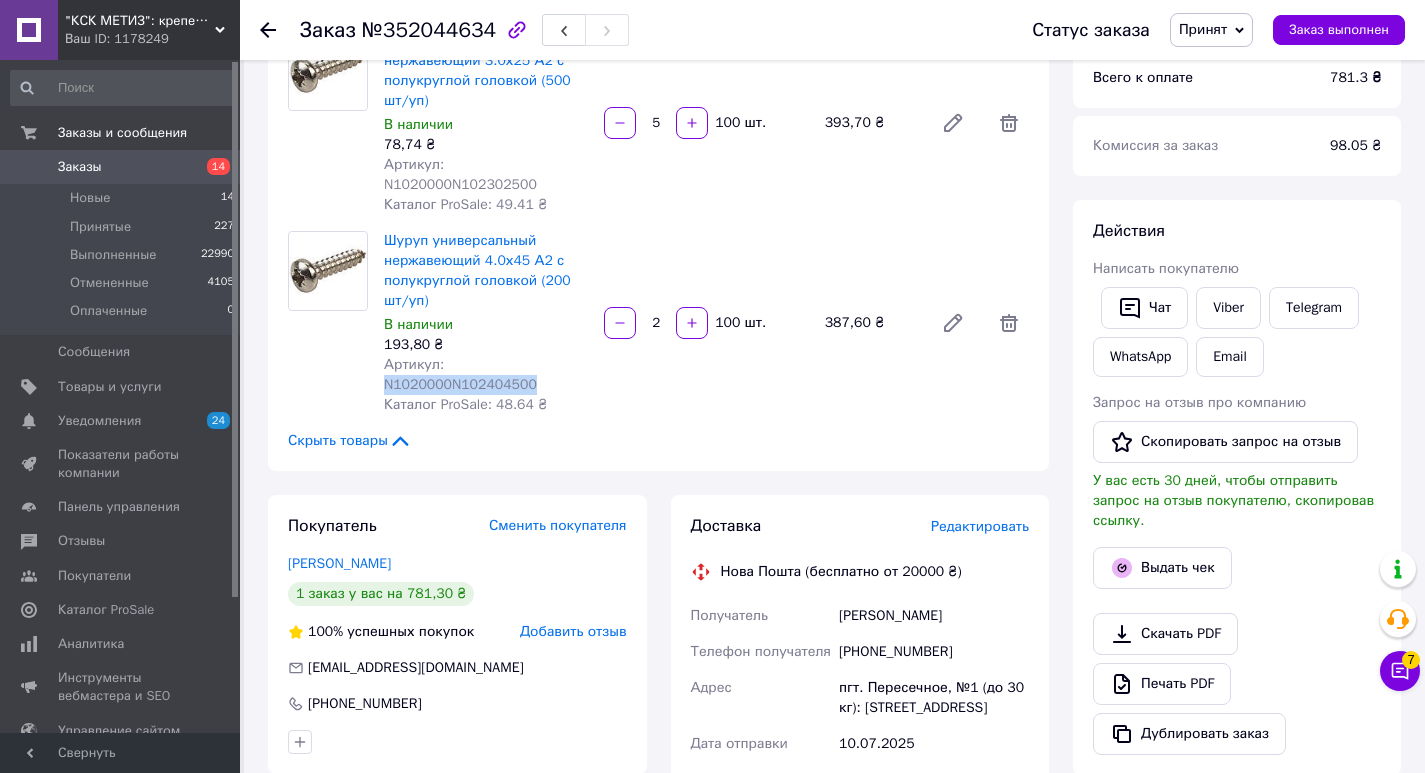 drag, startPoint x: 446, startPoint y: 341, endPoint x: 590, endPoint y: 341, distance: 144 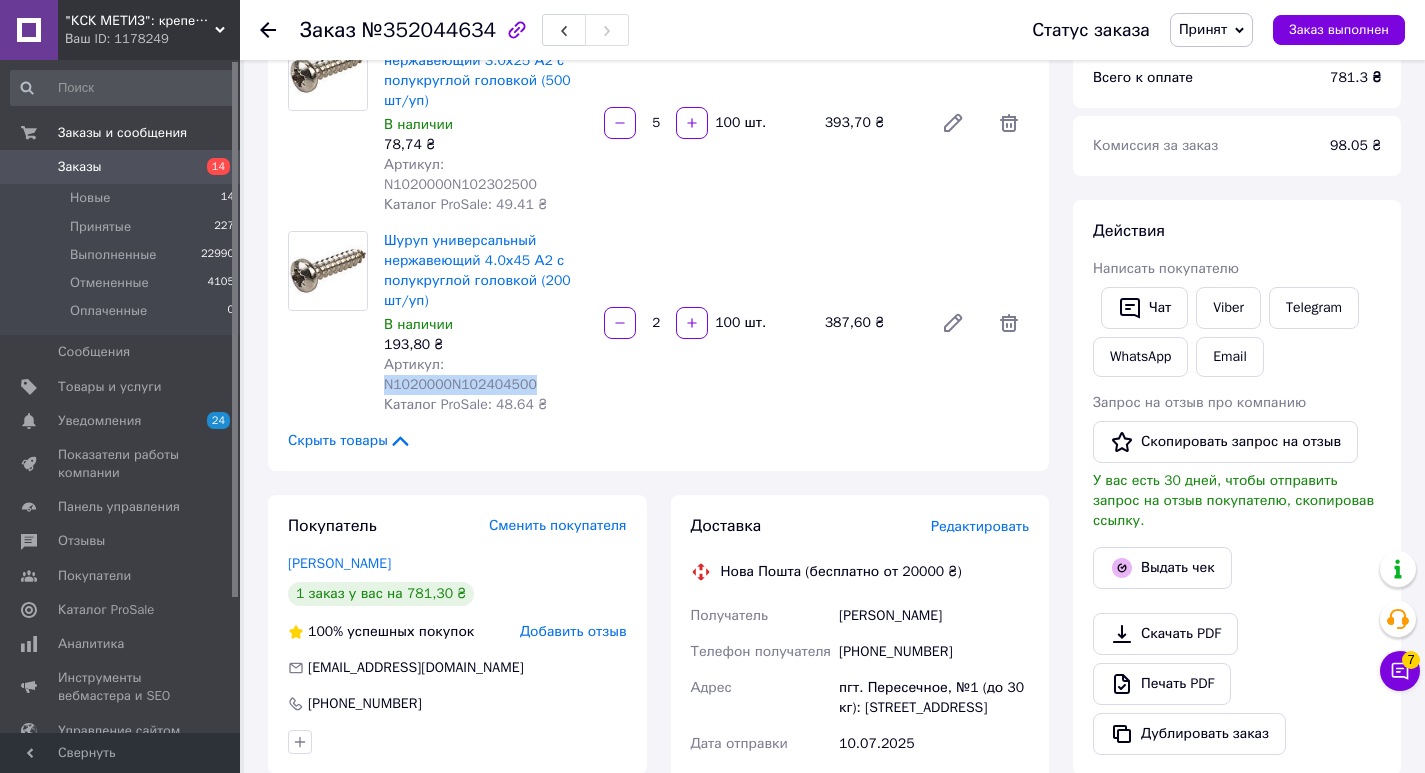 drag, startPoint x: 848, startPoint y: 573, endPoint x: 961, endPoint y: 594, distance: 114.93476 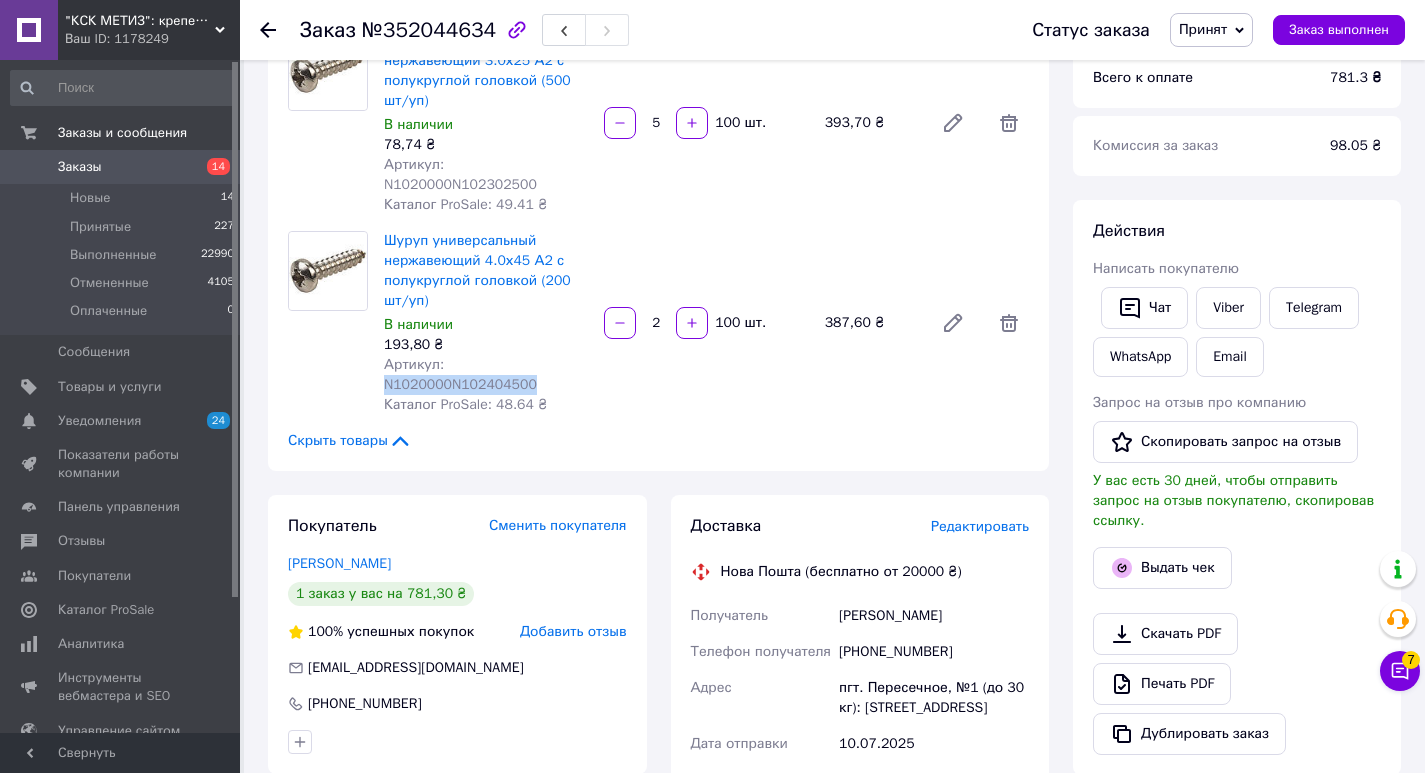 copy on "Кайдалов Руслан" 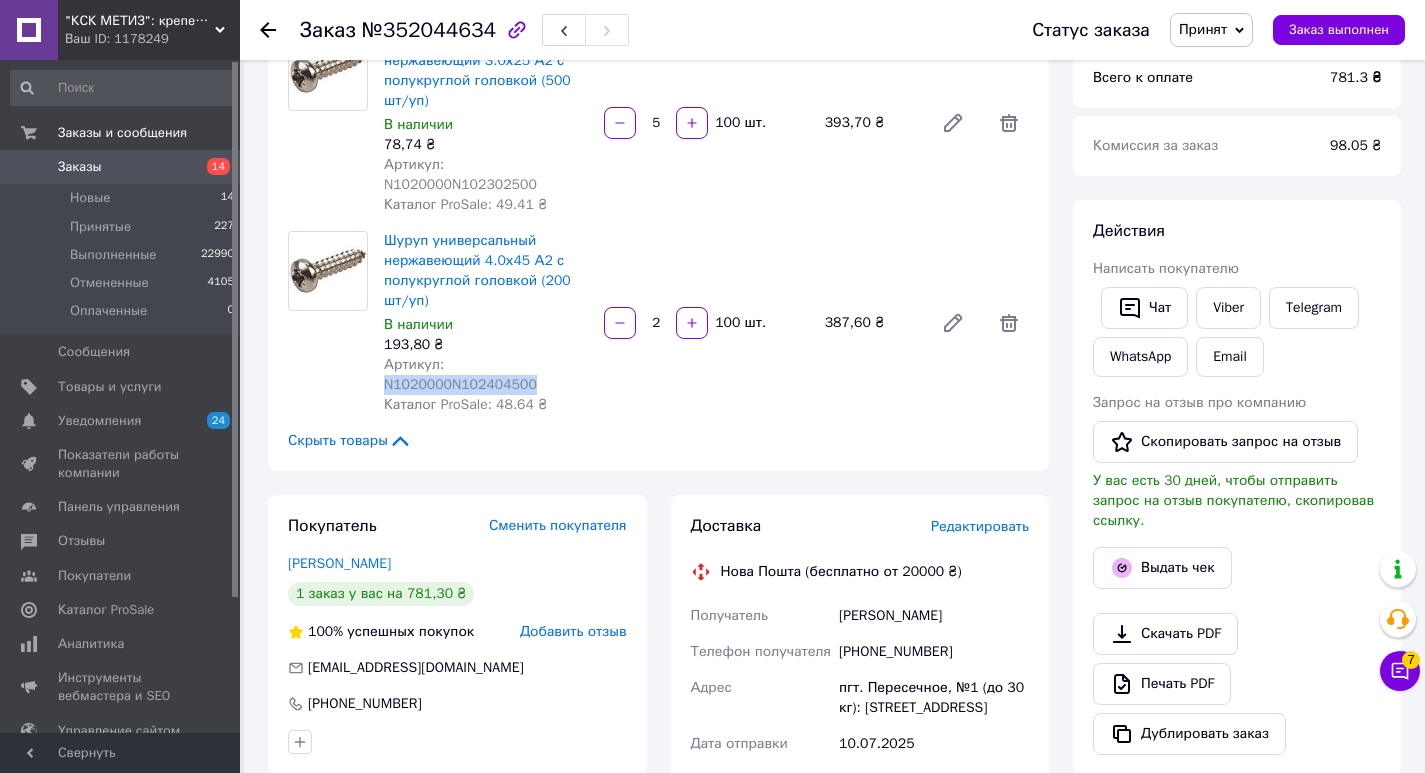 scroll, scrollTop: 500, scrollLeft: 0, axis: vertical 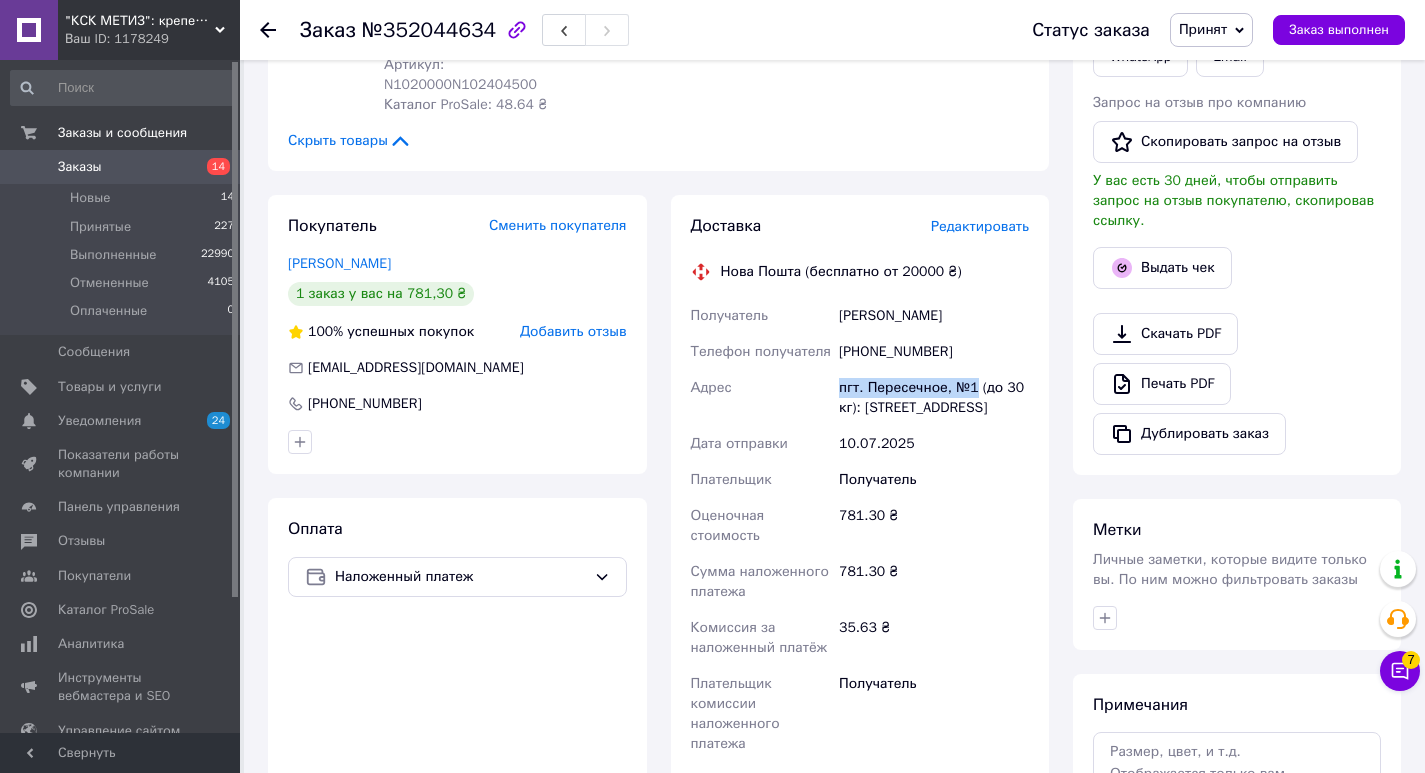 drag, startPoint x: 832, startPoint y: 346, endPoint x: 971, endPoint y: 349, distance: 139.03236 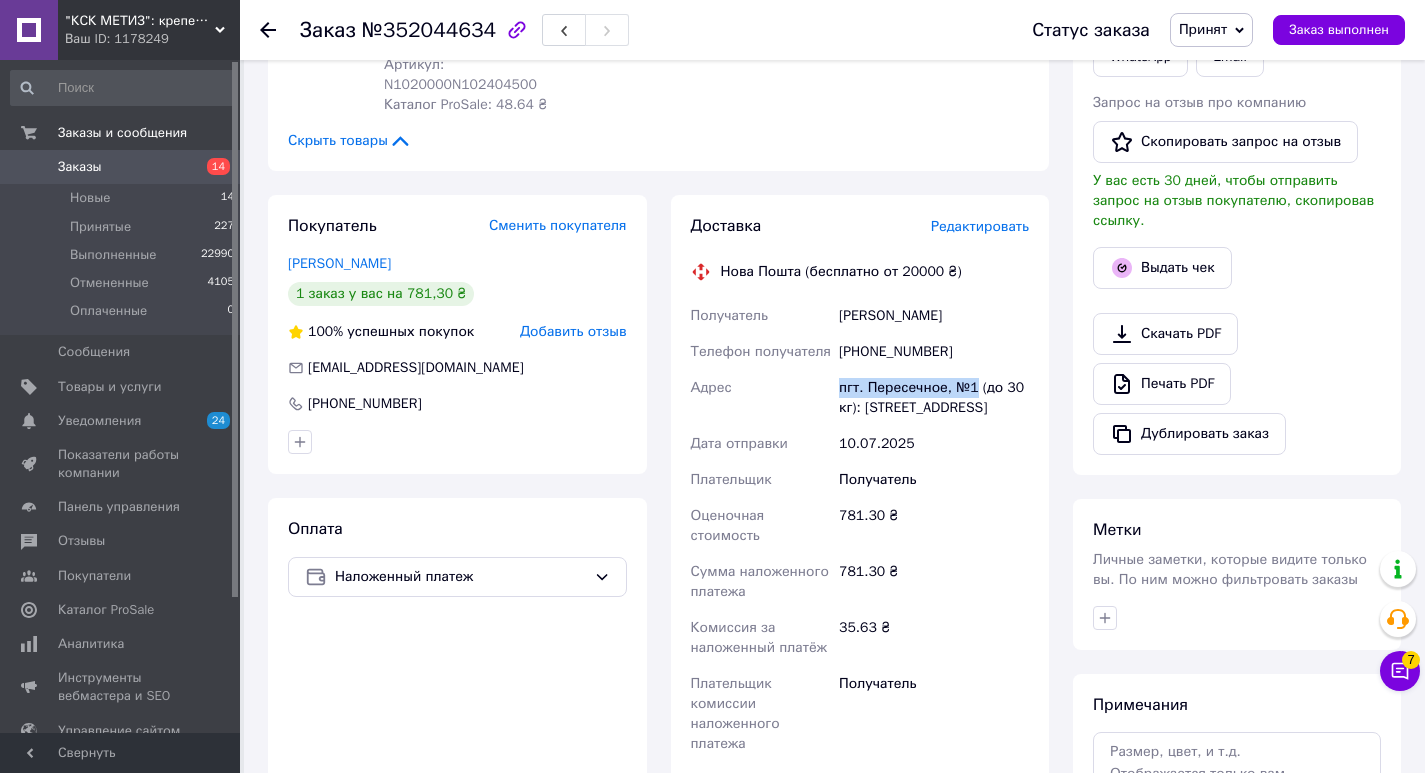 click on "Получатель Кайдалов Руслан Телефон получателя +380957841726 Адрес пгт. Пересечное, №1 (до 30 кг): ул. Сумской путь, 146а Дата отправки 10.07.2025 Плательщик Получатель Оценочная стоимость 781.30 ₴ Сумма наложенного платежа 781.30 ₴ Комиссия за наложенный платёж 35.63 ₴ Плательщик комиссии наложенного платежа Получатель" at bounding box center (860, 530) 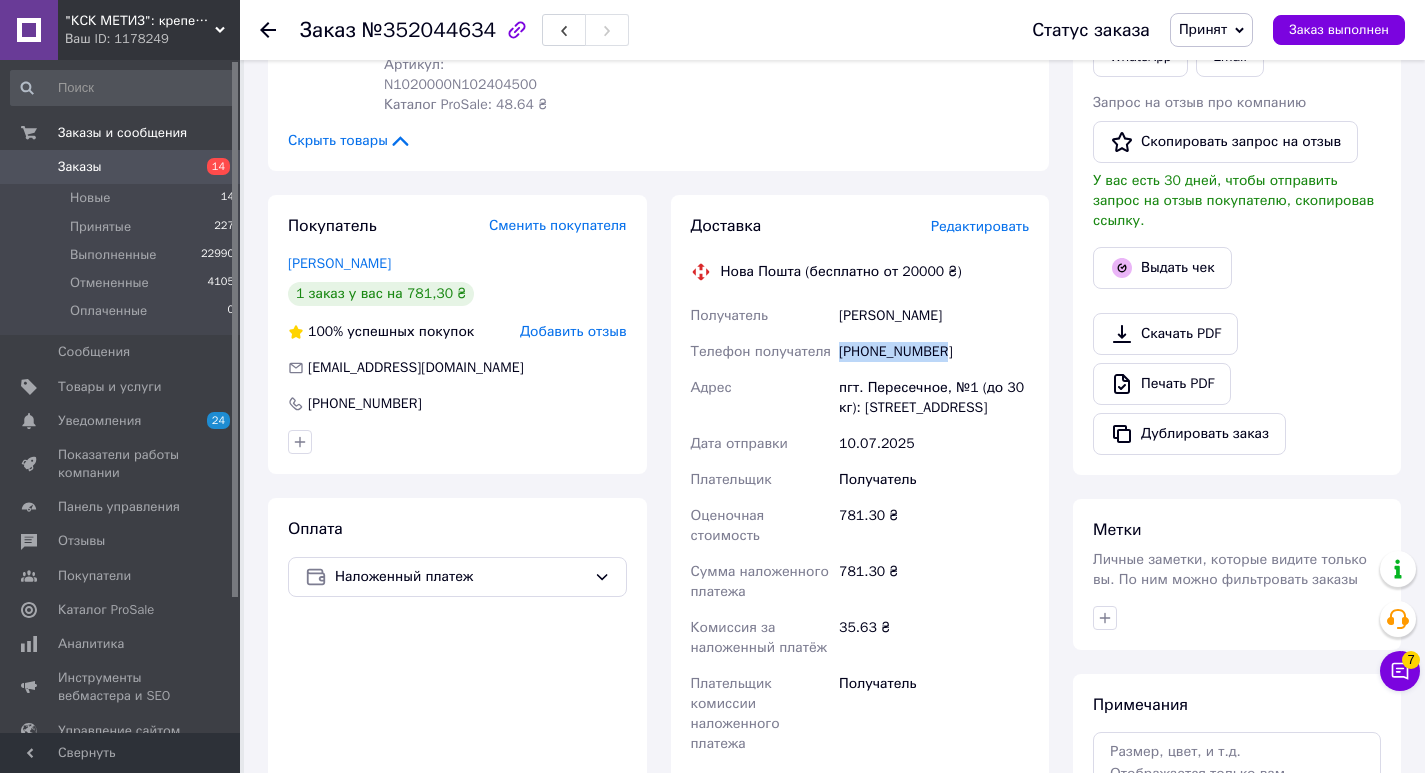 drag, startPoint x: 840, startPoint y: 316, endPoint x: 961, endPoint y: 316, distance: 121 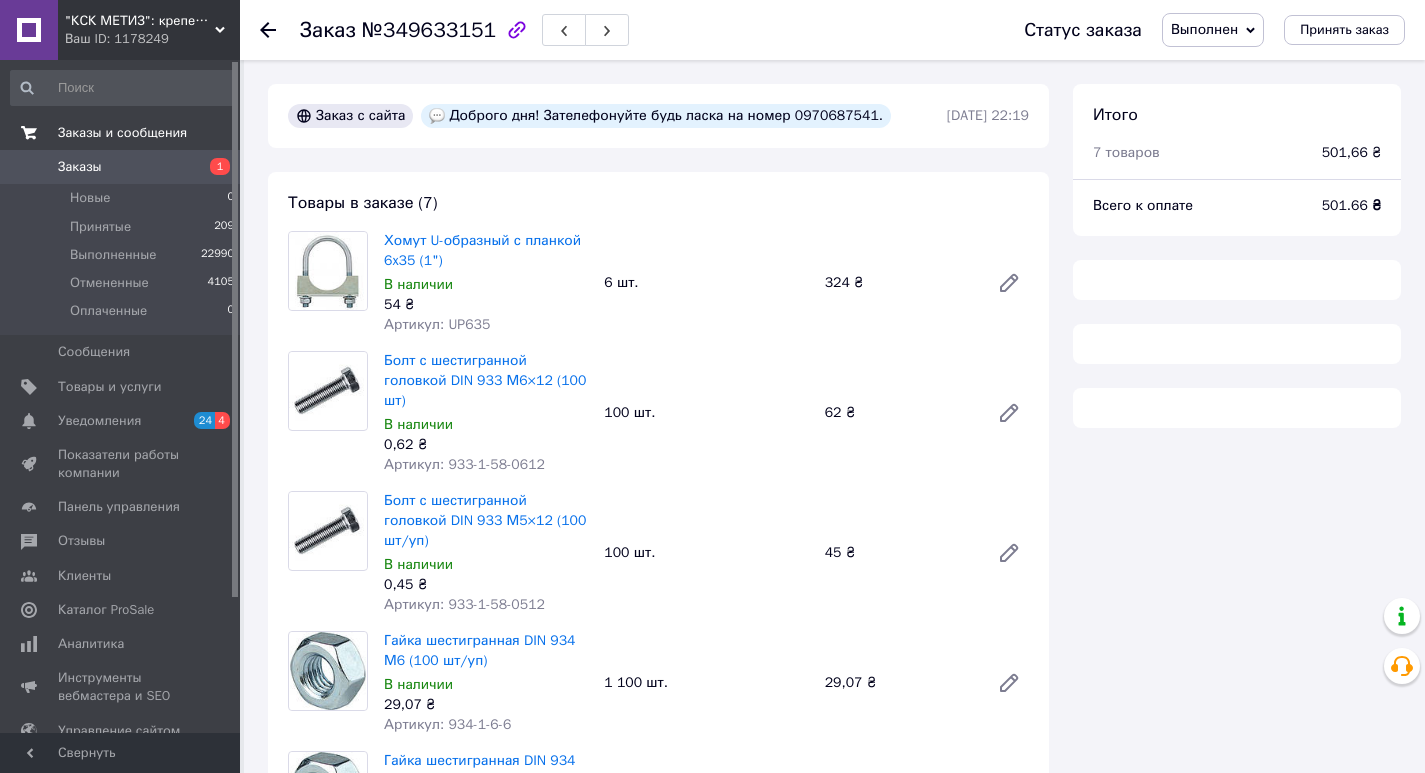 scroll, scrollTop: 0, scrollLeft: 0, axis: both 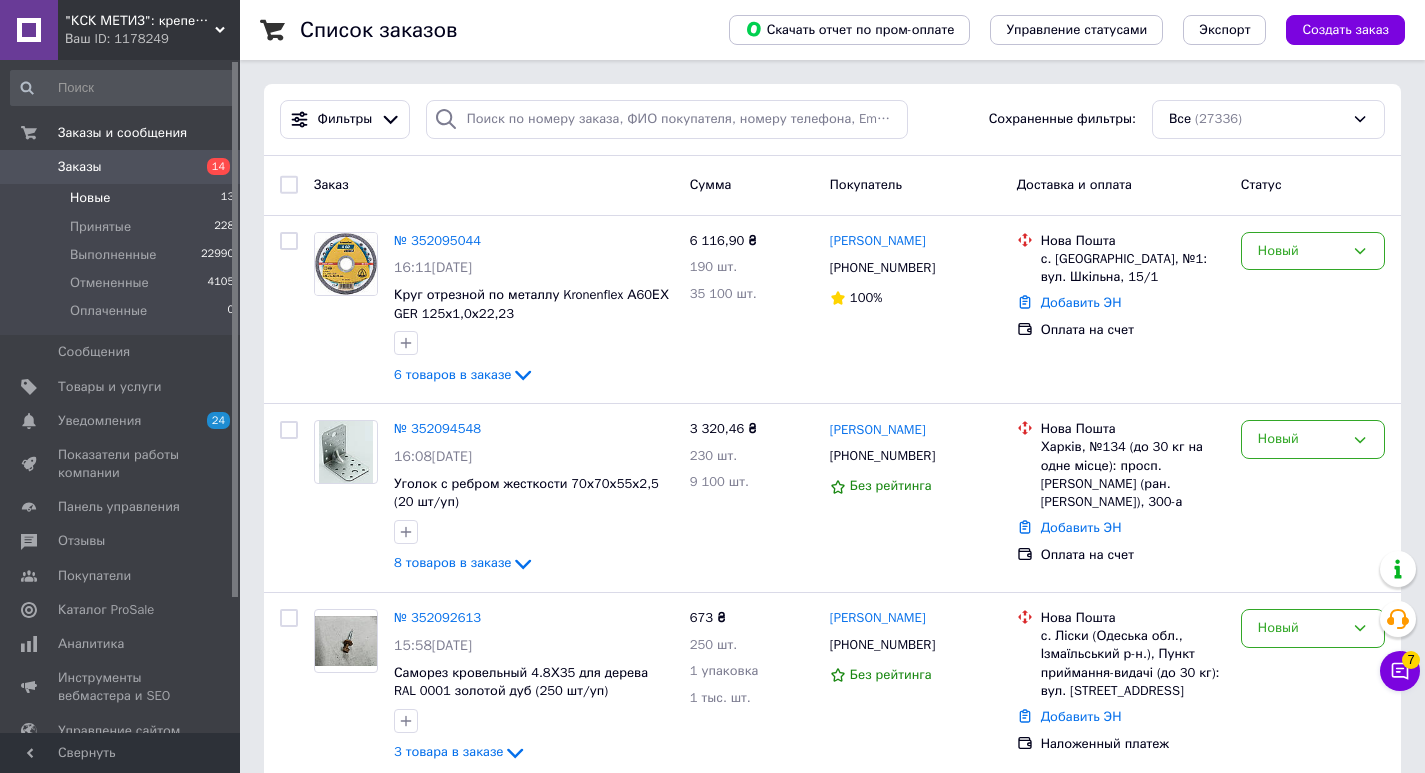 click on "Новые" at bounding box center (90, 198) 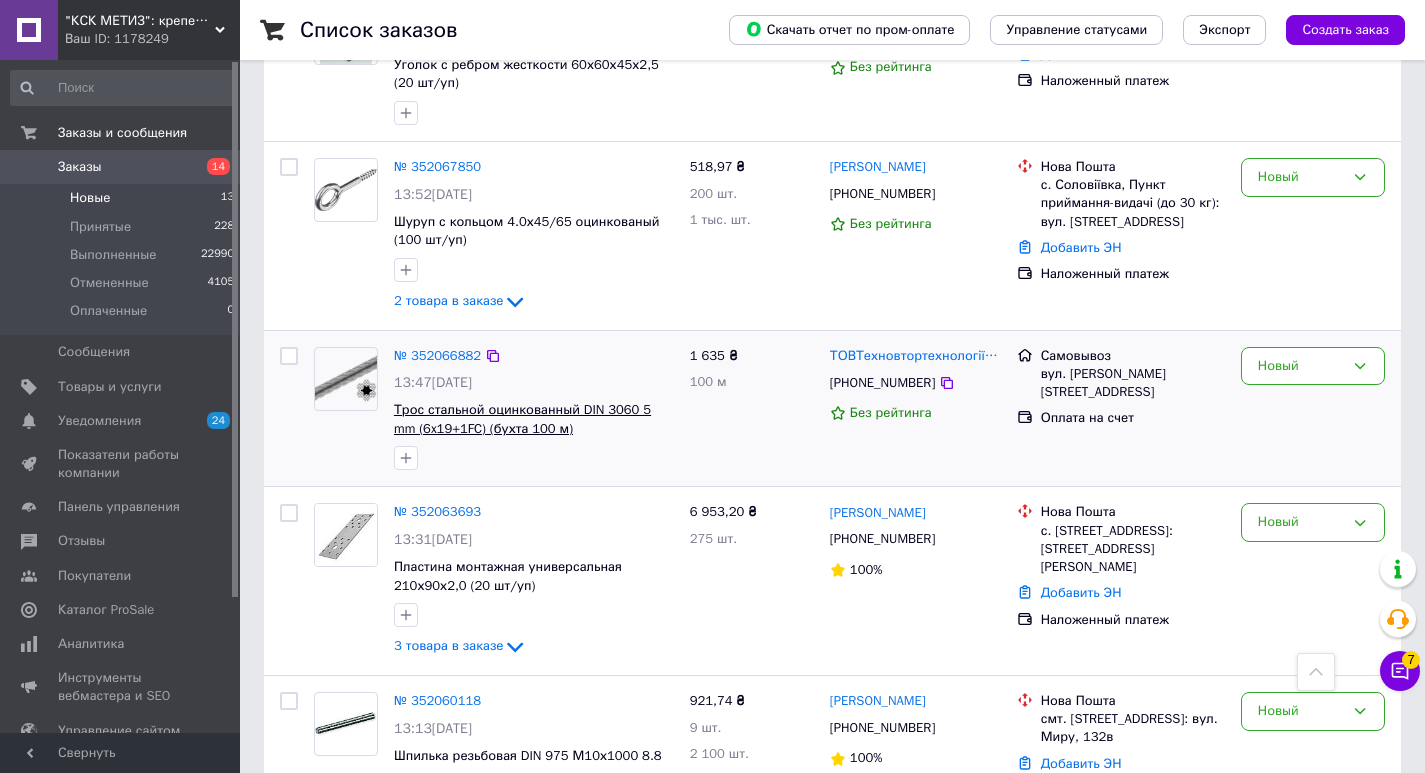 scroll, scrollTop: 2057, scrollLeft: 0, axis: vertical 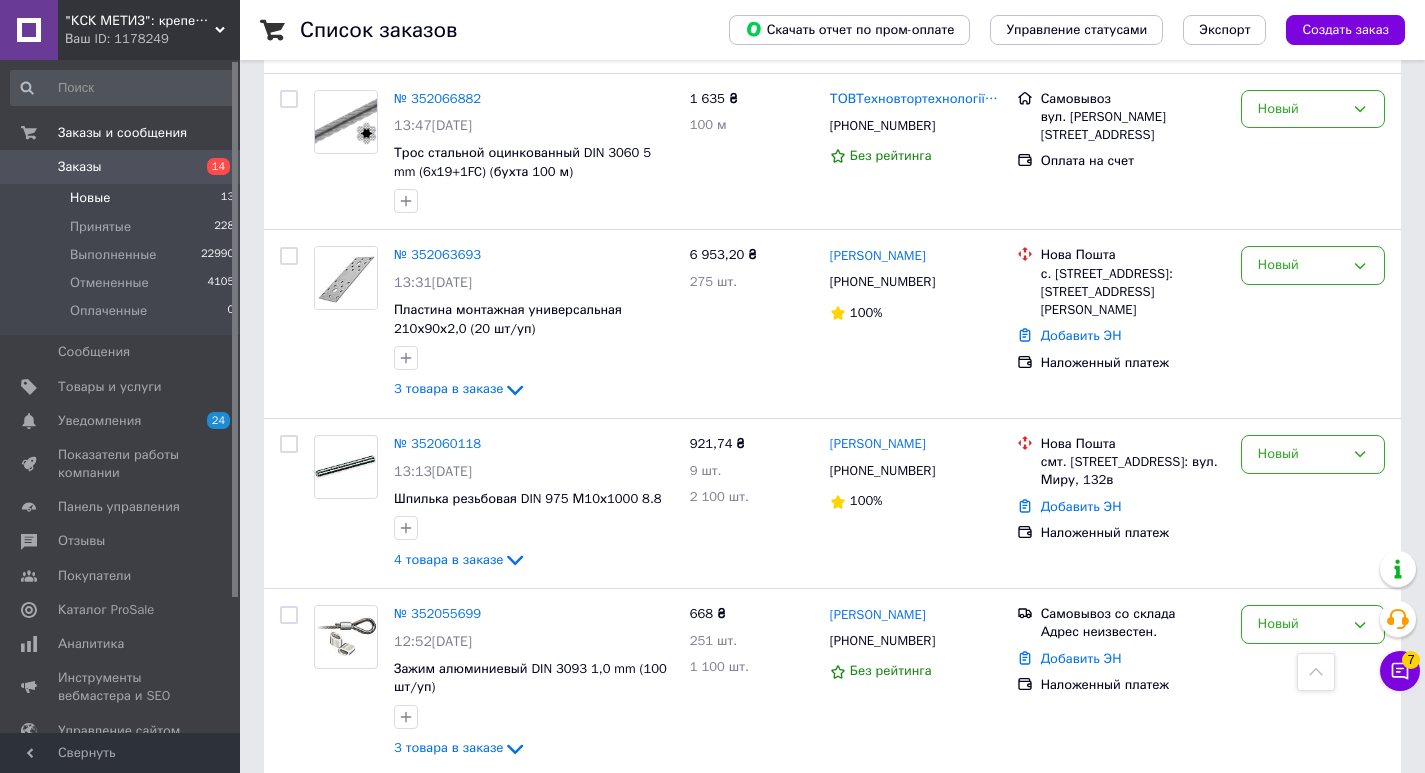 click on "Заказы" at bounding box center [80, 167] 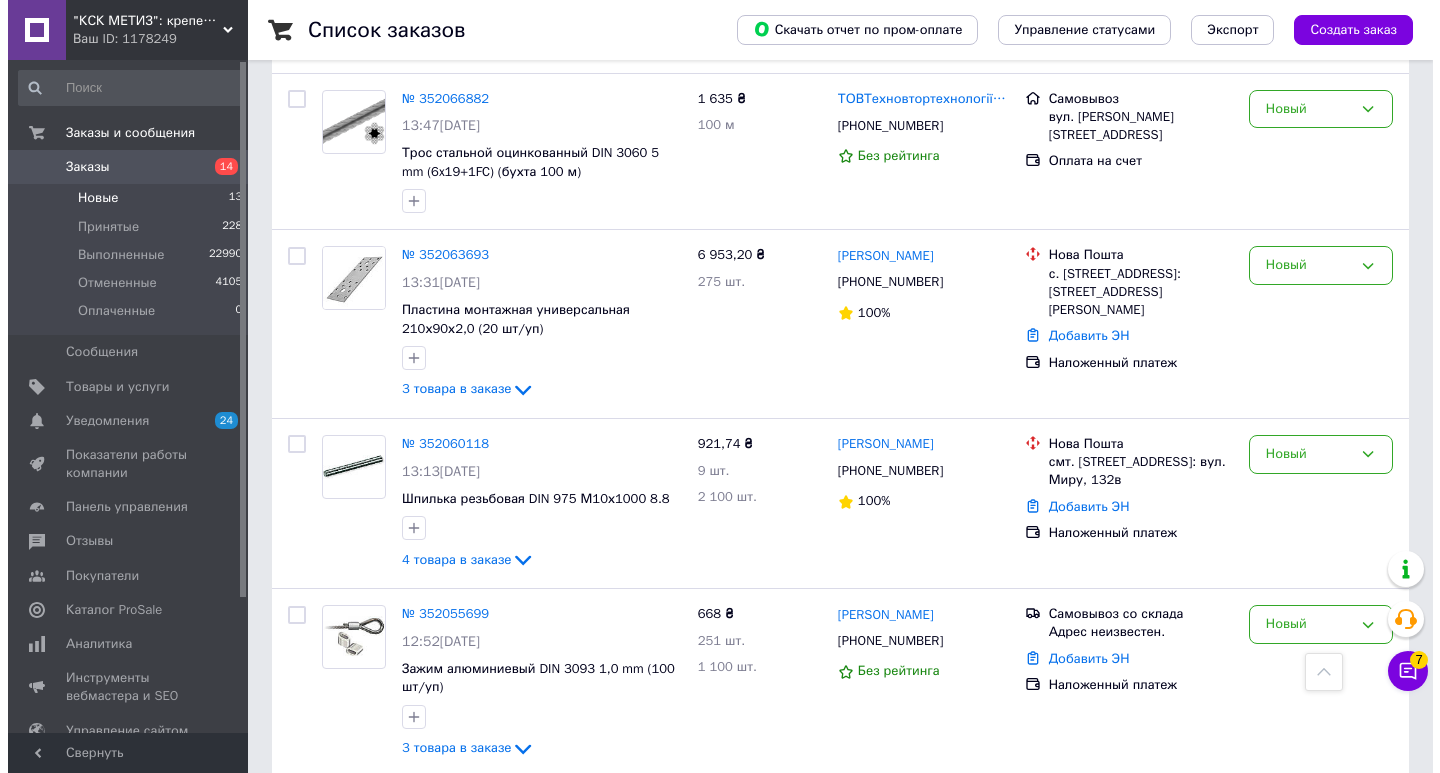 scroll, scrollTop: 0, scrollLeft: 0, axis: both 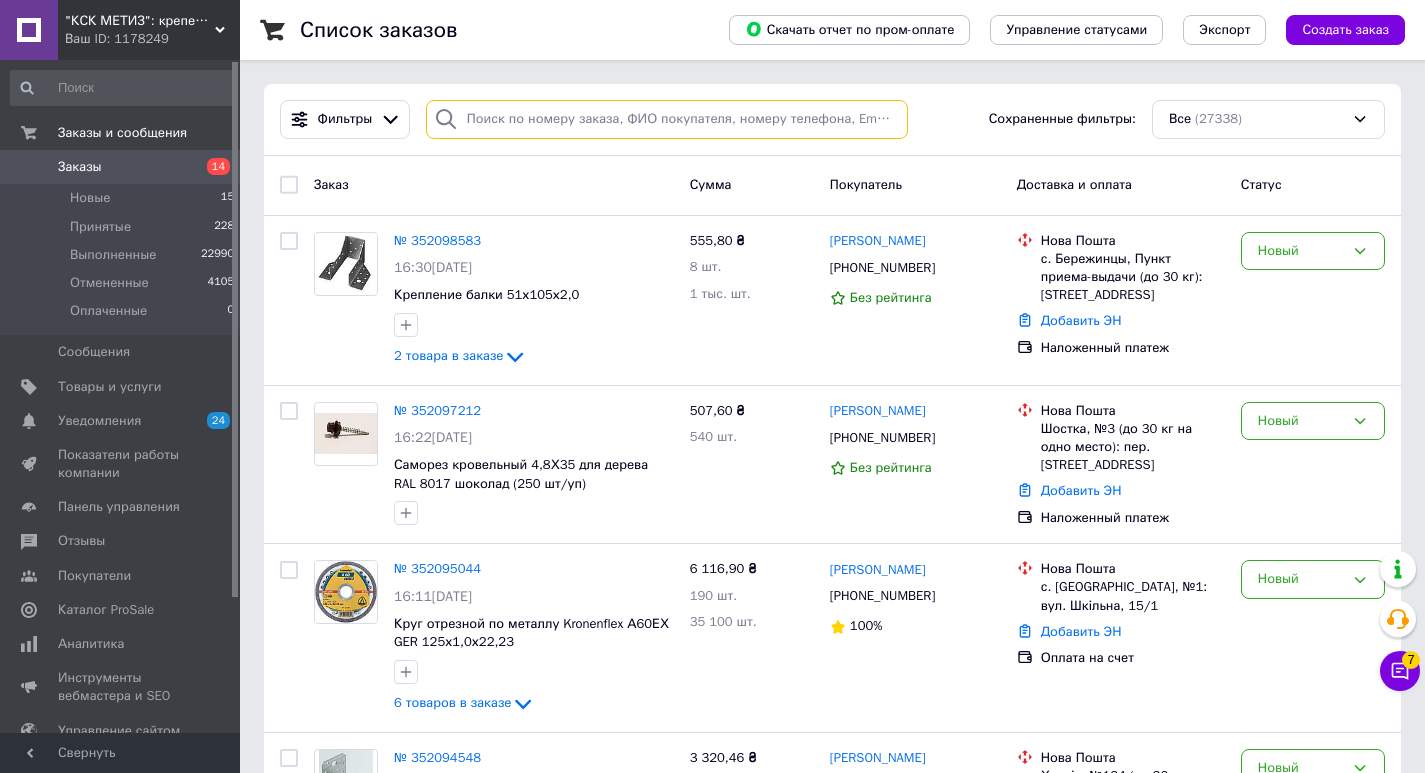 click at bounding box center (667, 119) 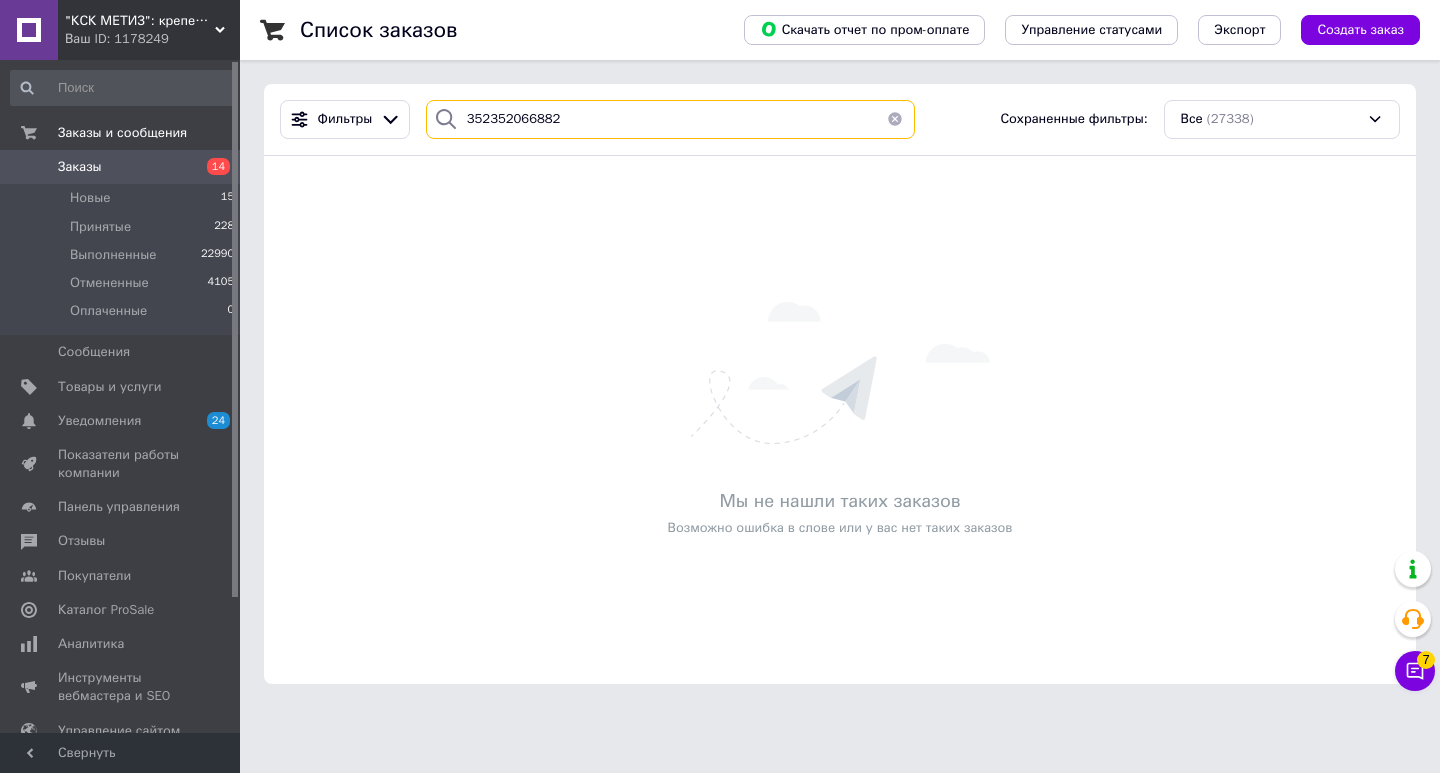 click on "352352066882" at bounding box center (670, 119) 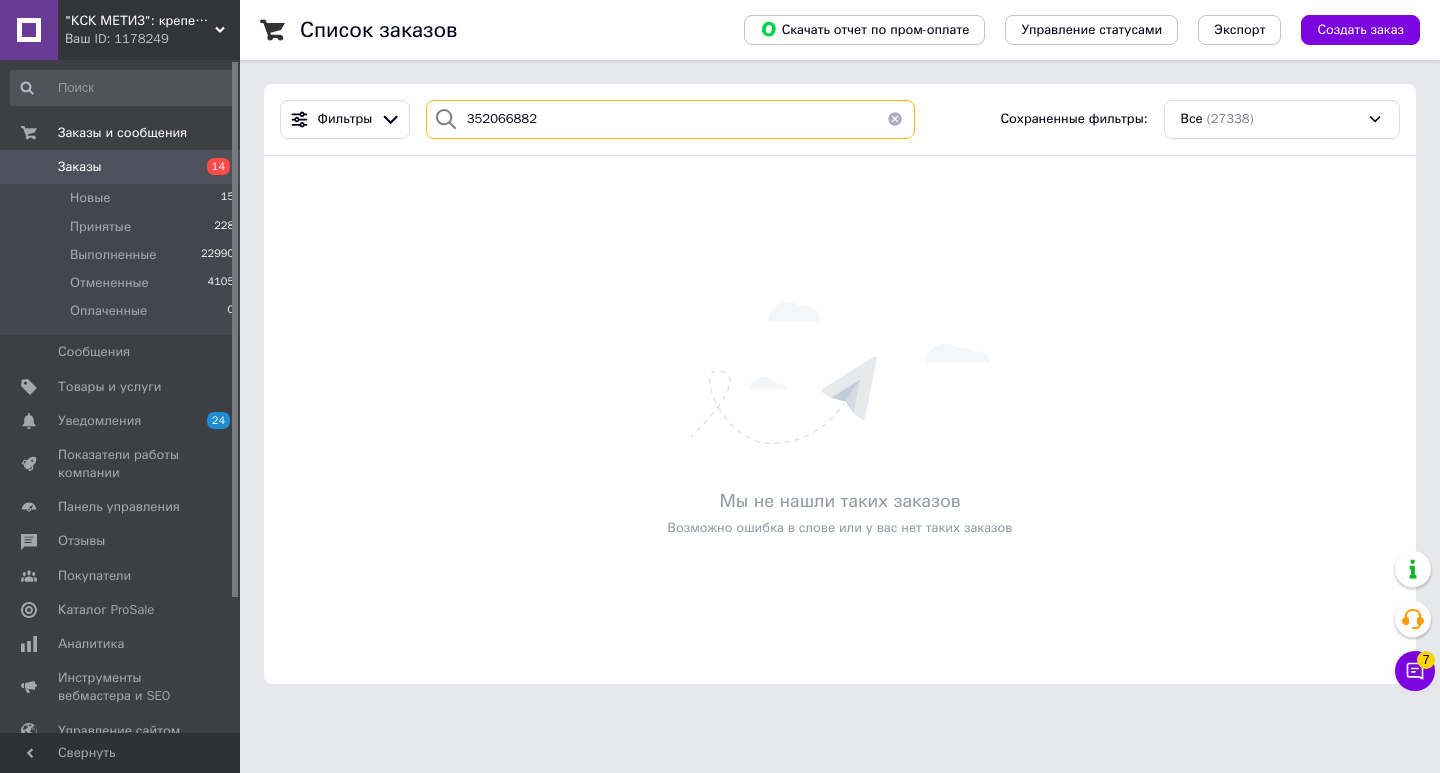 type on "352066882" 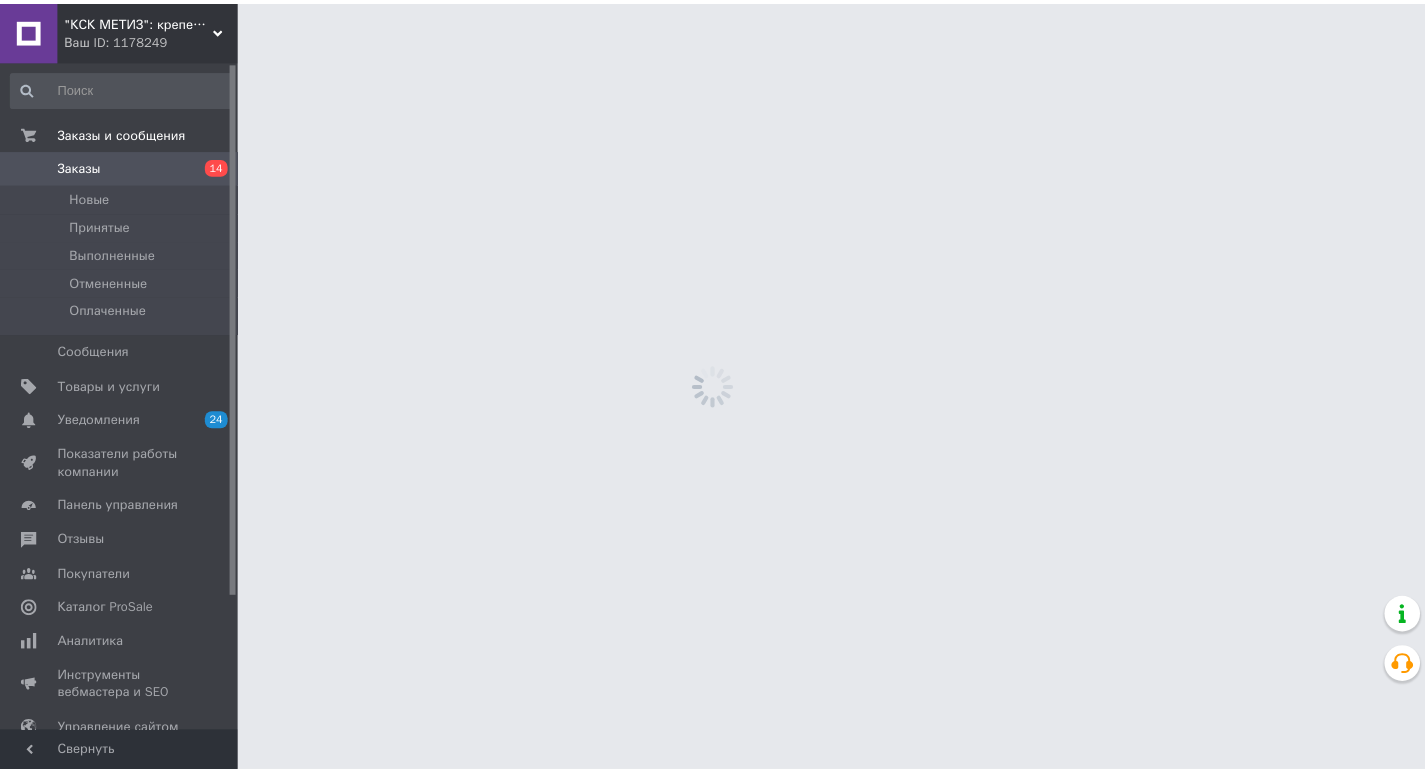 scroll, scrollTop: 0, scrollLeft: 0, axis: both 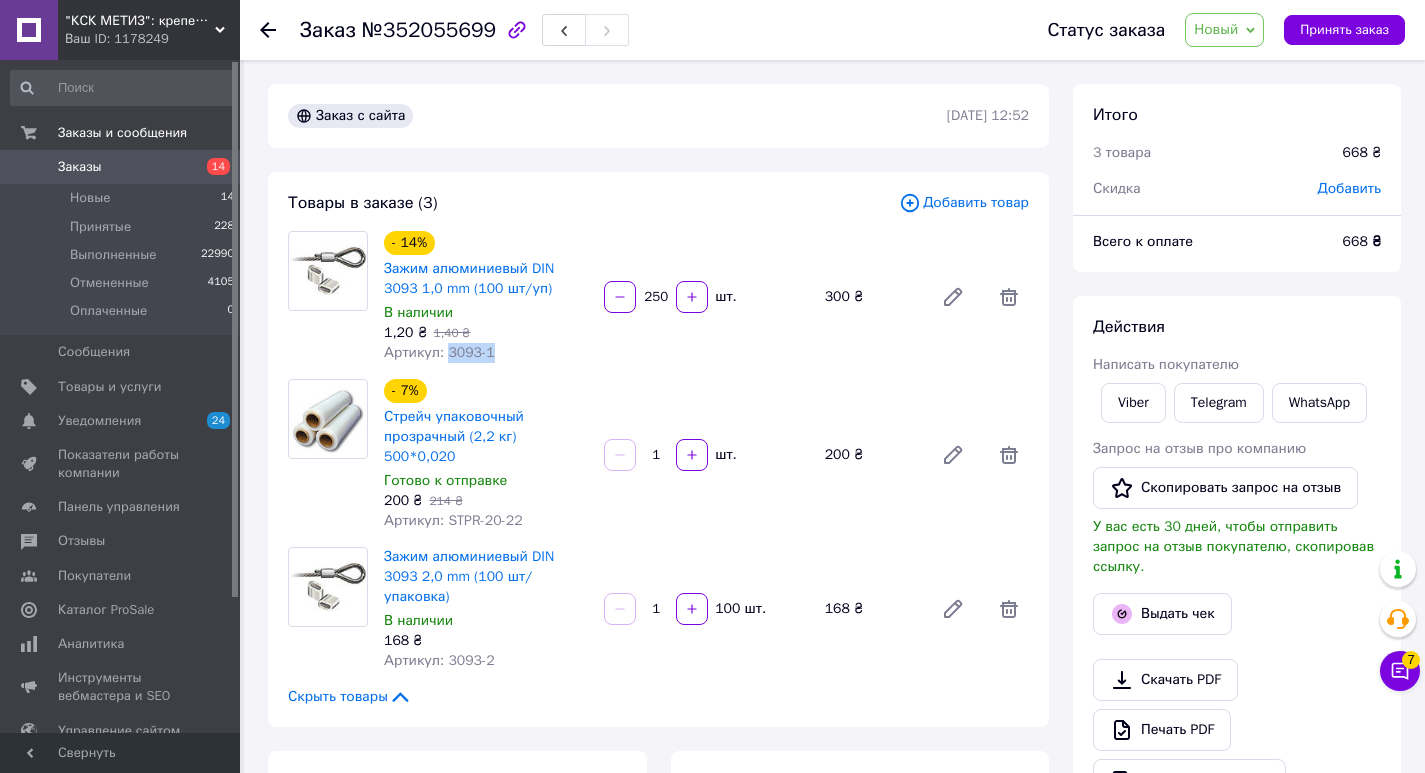 drag, startPoint x: 467, startPoint y: 357, endPoint x: 479, endPoint y: 351, distance: 13.416408 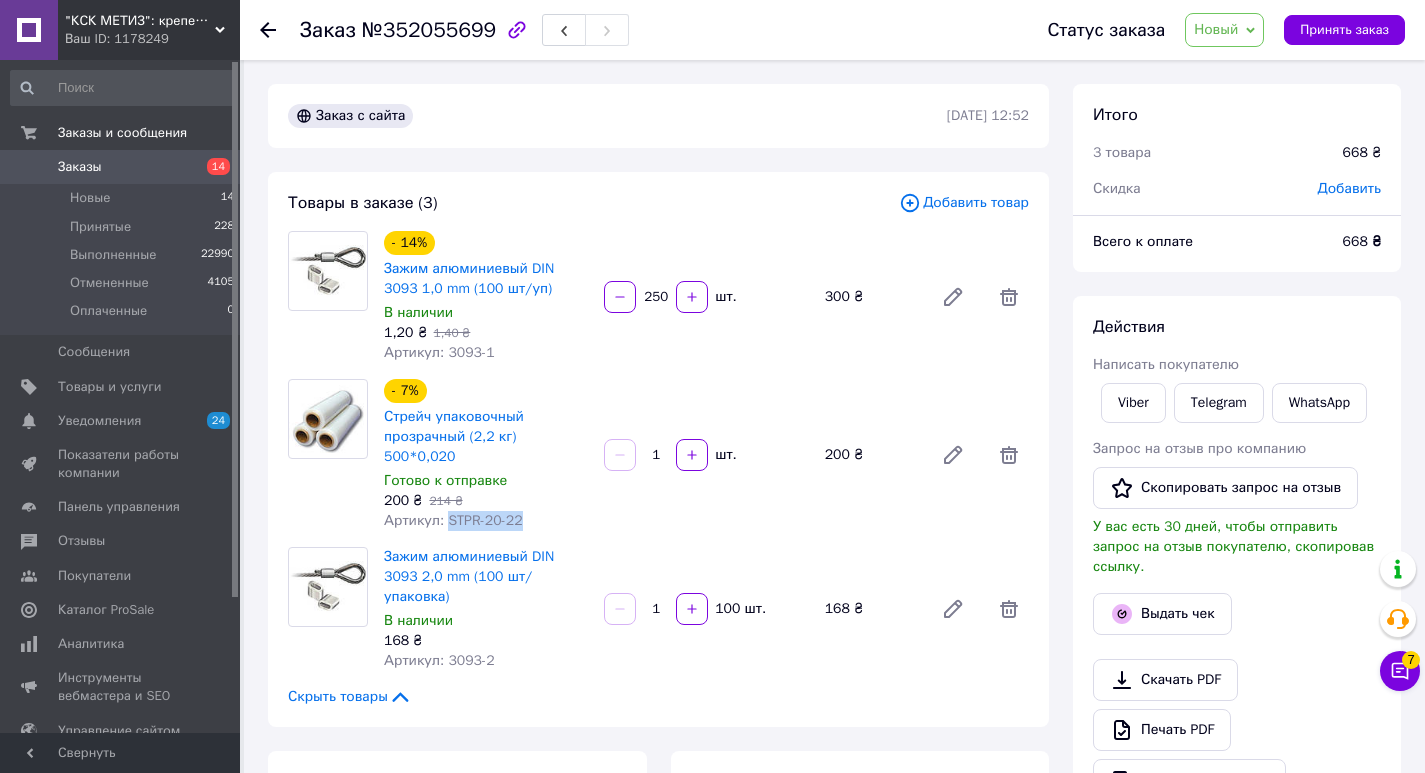 drag, startPoint x: 444, startPoint y: 500, endPoint x: 521, endPoint y: 505, distance: 77.16217 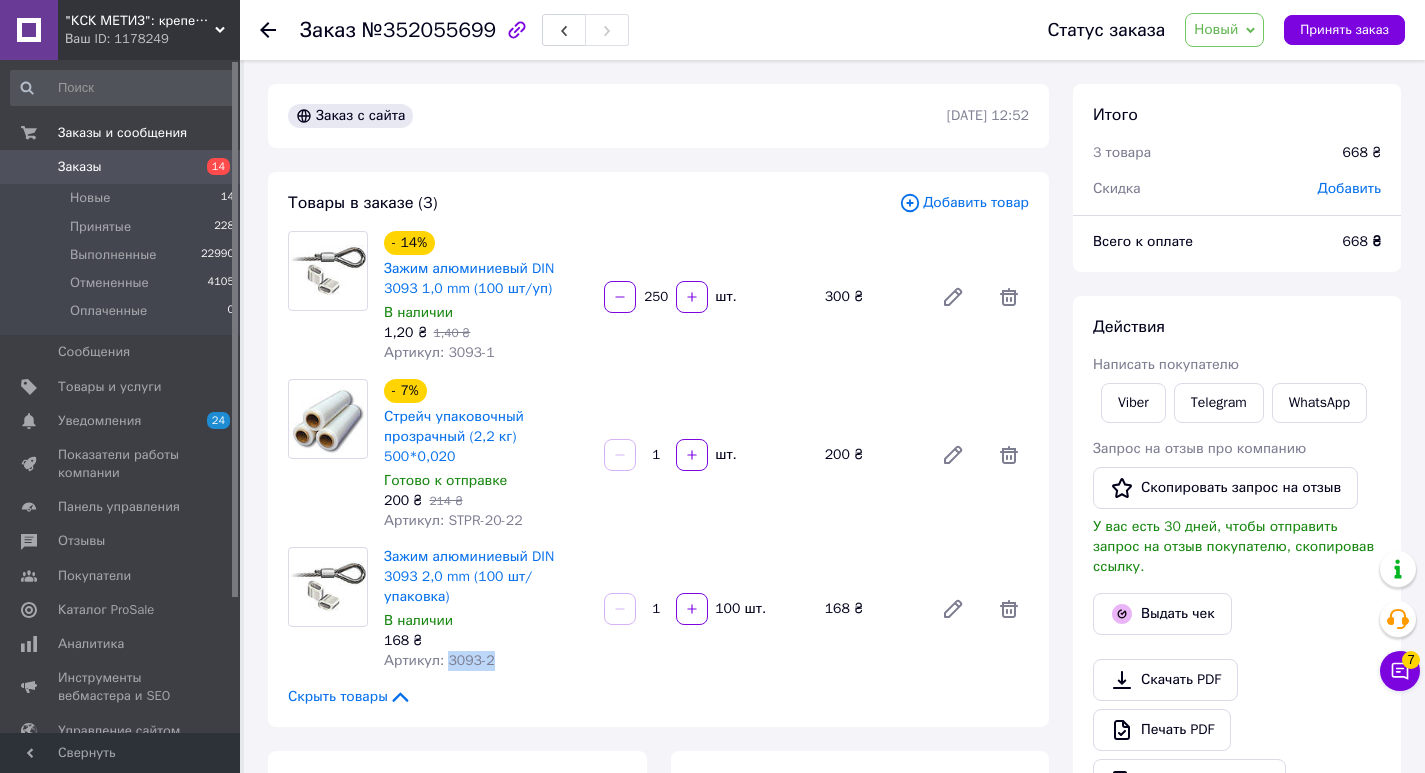 drag, startPoint x: 443, startPoint y: 623, endPoint x: 517, endPoint y: 628, distance: 74.168724 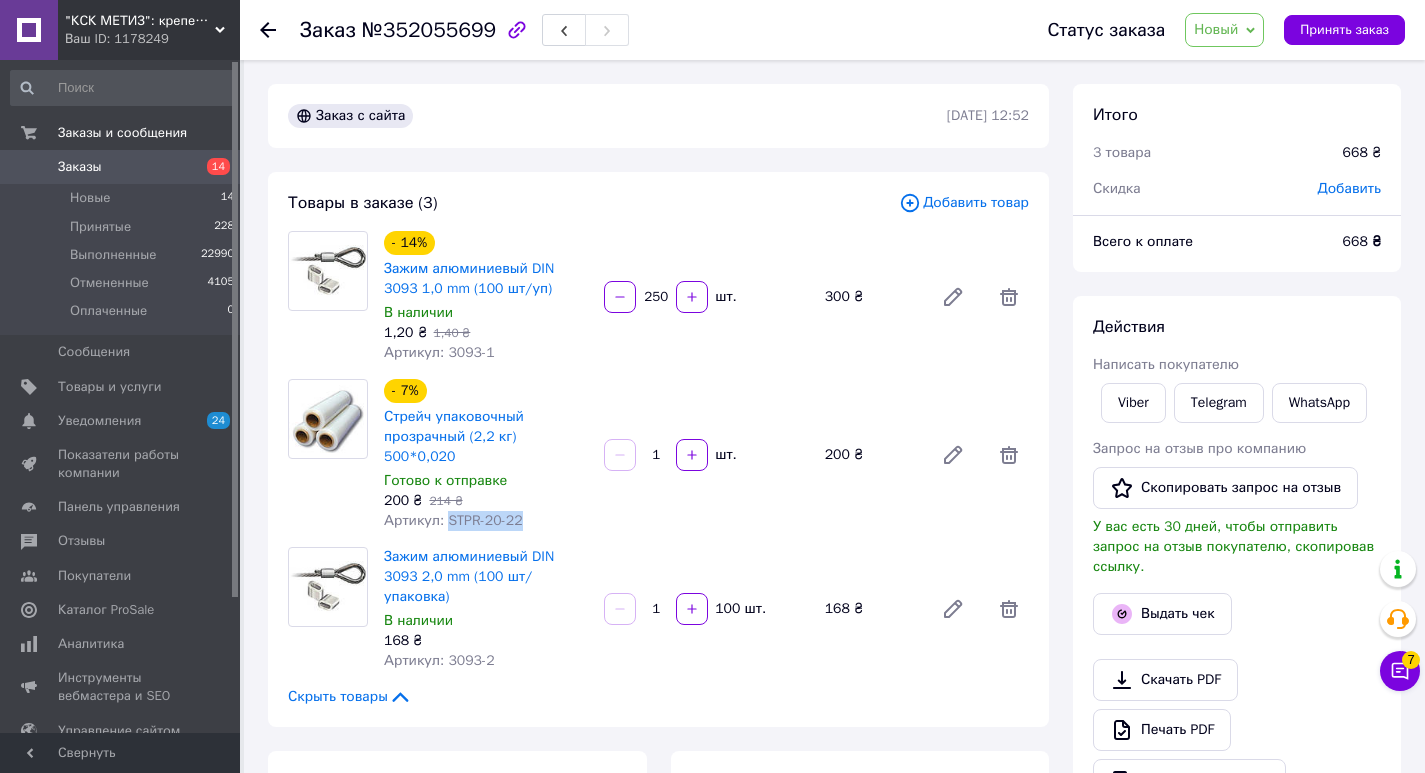 drag, startPoint x: 444, startPoint y: 501, endPoint x: 516, endPoint y: 502, distance: 72.00694 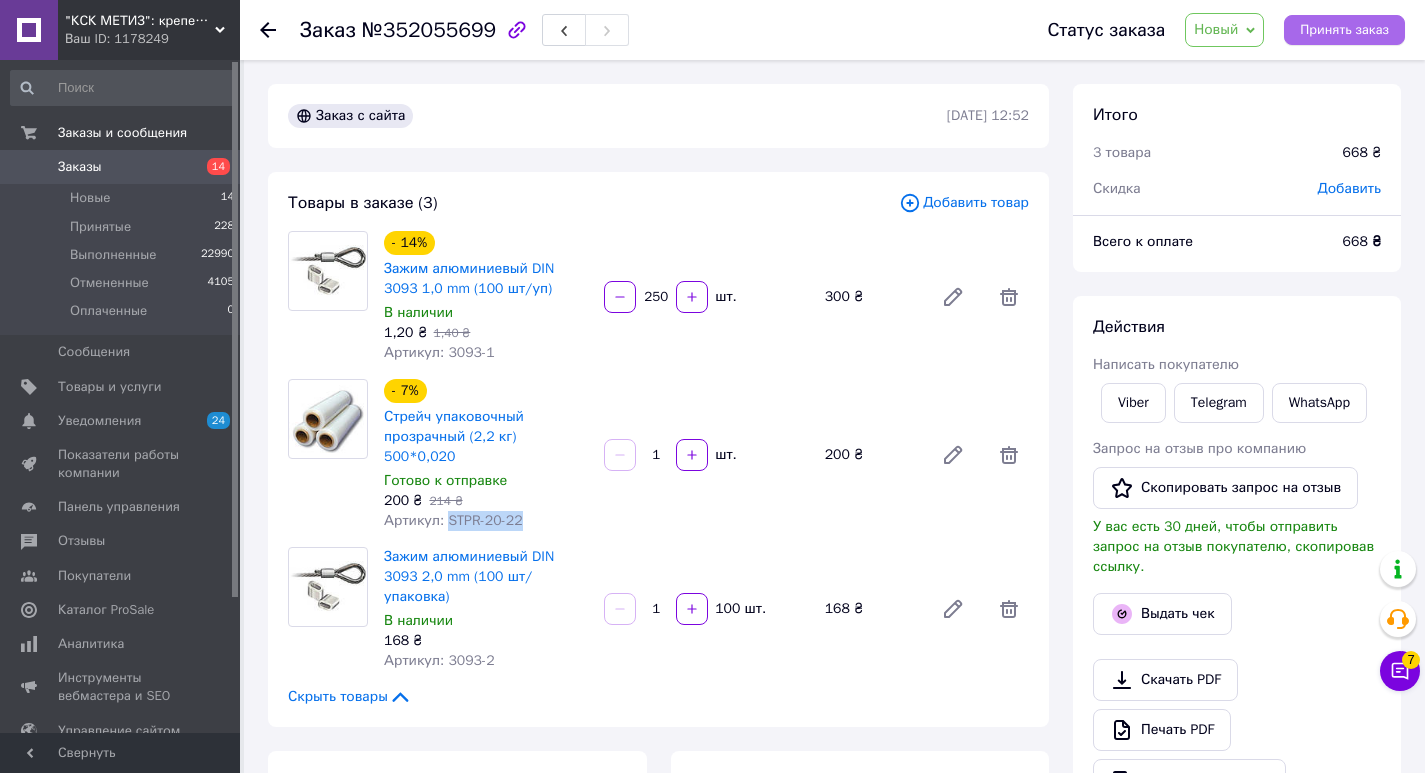 click on "Принять заказ" at bounding box center [1344, 30] 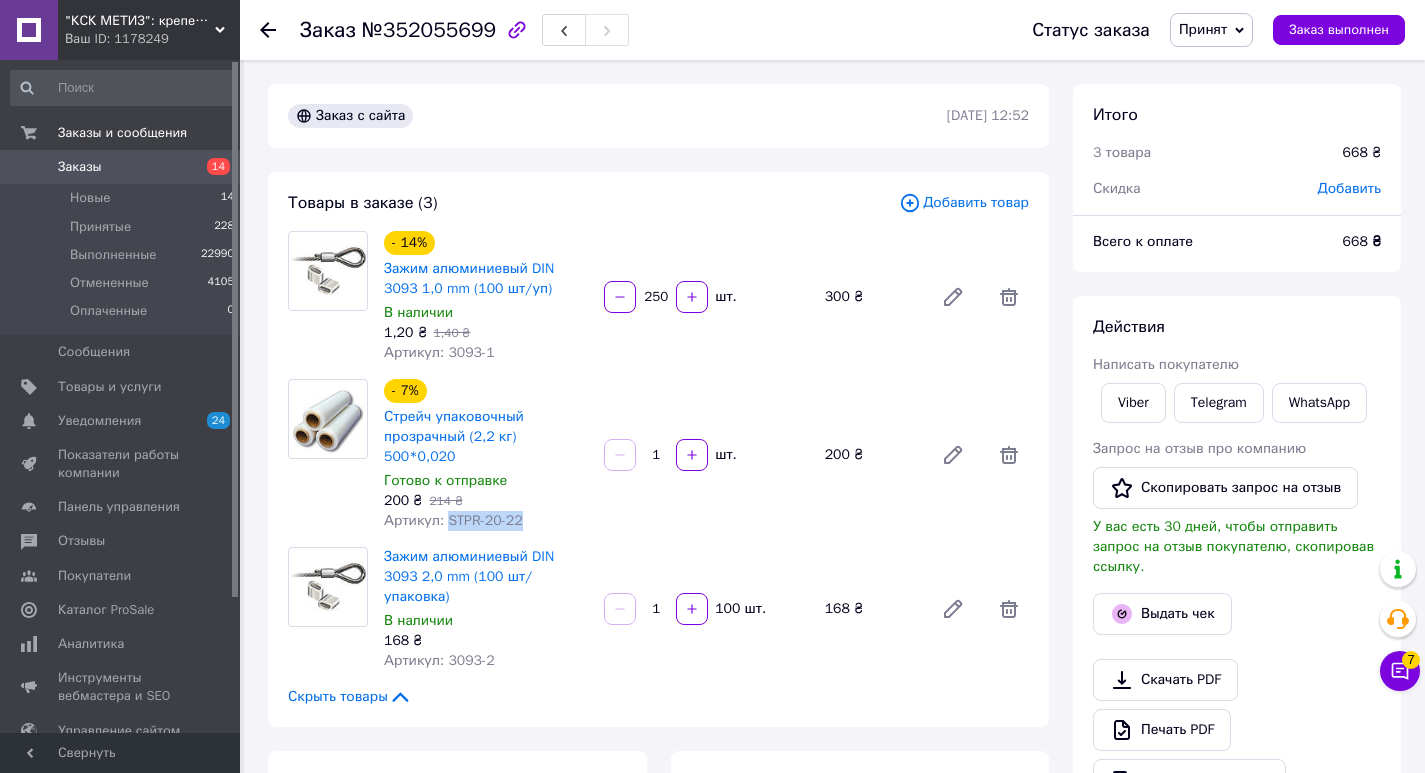 scroll, scrollTop: 400, scrollLeft: 0, axis: vertical 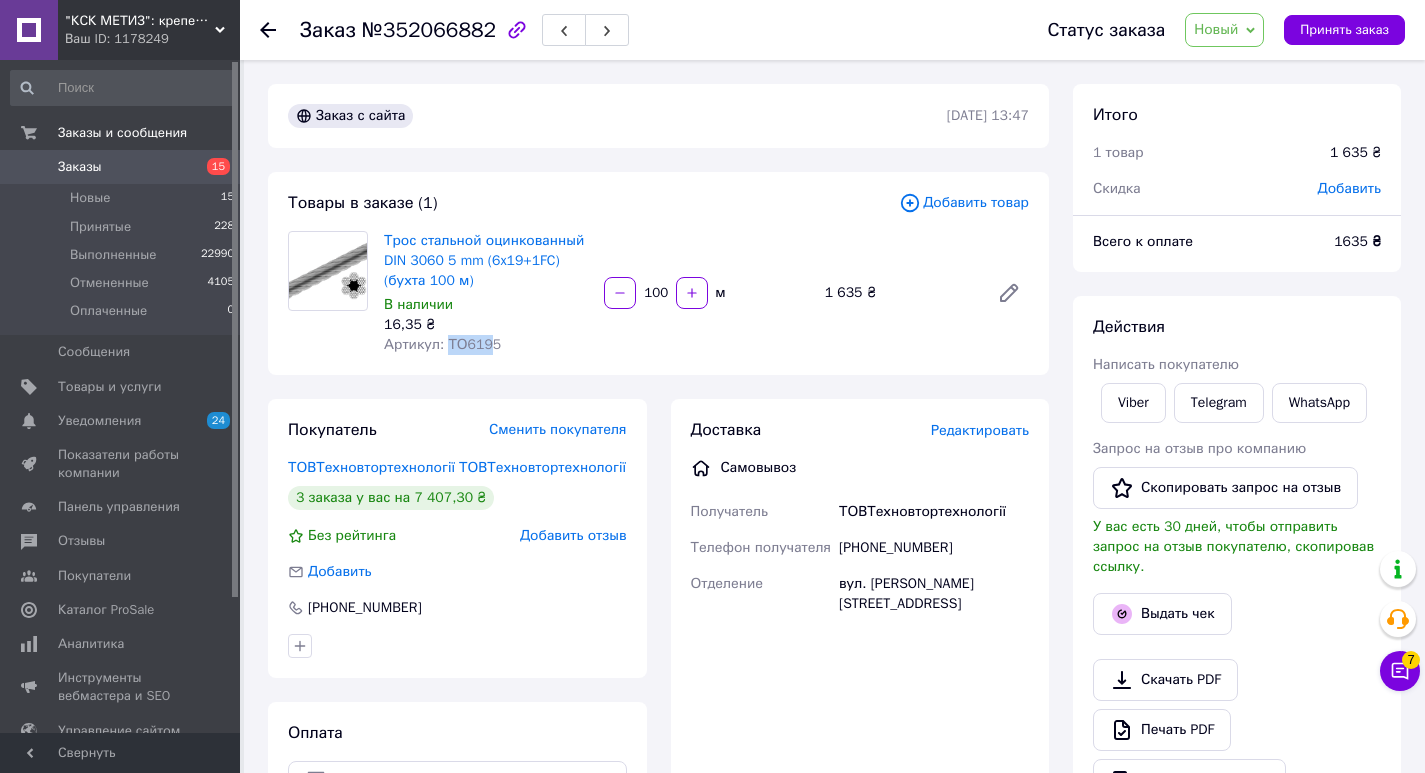 drag, startPoint x: 445, startPoint y: 341, endPoint x: 486, endPoint y: 341, distance: 41 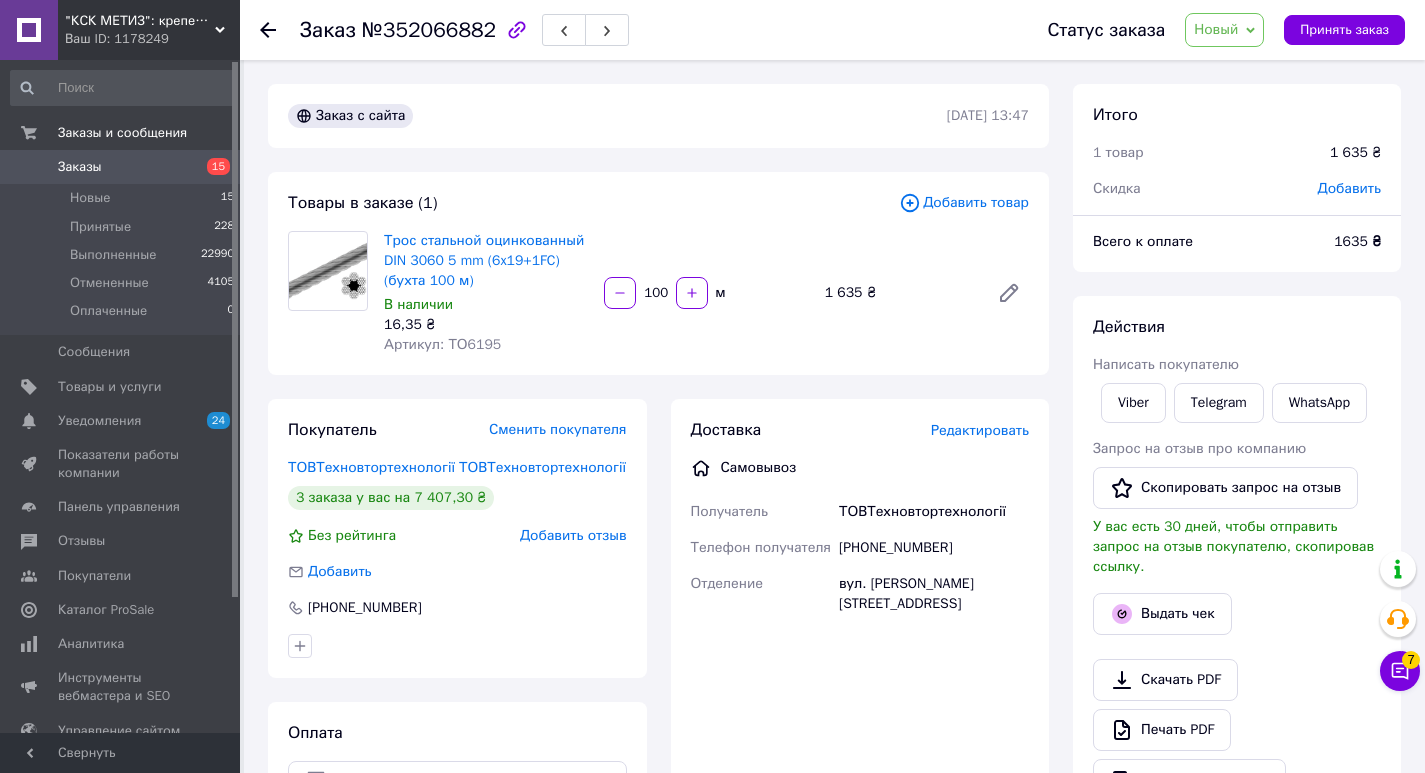 click on "Товары в заказе (1) Добавить товар Трос стальной оцинкованный DIN 3060 5 mm (6x19+1FC) (бухта 100 м) В наличии 16,35 ₴ Артикул: ТО6195 100   м 1 635 ₴" at bounding box center (658, 273) 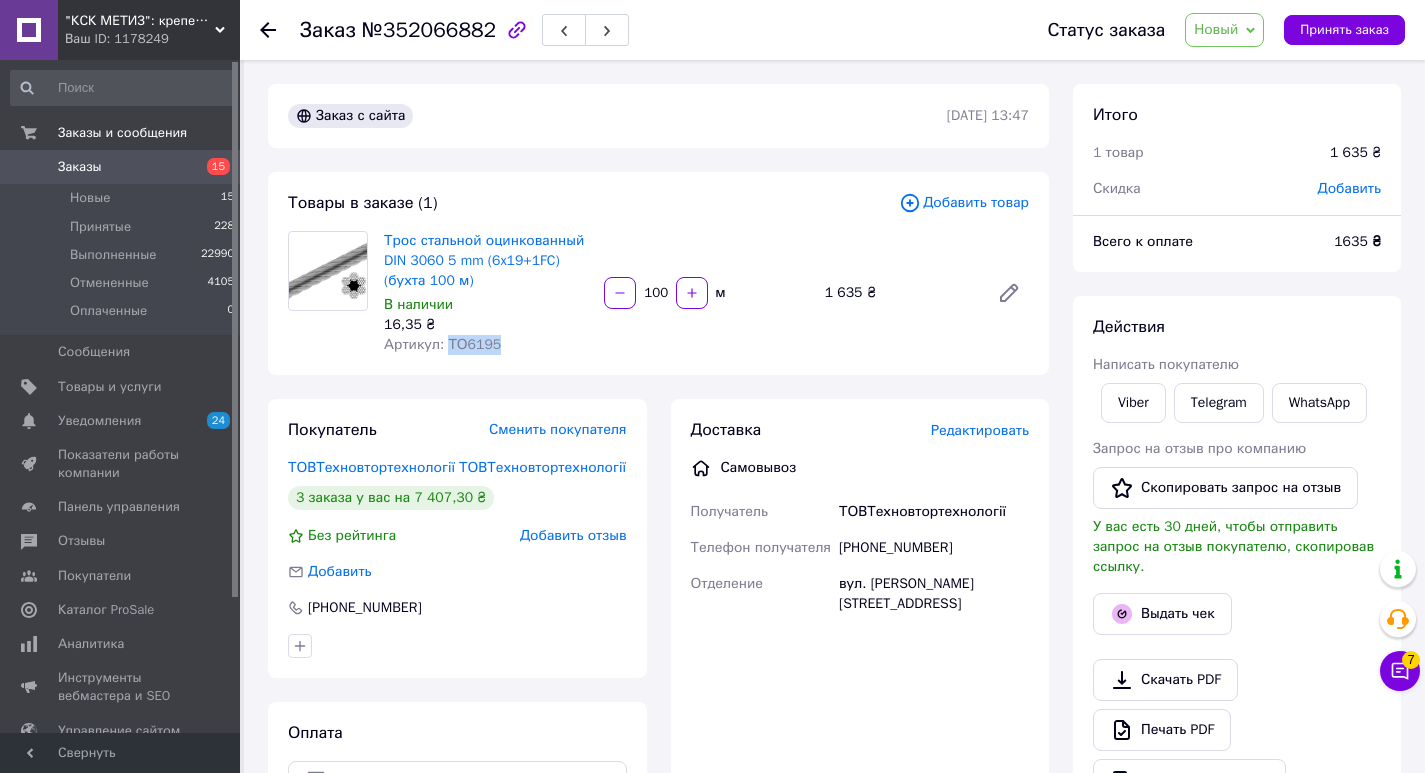 drag, startPoint x: 445, startPoint y: 345, endPoint x: 511, endPoint y: 347, distance: 66.0303 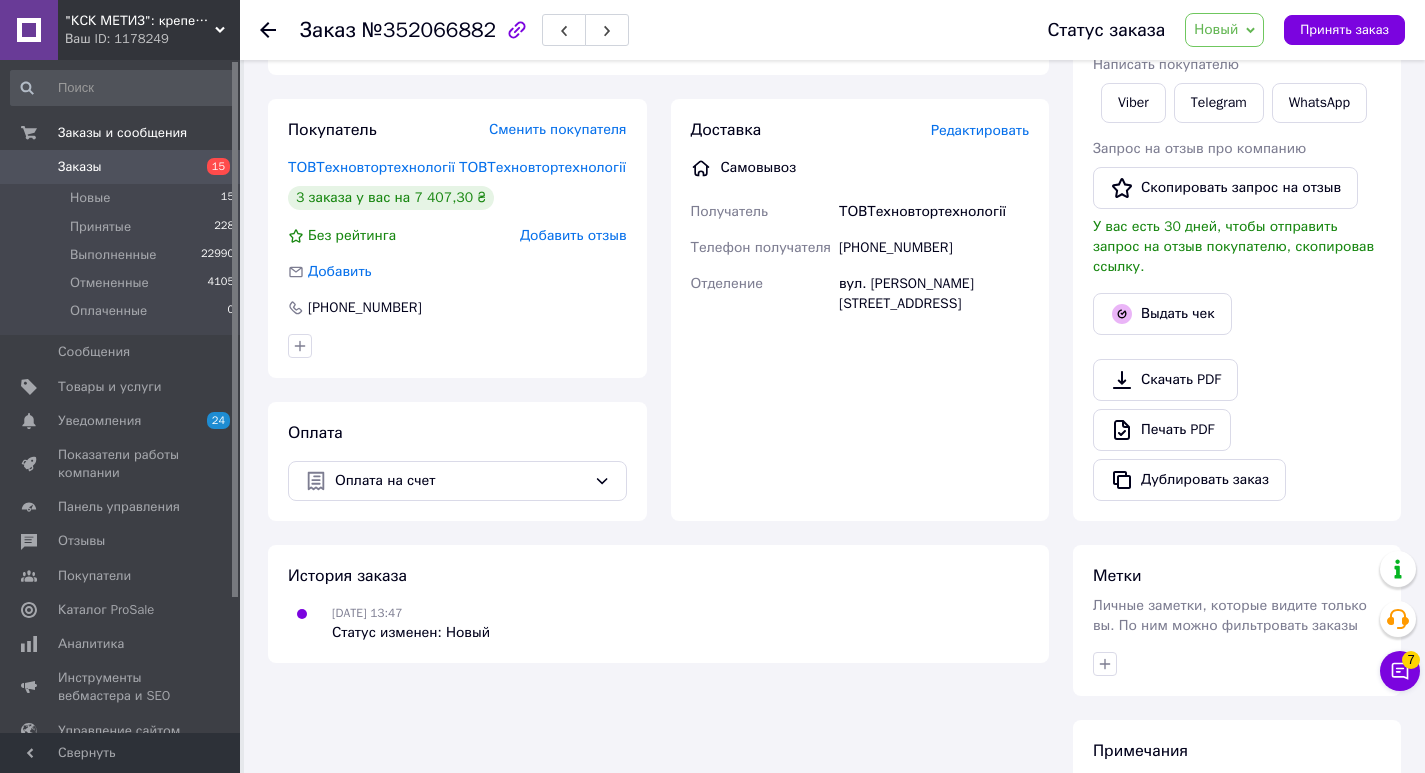 scroll, scrollTop: 100, scrollLeft: 0, axis: vertical 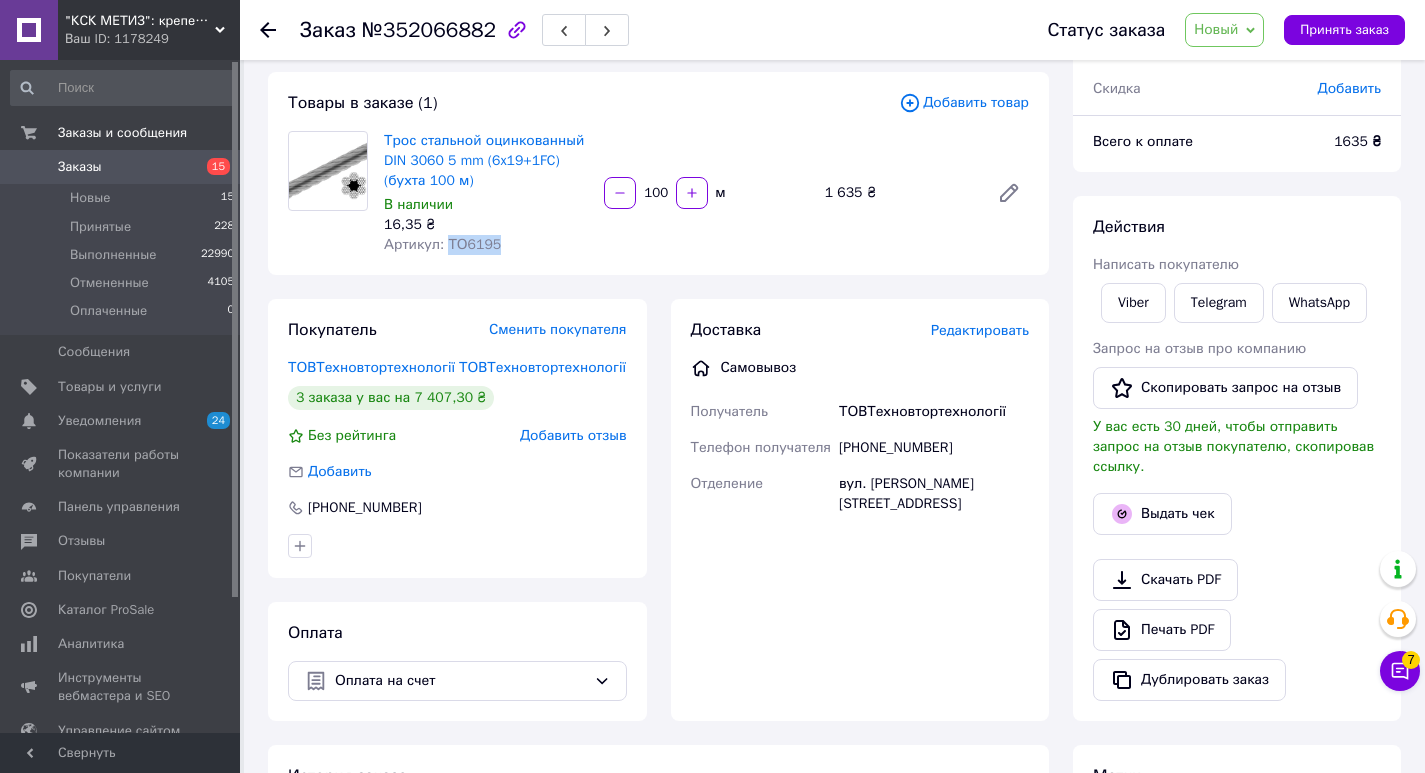 drag, startPoint x: 1324, startPoint y: 35, endPoint x: 1113, endPoint y: 54, distance: 211.85373 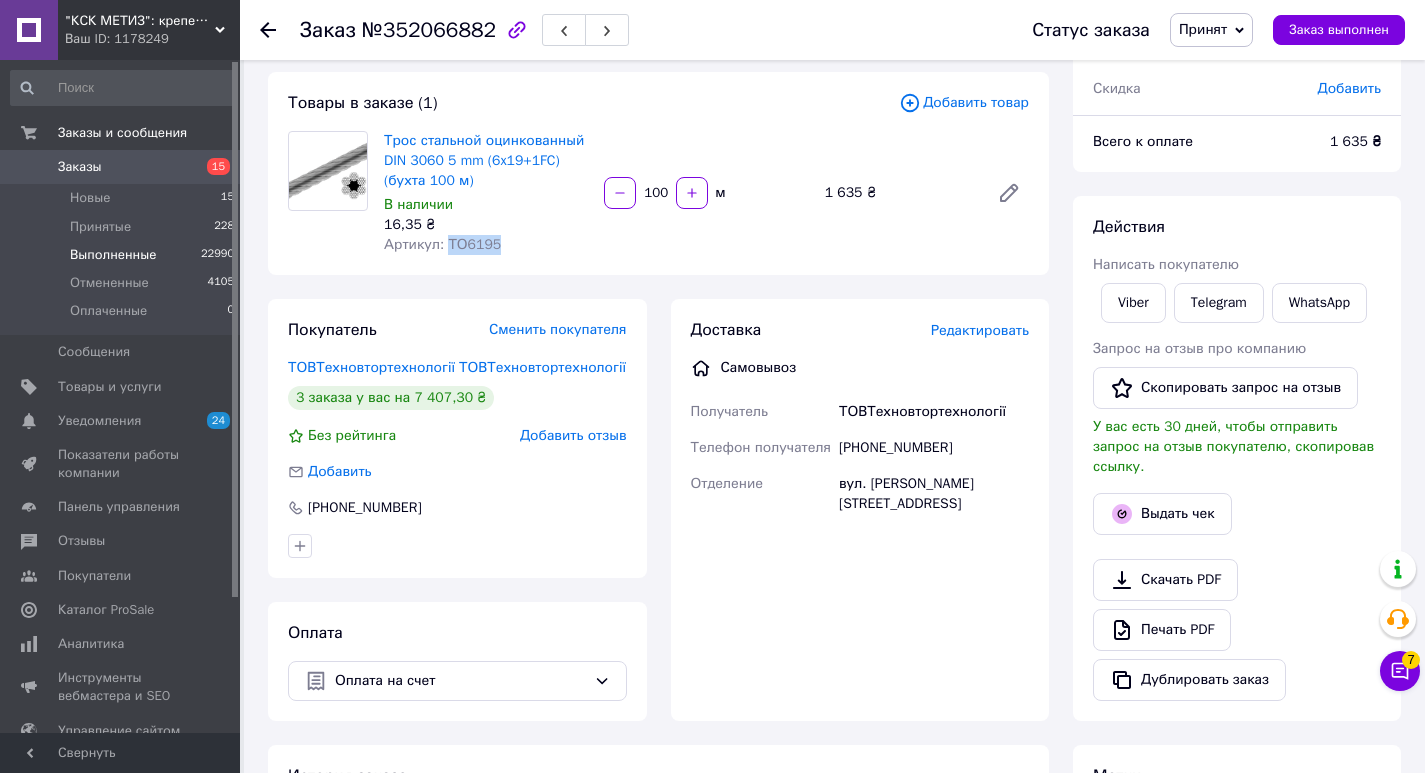 scroll, scrollTop: 0, scrollLeft: 0, axis: both 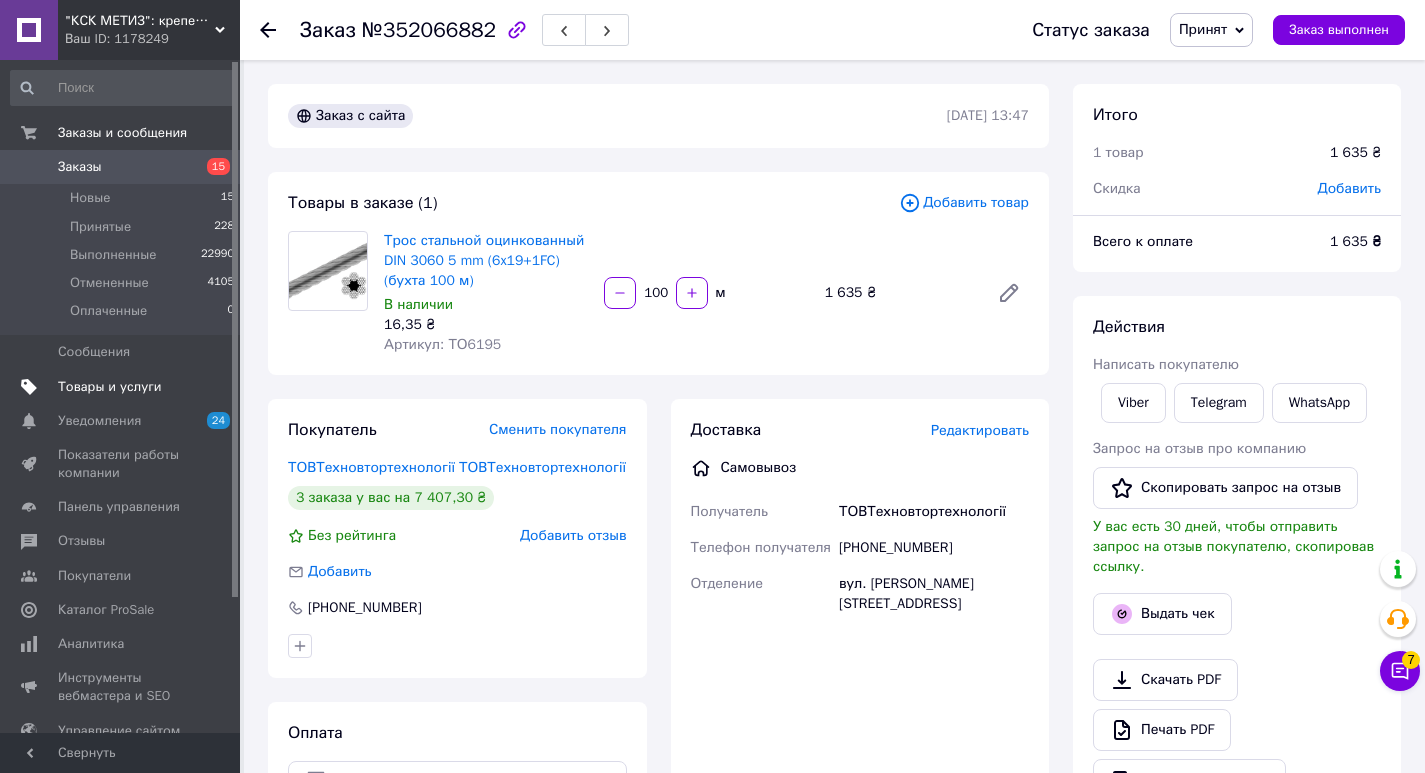drag, startPoint x: 102, startPoint y: 29, endPoint x: 71, endPoint y: 386, distance: 358.3434 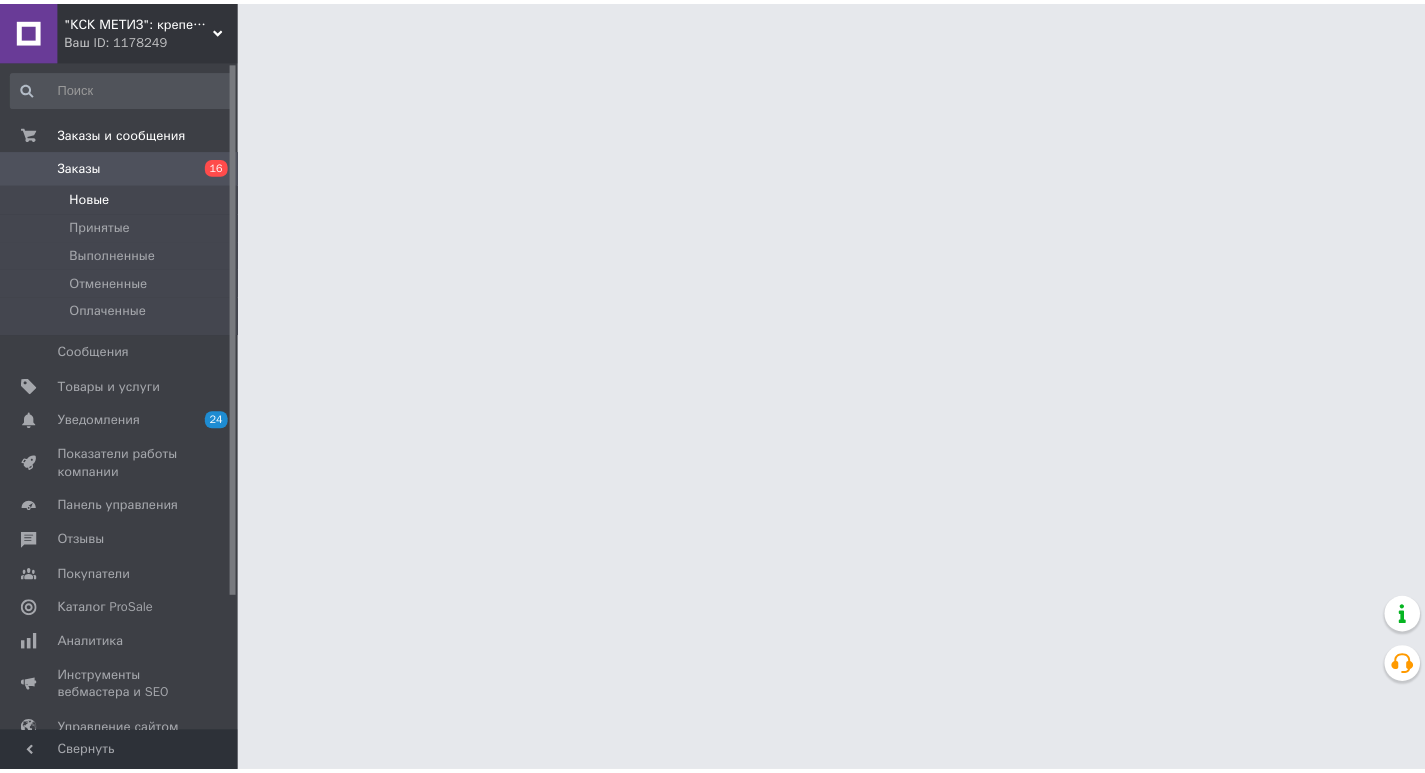 scroll, scrollTop: 0, scrollLeft: 0, axis: both 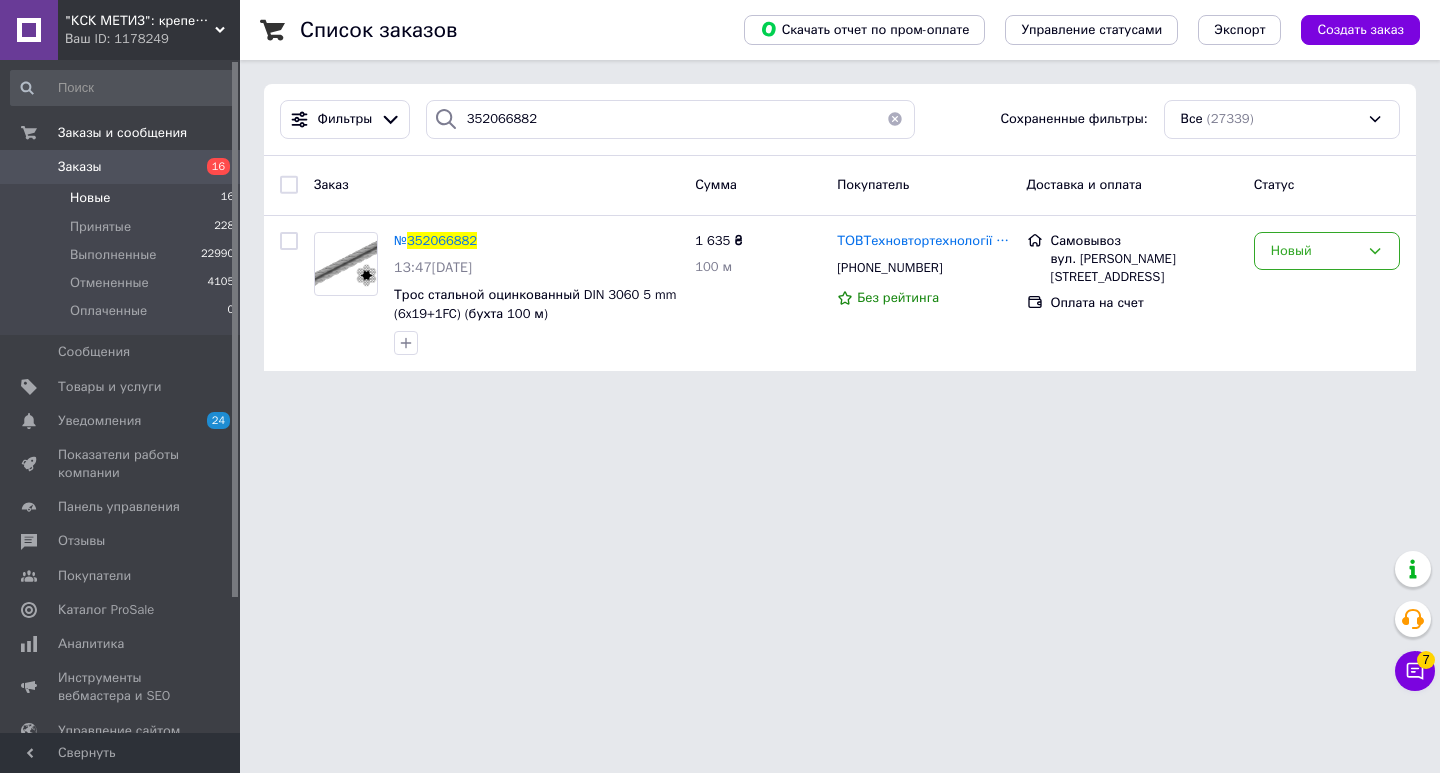 click on "Новые" at bounding box center [90, 198] 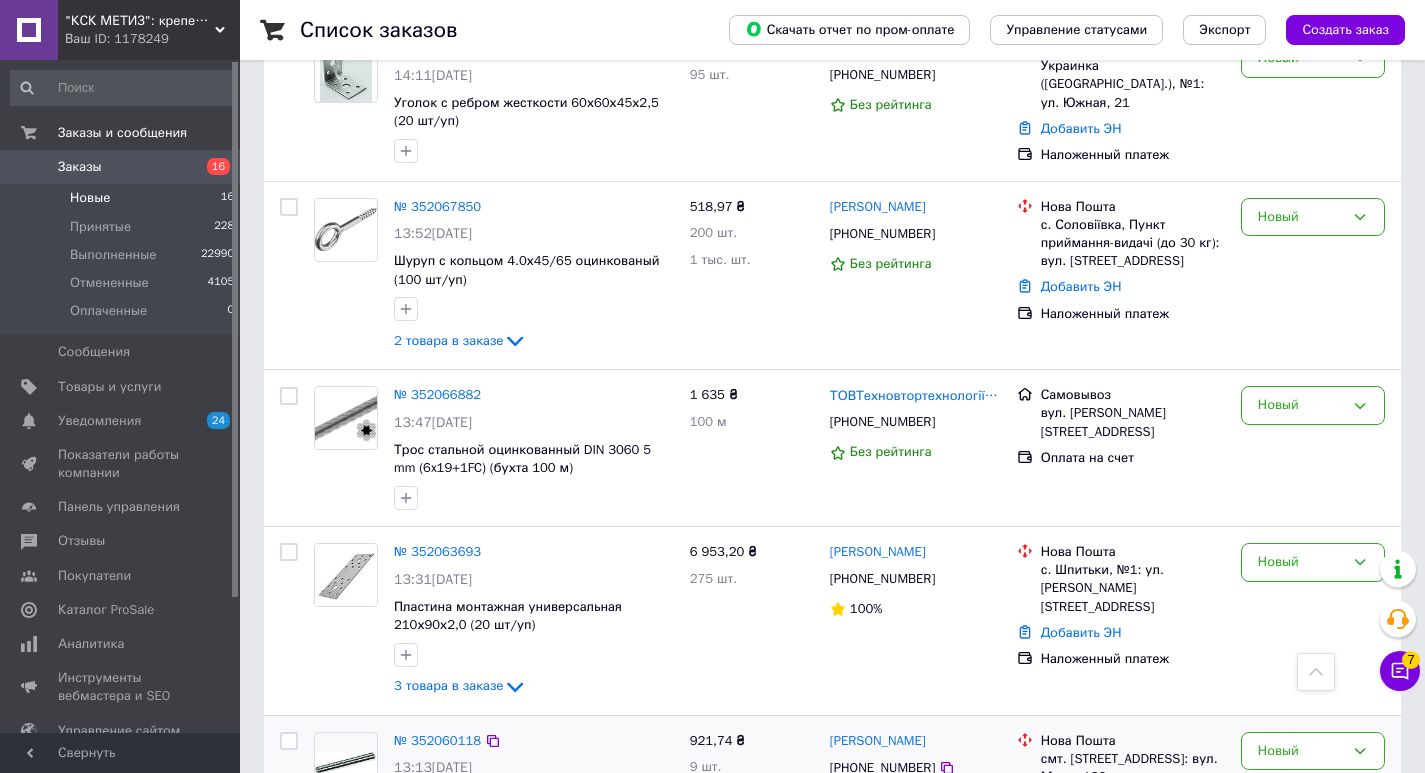scroll, scrollTop: 2477, scrollLeft: 0, axis: vertical 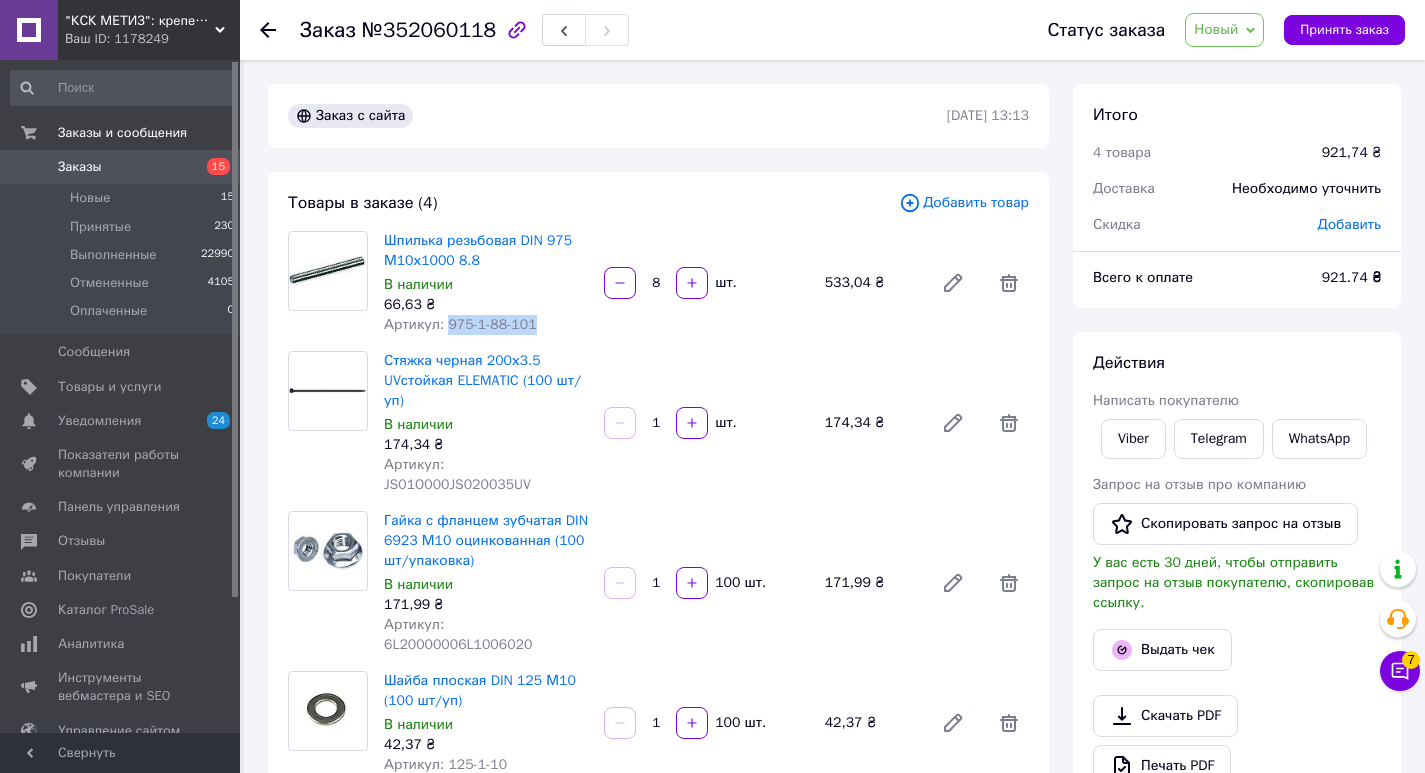 drag, startPoint x: 445, startPoint y: 325, endPoint x: 520, endPoint y: 330, distance: 75.16648 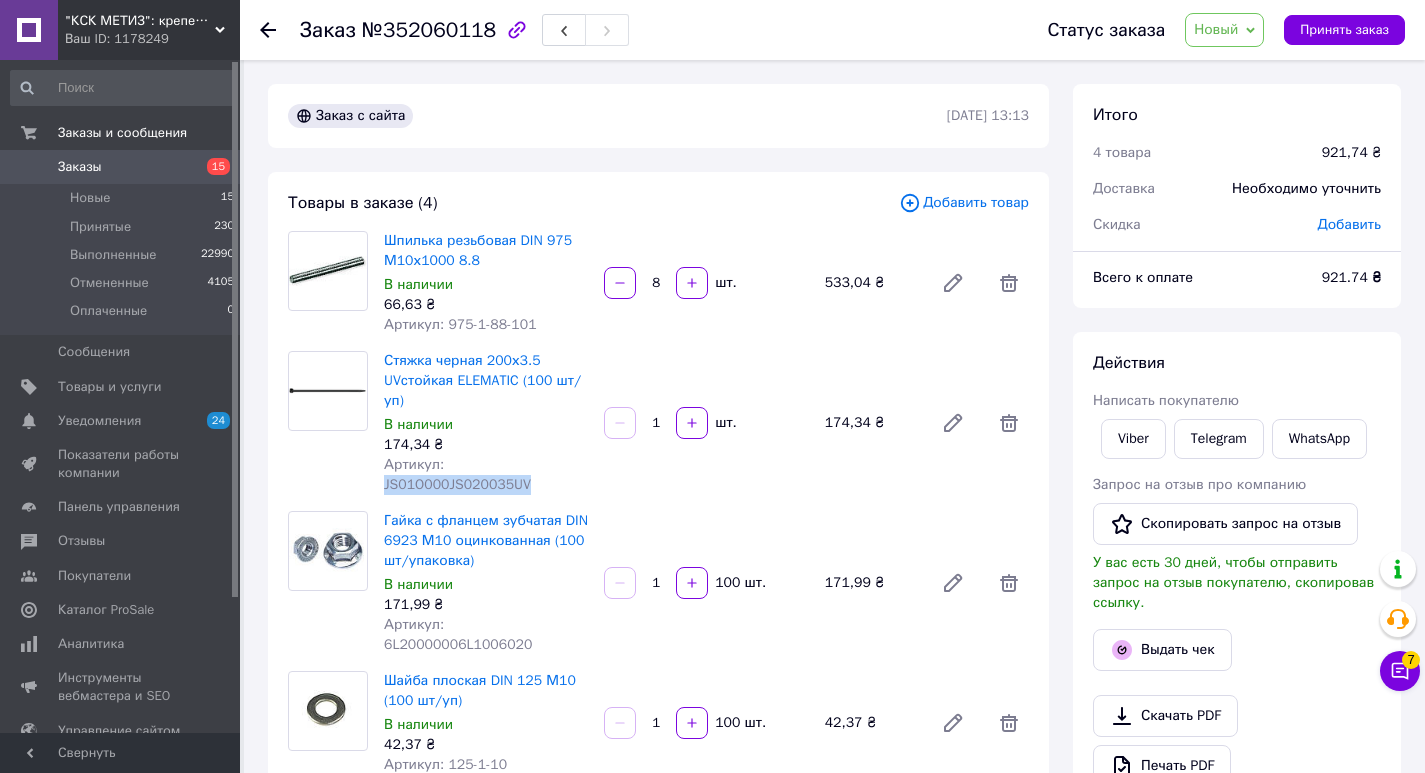 drag, startPoint x: 443, startPoint y: 465, endPoint x: 585, endPoint y: 465, distance: 142 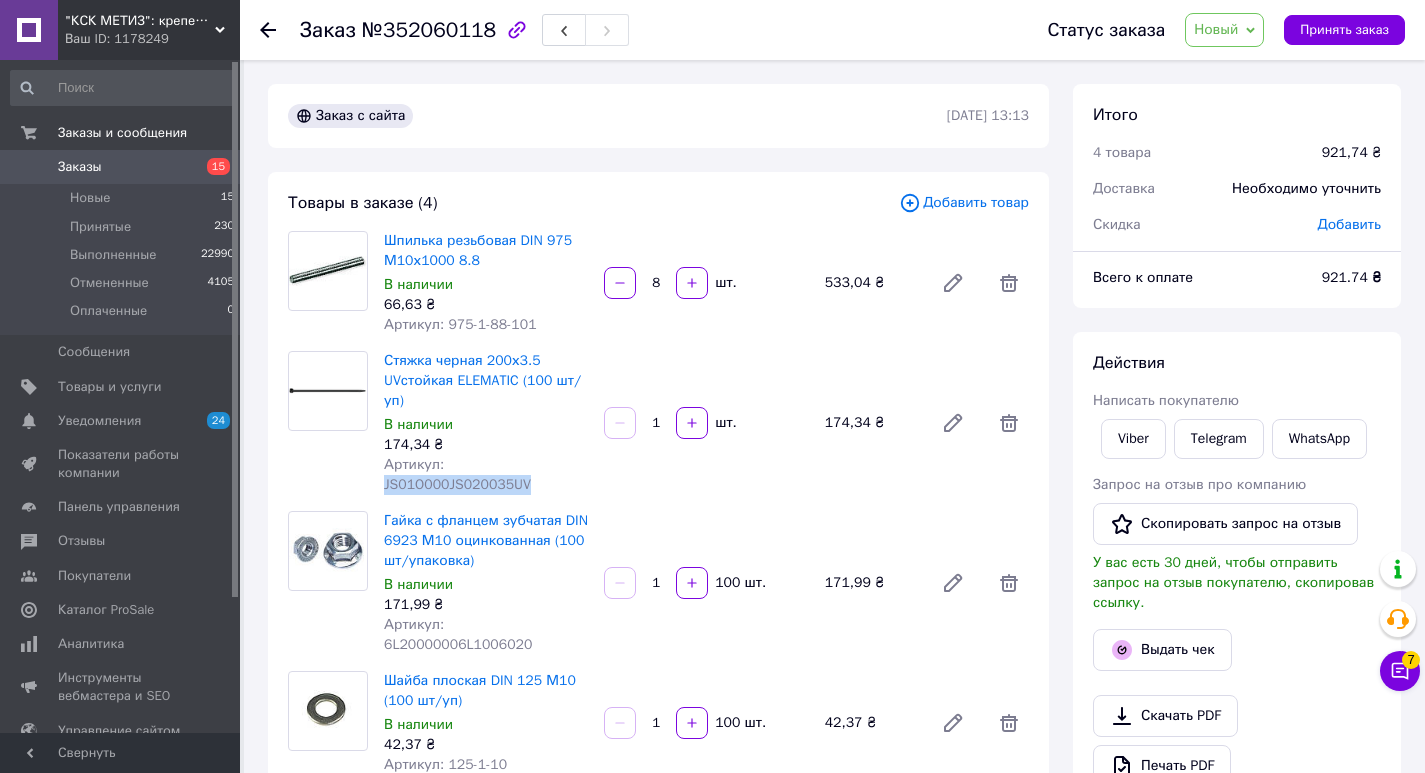click on "Артикул: JS01O000JS020035UV" at bounding box center (486, 475) 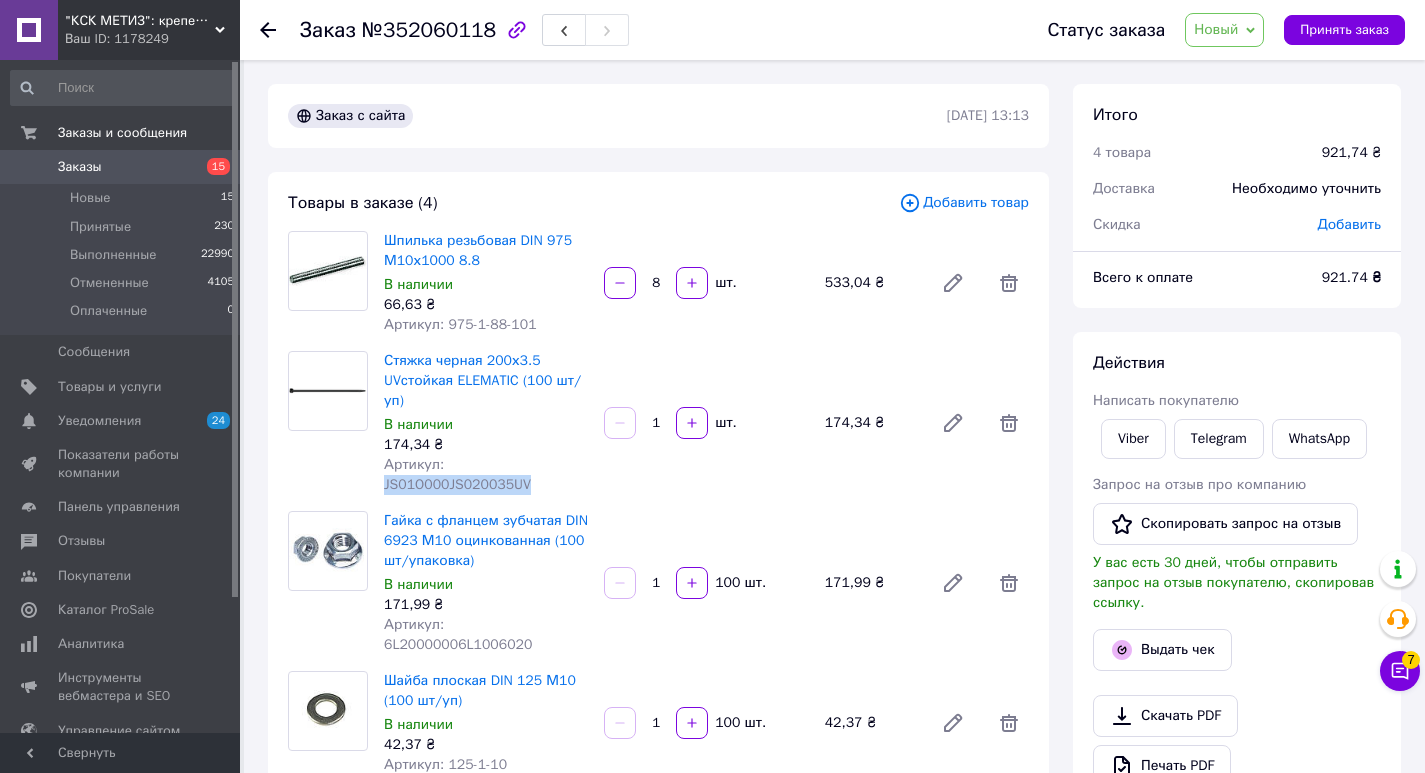 copy on "JS01O000JS020035UV" 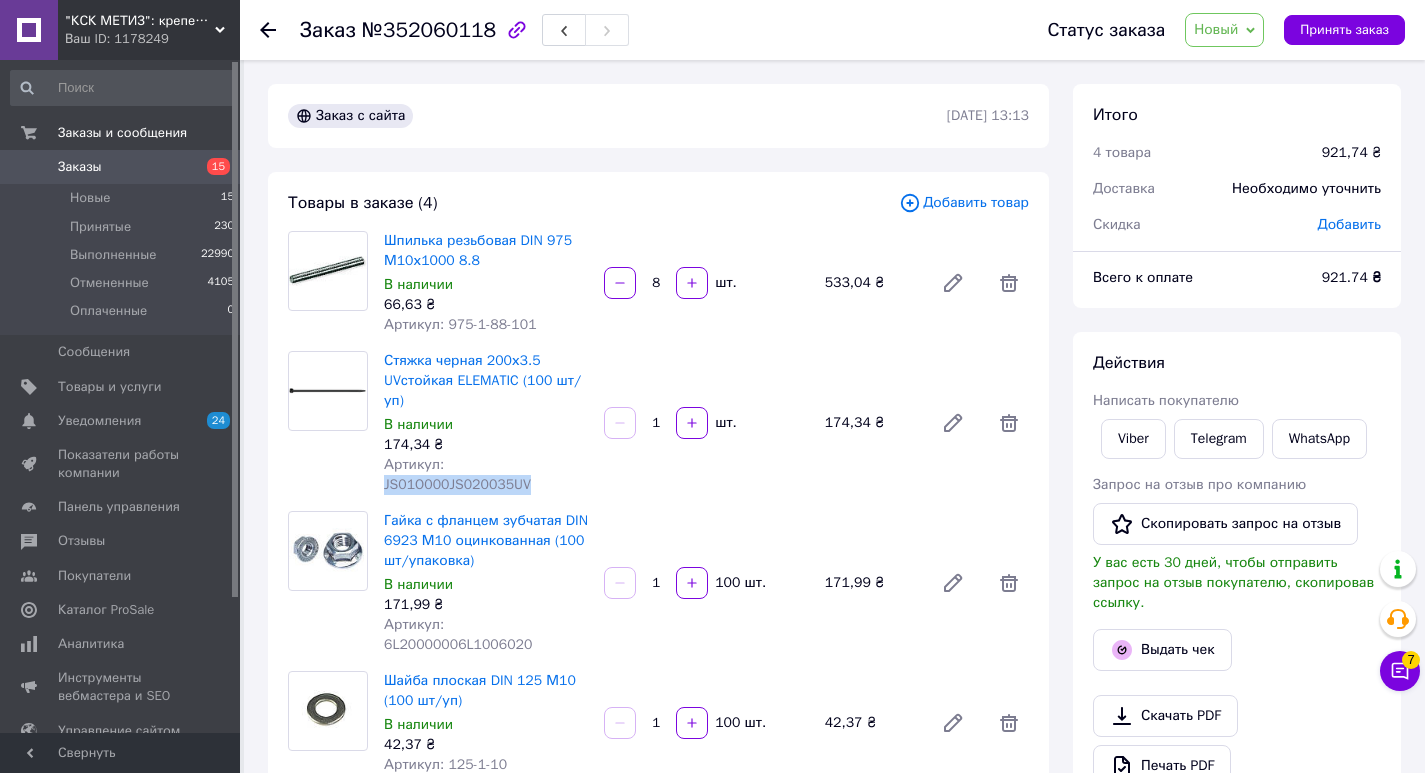 scroll, scrollTop: 200, scrollLeft: 0, axis: vertical 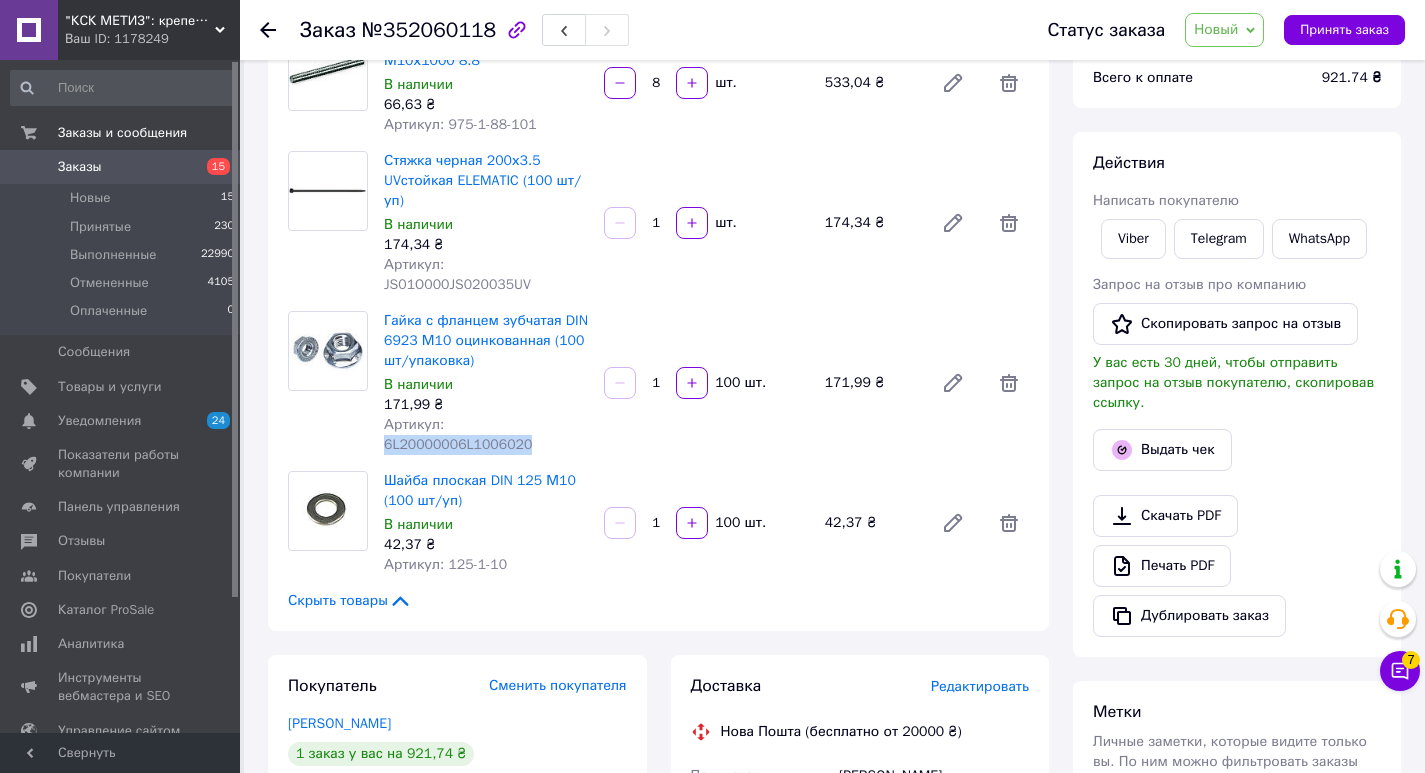 drag, startPoint x: 443, startPoint y: 404, endPoint x: 579, endPoint y: 412, distance: 136.23509 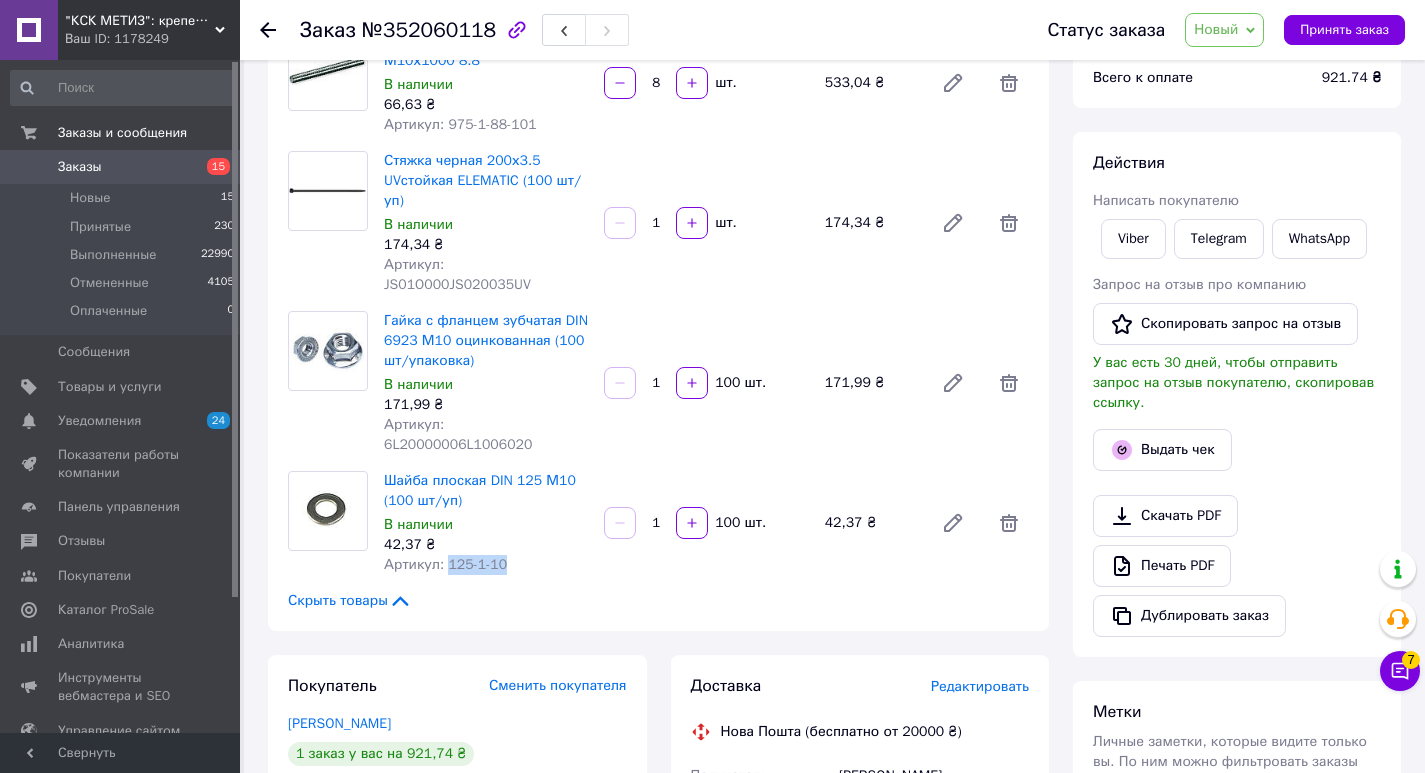 drag, startPoint x: 444, startPoint y: 517, endPoint x: 514, endPoint y: 530, distance: 71.19691 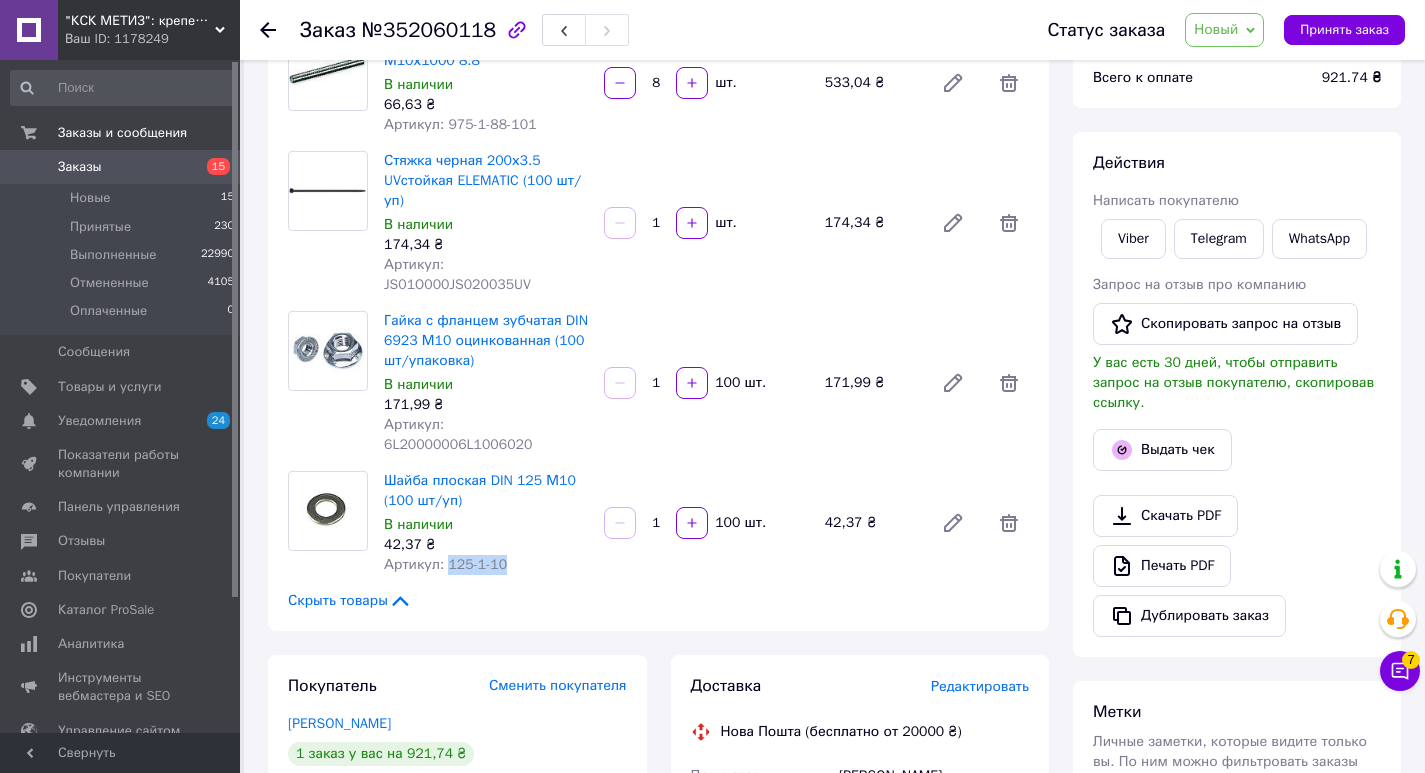 scroll, scrollTop: 500, scrollLeft: 0, axis: vertical 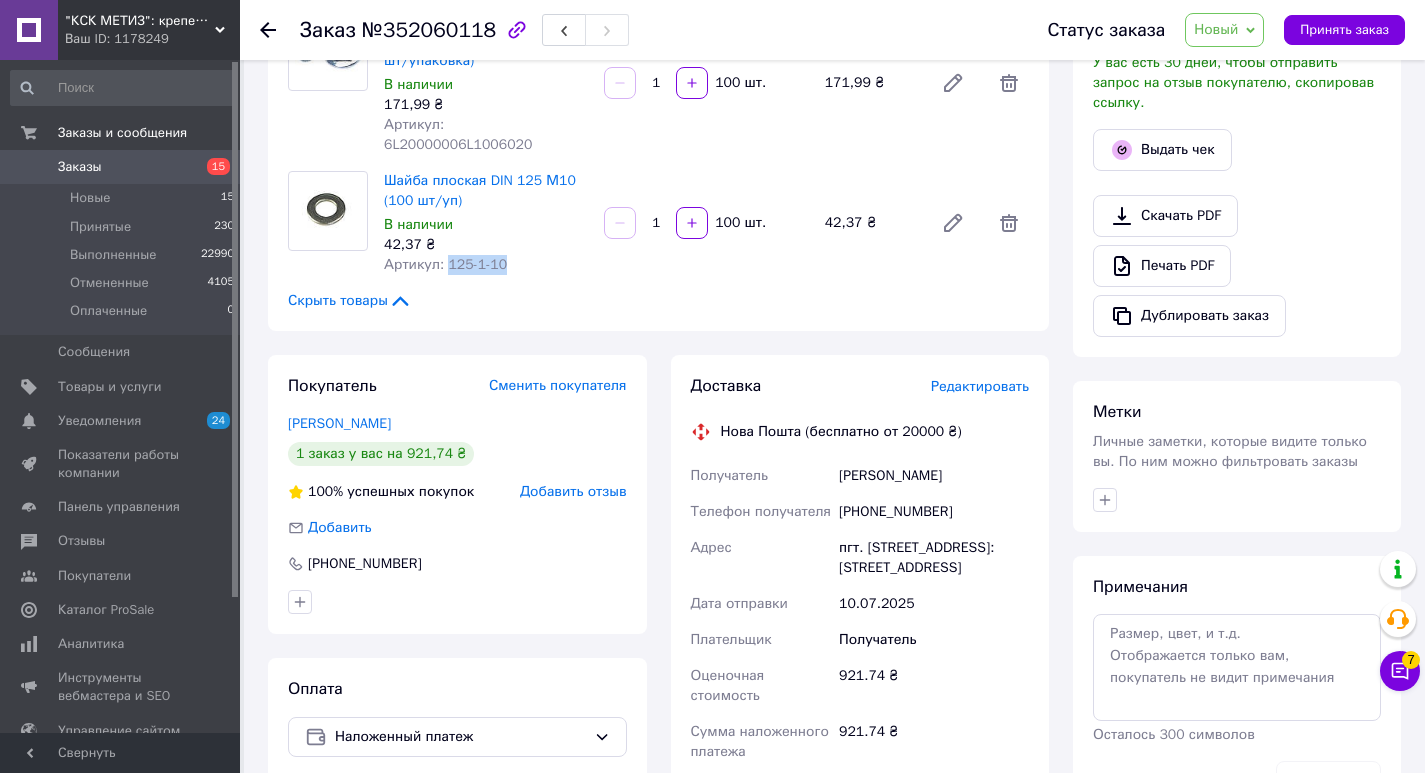 drag, startPoint x: 828, startPoint y: 439, endPoint x: 1002, endPoint y: 437, distance: 174.01149 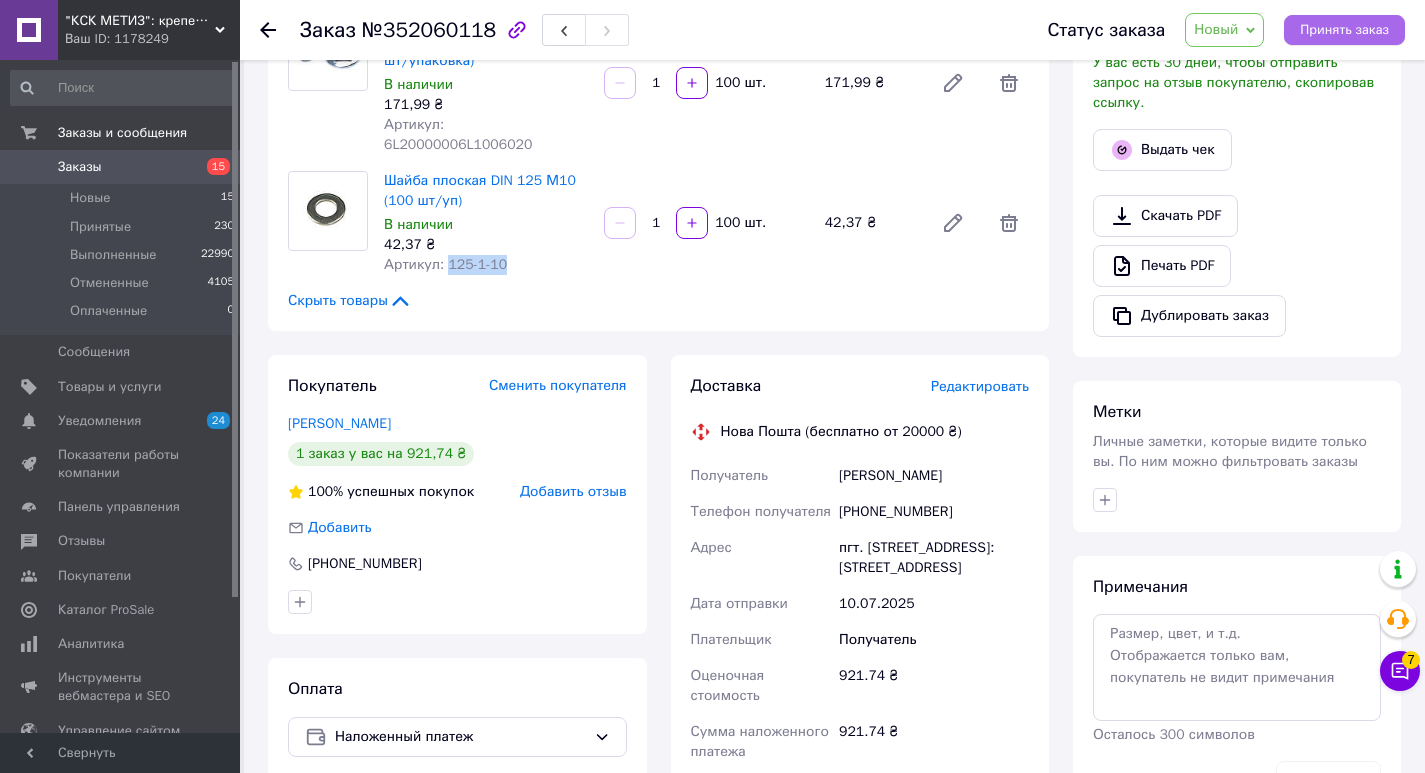 click on "Принять заказ" at bounding box center (1344, 30) 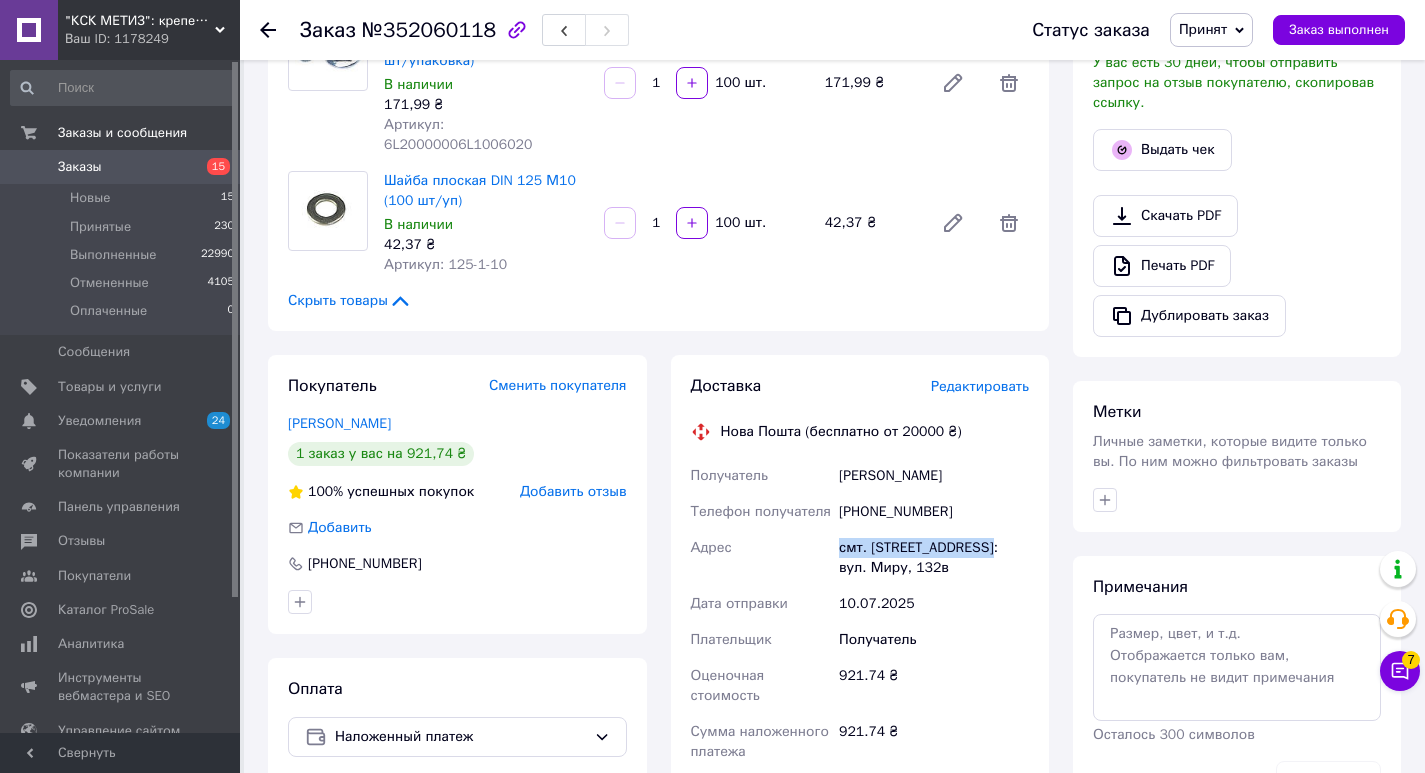 drag, startPoint x: 862, startPoint y: 514, endPoint x: 982, endPoint y: 514, distance: 120 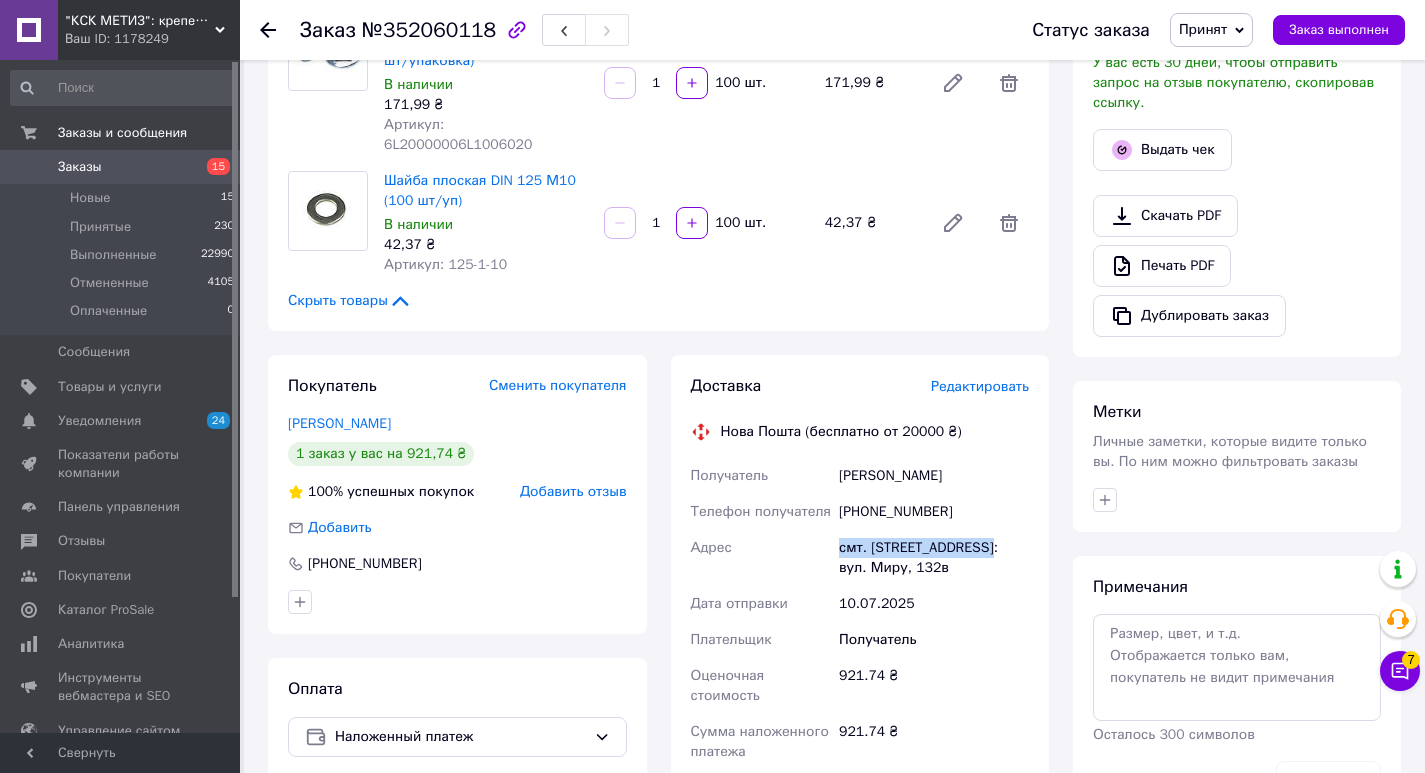 click on "Получатель Боровенський Олександр Телефон получателя +380961903246 Адрес смт. Краснокутськ, №1: вул. Миру, 132в Дата отправки 10.07.2025 Плательщик Получатель Оценочная стоимость 921.74 ₴ Сумма наложенного платежа 921.74 ₴ Комиссия за наложенный платёж 38.43 ₴ Плательщик комиссии наложенного платежа Получатель" at bounding box center (860, 690) 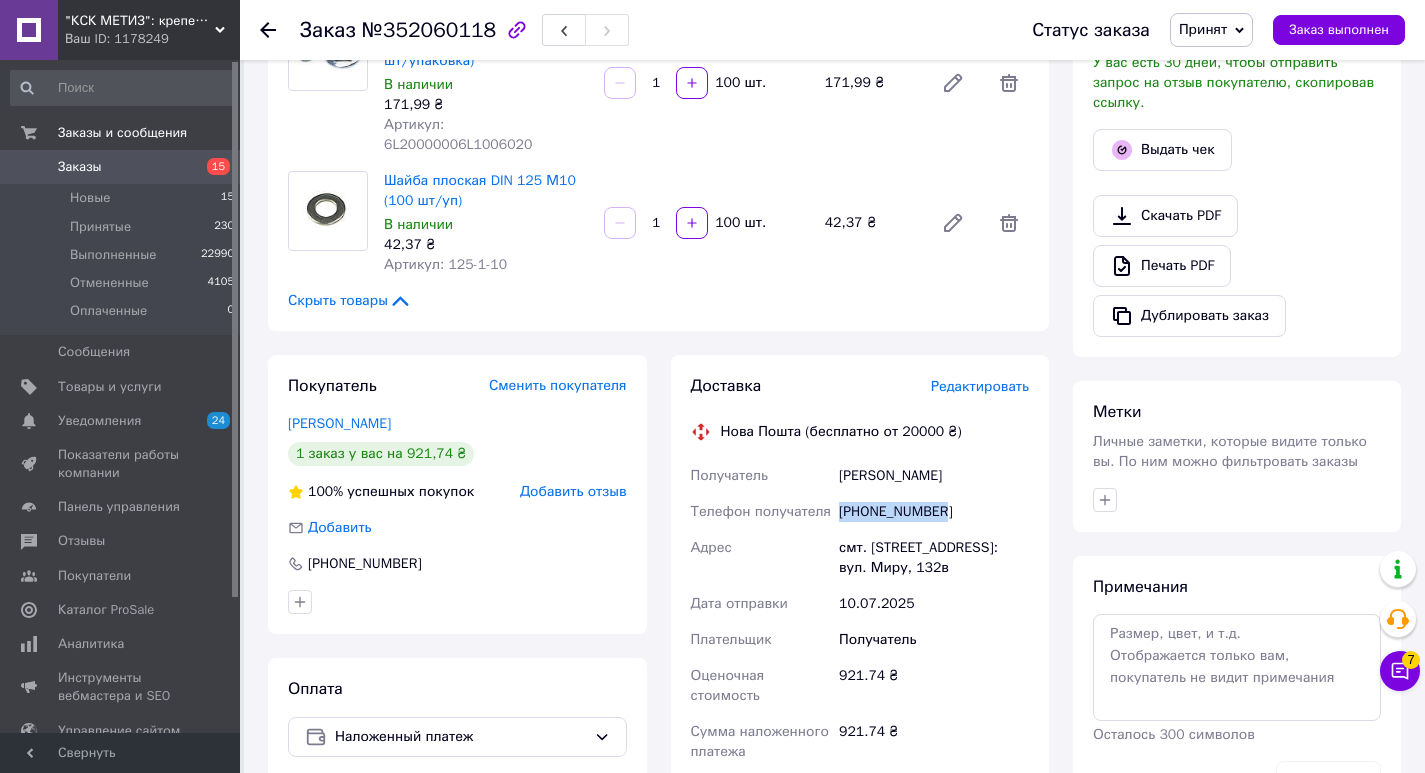 drag, startPoint x: 834, startPoint y: 472, endPoint x: 926, endPoint y: 469, distance: 92.0489 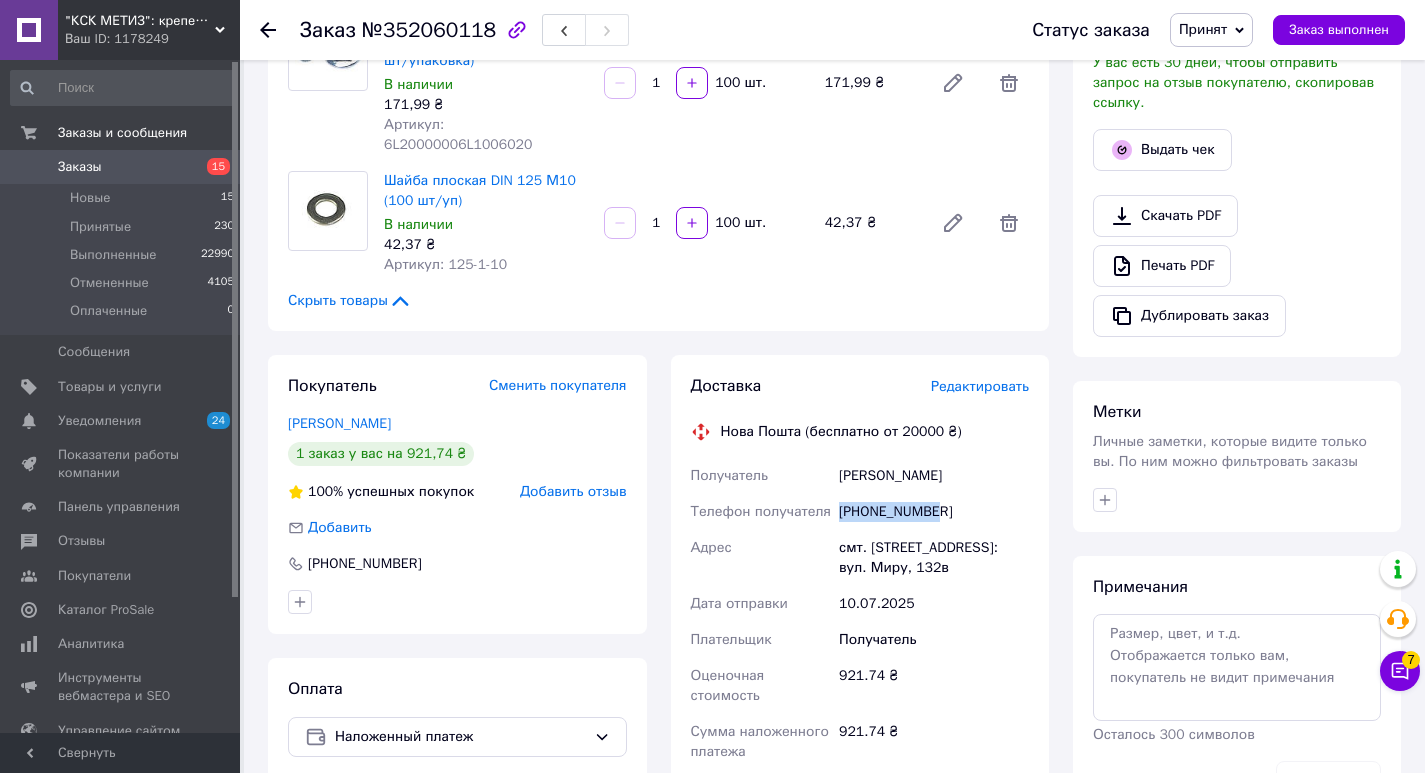 drag, startPoint x: 907, startPoint y: 465, endPoint x: 867, endPoint y: 488, distance: 46.141087 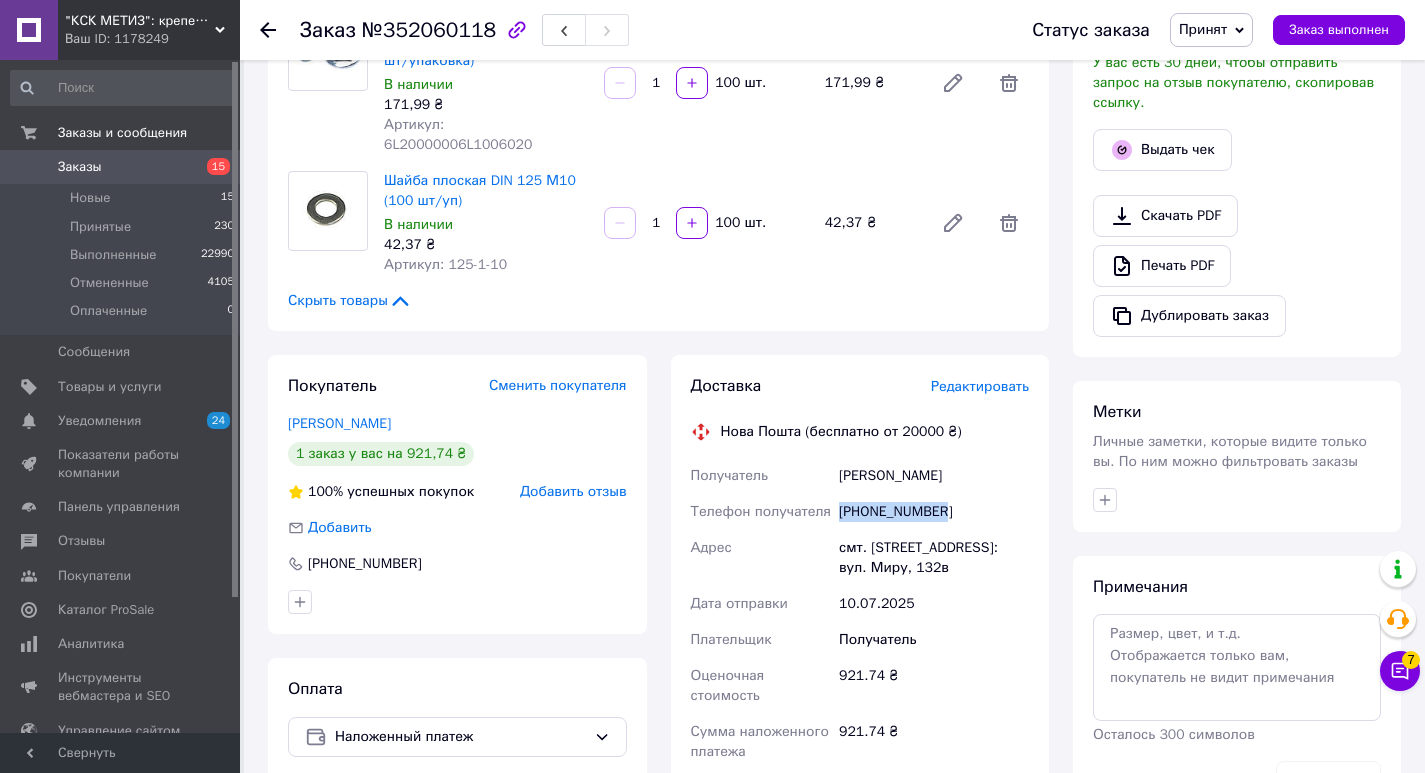 drag, startPoint x: 842, startPoint y: 471, endPoint x: 931, endPoint y: 471, distance: 89 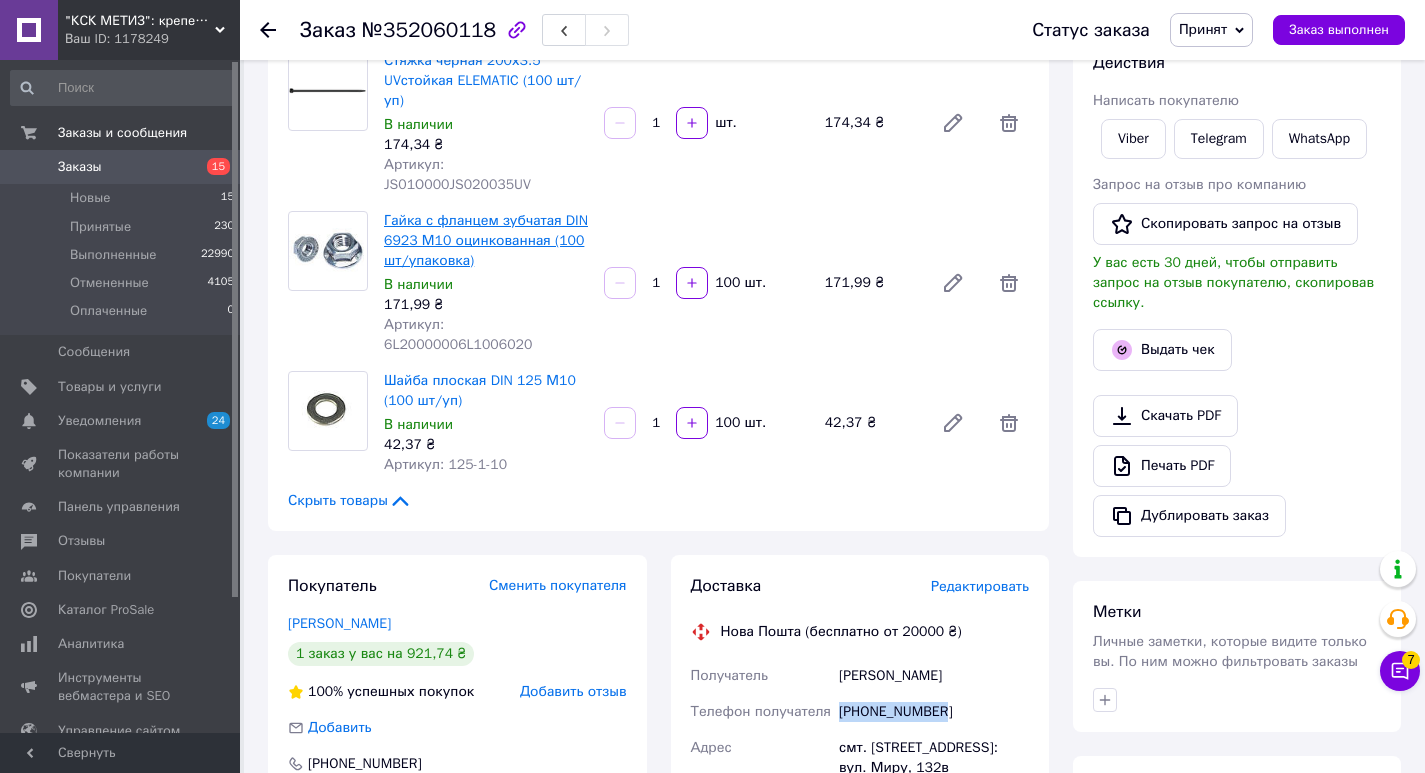 scroll, scrollTop: 100, scrollLeft: 0, axis: vertical 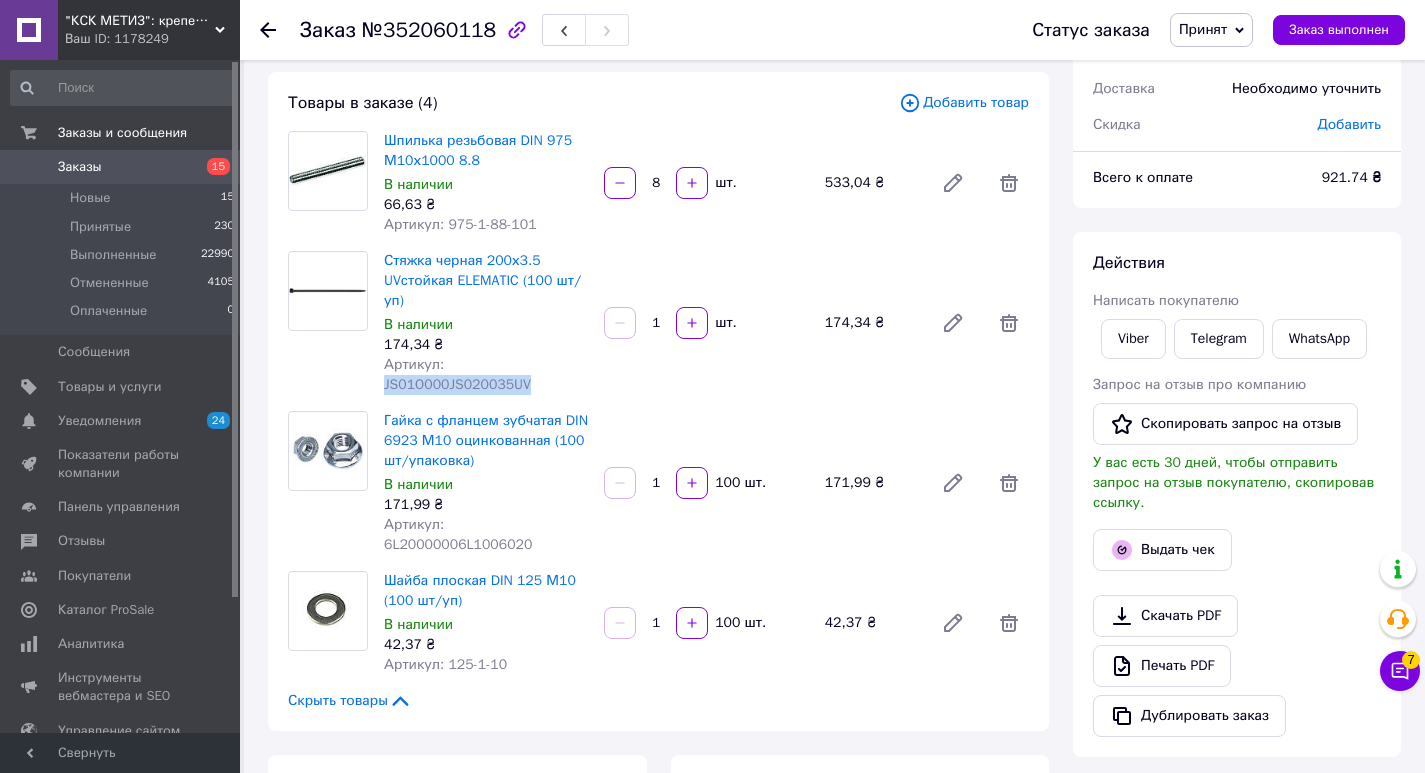 drag, startPoint x: 445, startPoint y: 368, endPoint x: 584, endPoint y: 365, distance: 139.03236 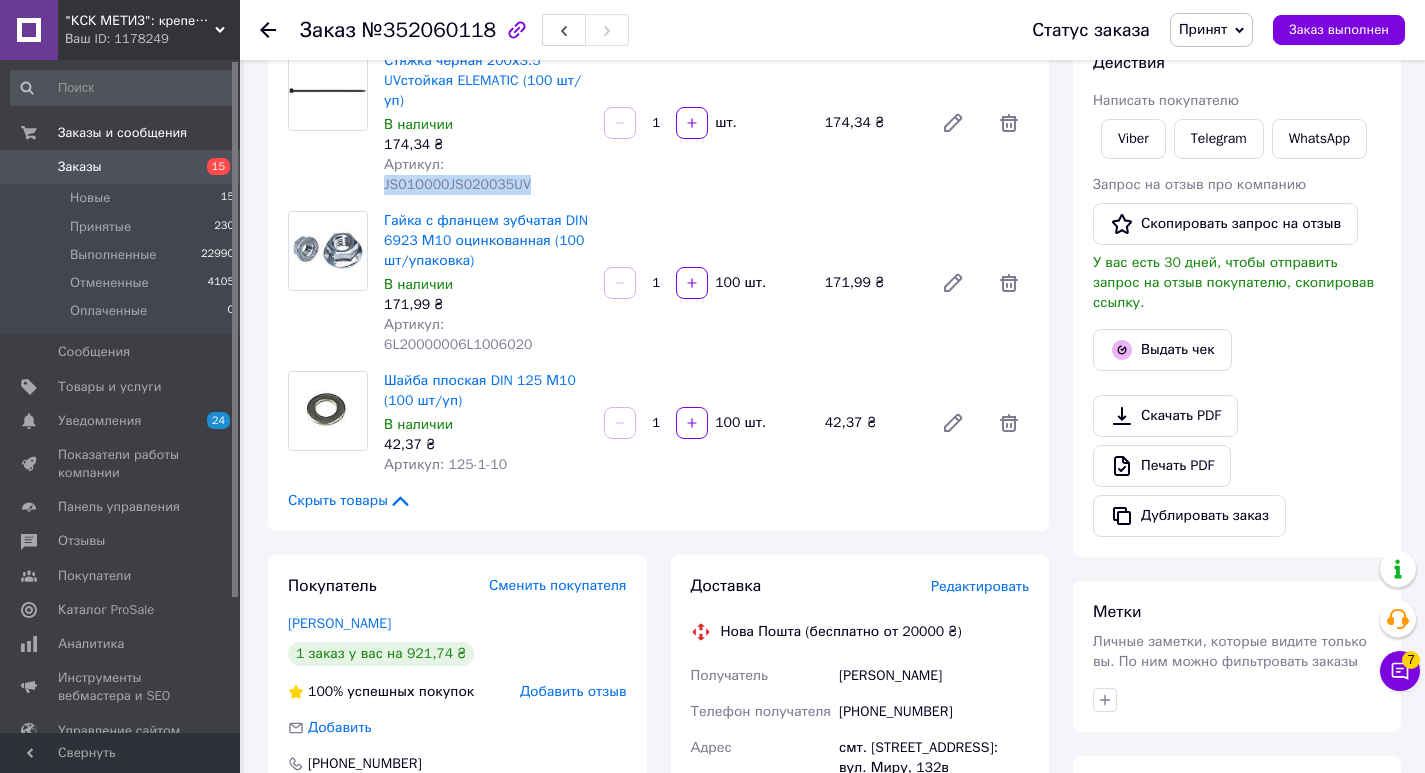 scroll, scrollTop: 500, scrollLeft: 0, axis: vertical 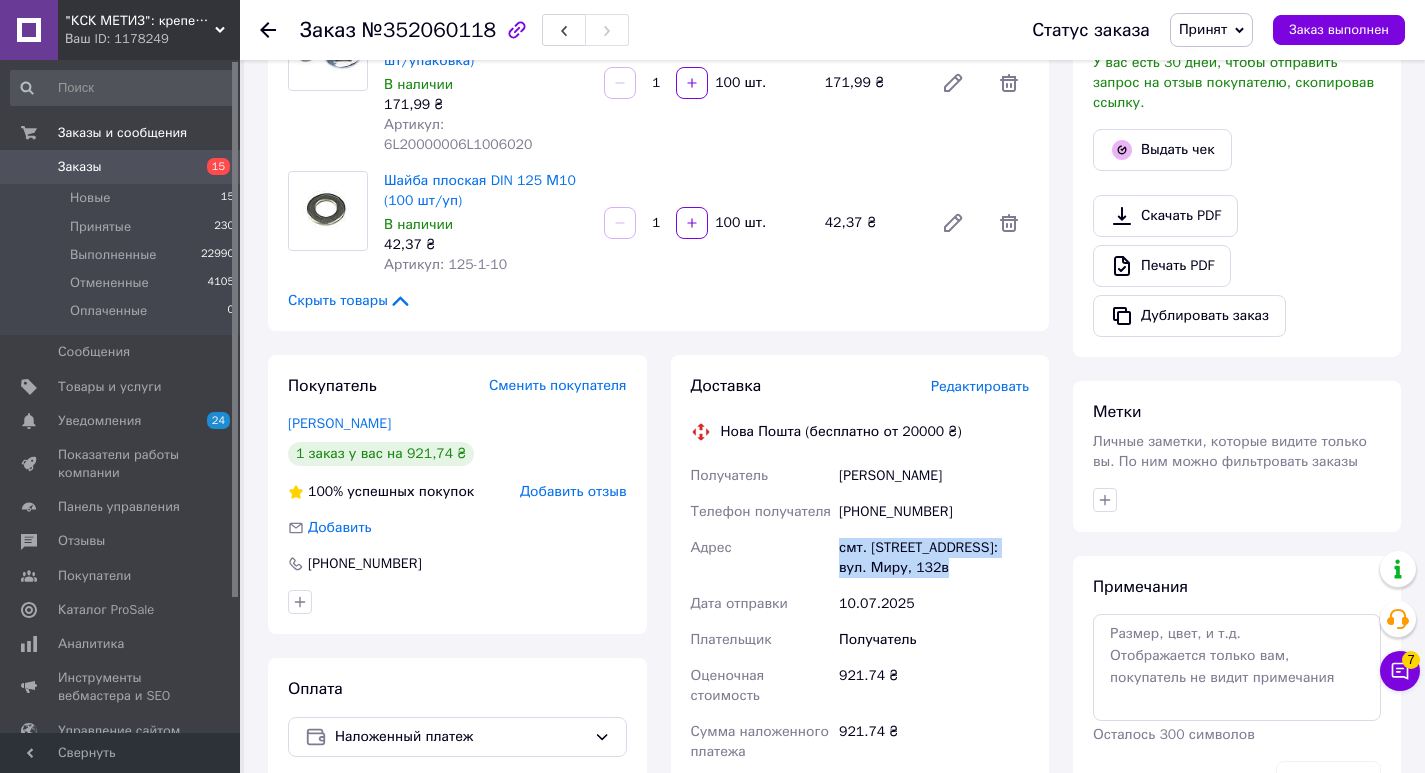 drag, startPoint x: 814, startPoint y: 509, endPoint x: 908, endPoint y: 534, distance: 97.26767 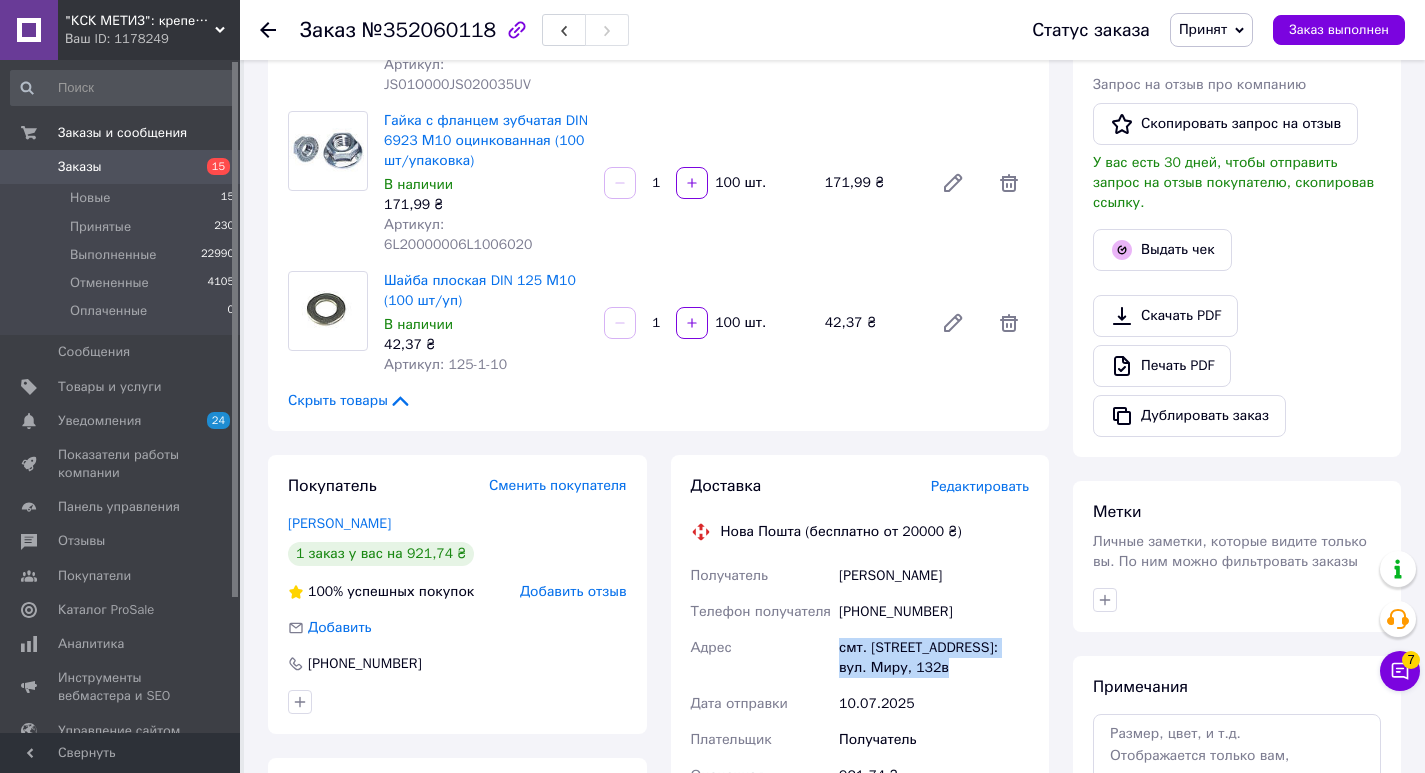 scroll, scrollTop: 300, scrollLeft: 0, axis: vertical 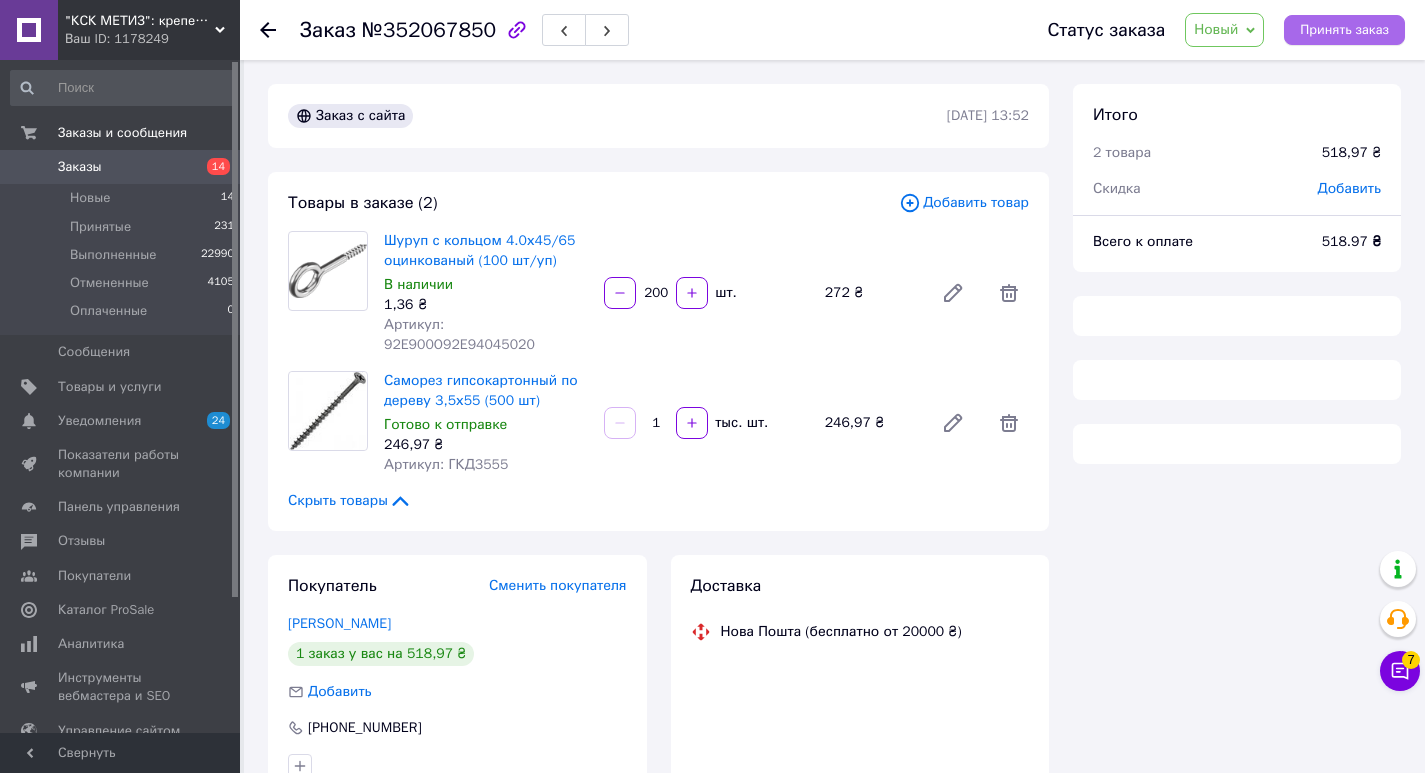 click on "Принять заказ" at bounding box center [1344, 30] 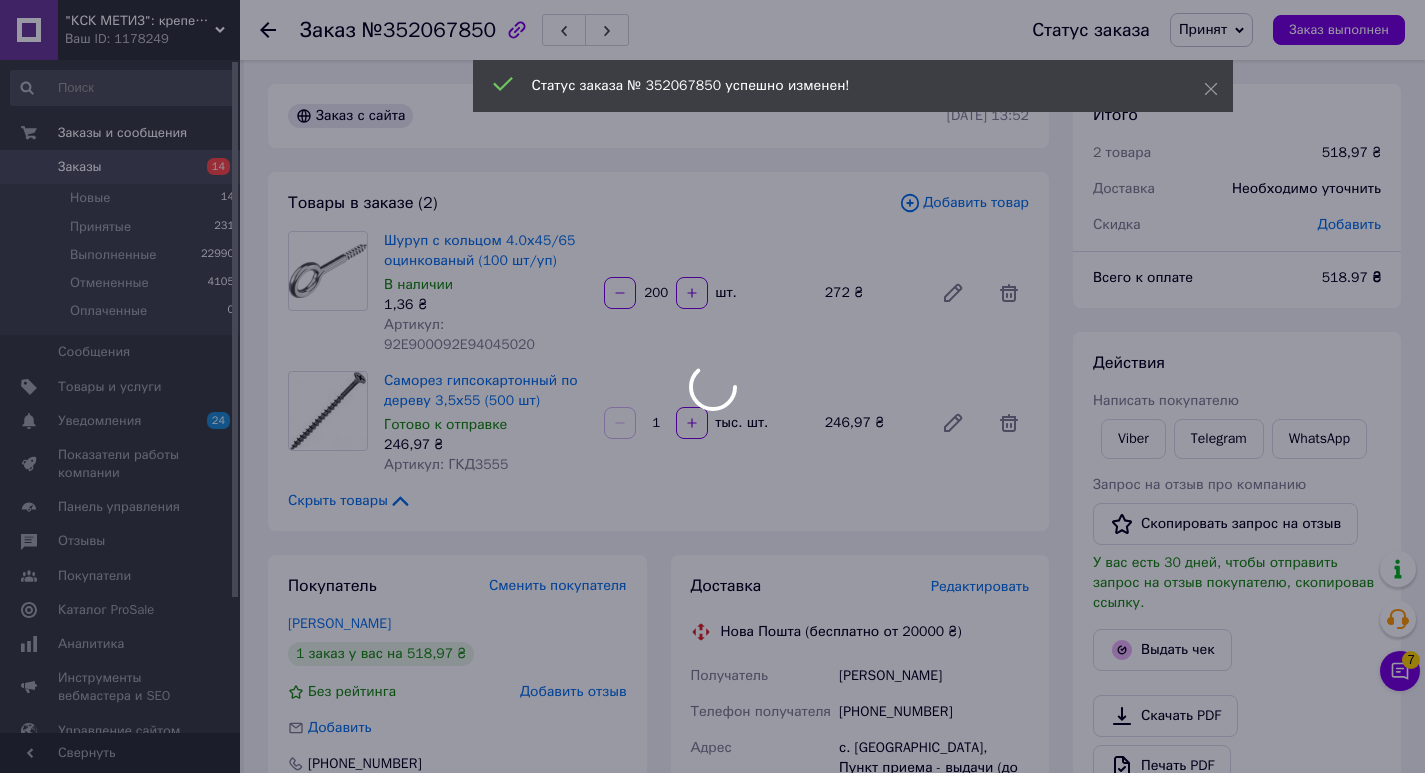drag, startPoint x: 444, startPoint y: 326, endPoint x: 593, endPoint y: 326, distance: 149 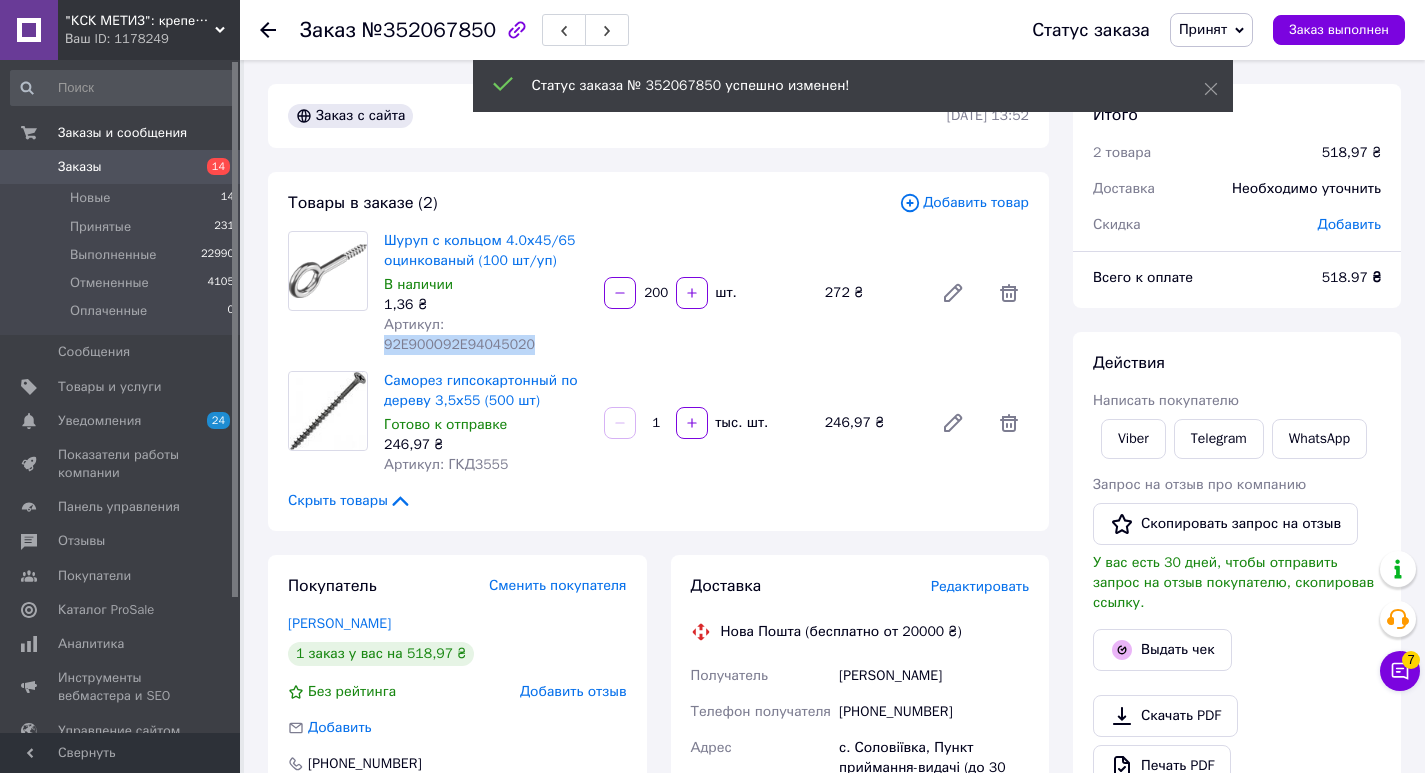 drag, startPoint x: 443, startPoint y: 319, endPoint x: 551, endPoint y: 322, distance: 108.04166 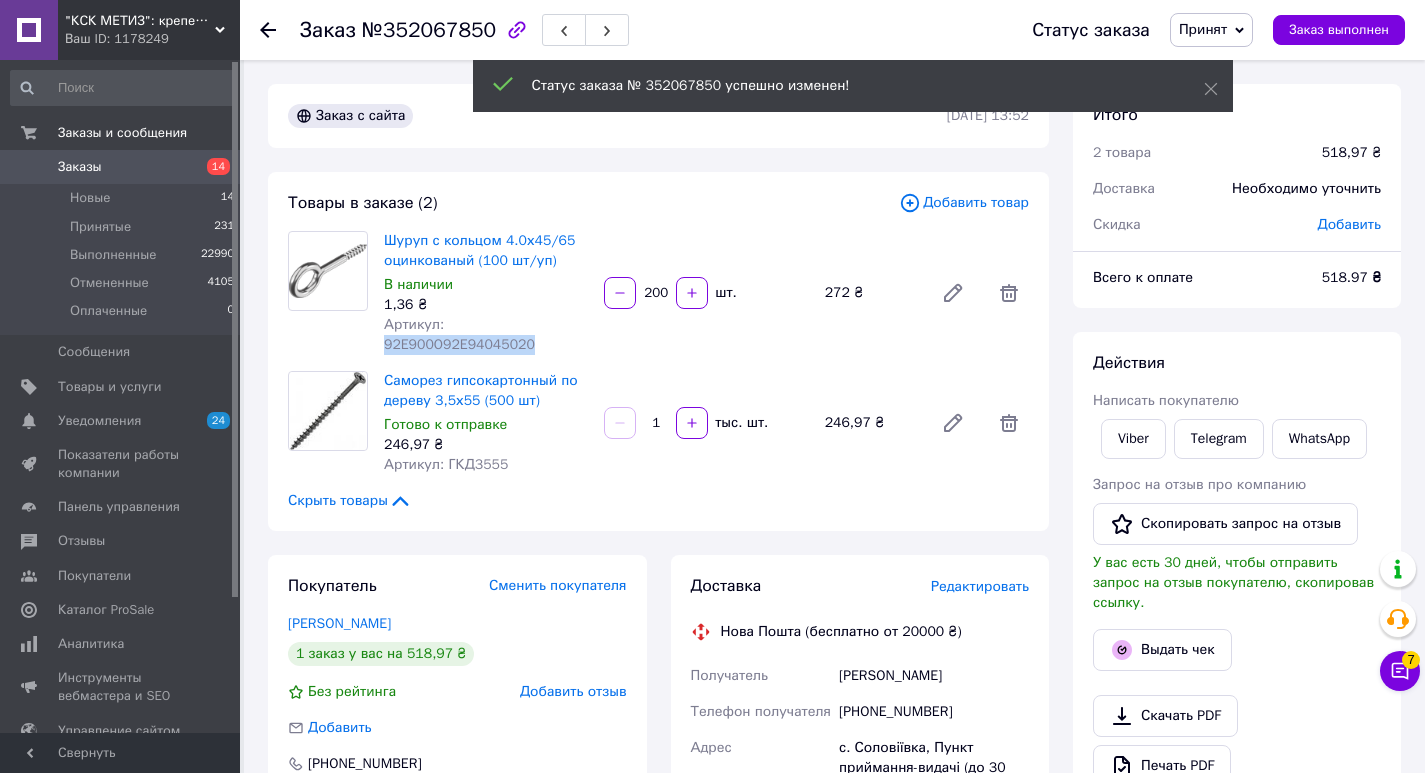 click on "Шуруп с кольцом 4.0х45/65 оцинкованый (100 шт/уп) В наличии 1,36 ₴ Артикул: 92E900O92E94045020" at bounding box center (486, 293) 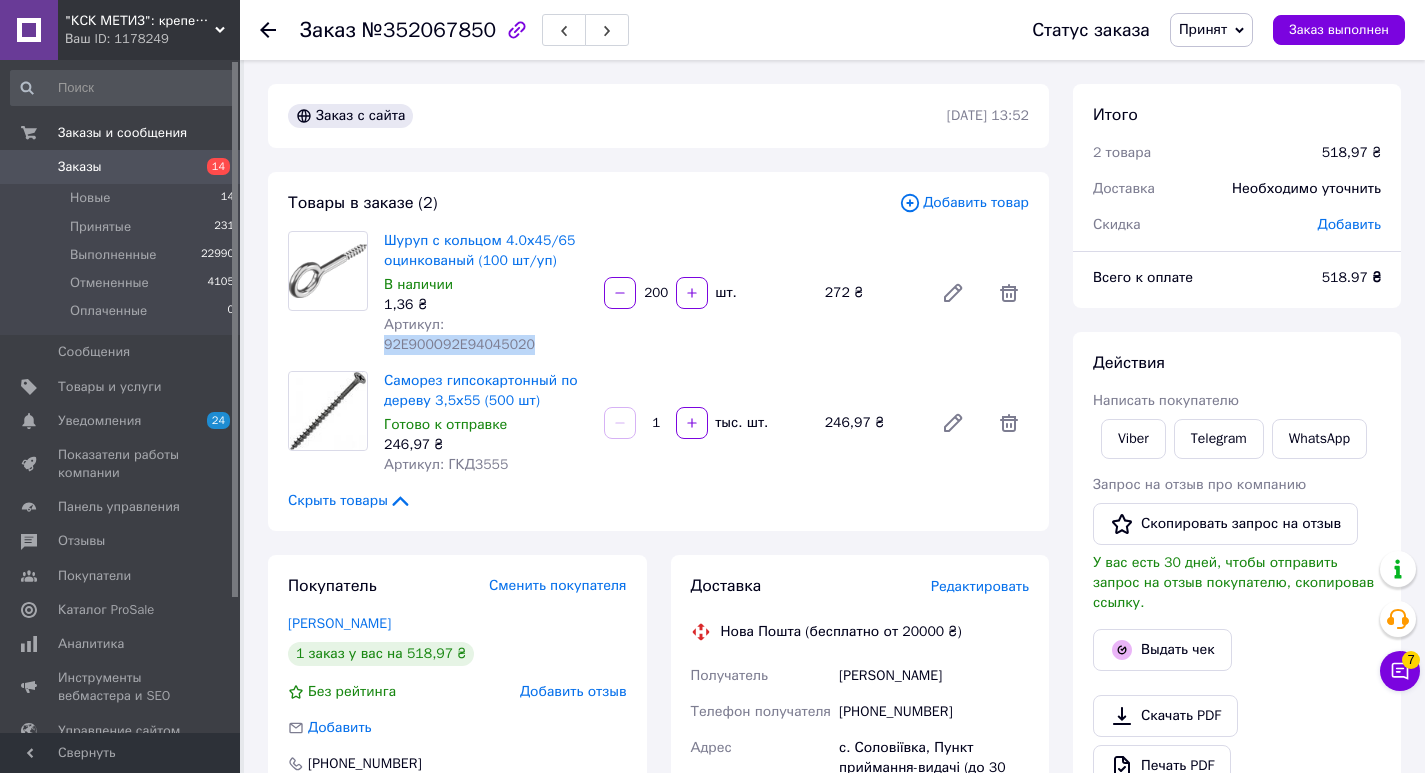 copy on "92E900O92E94045020" 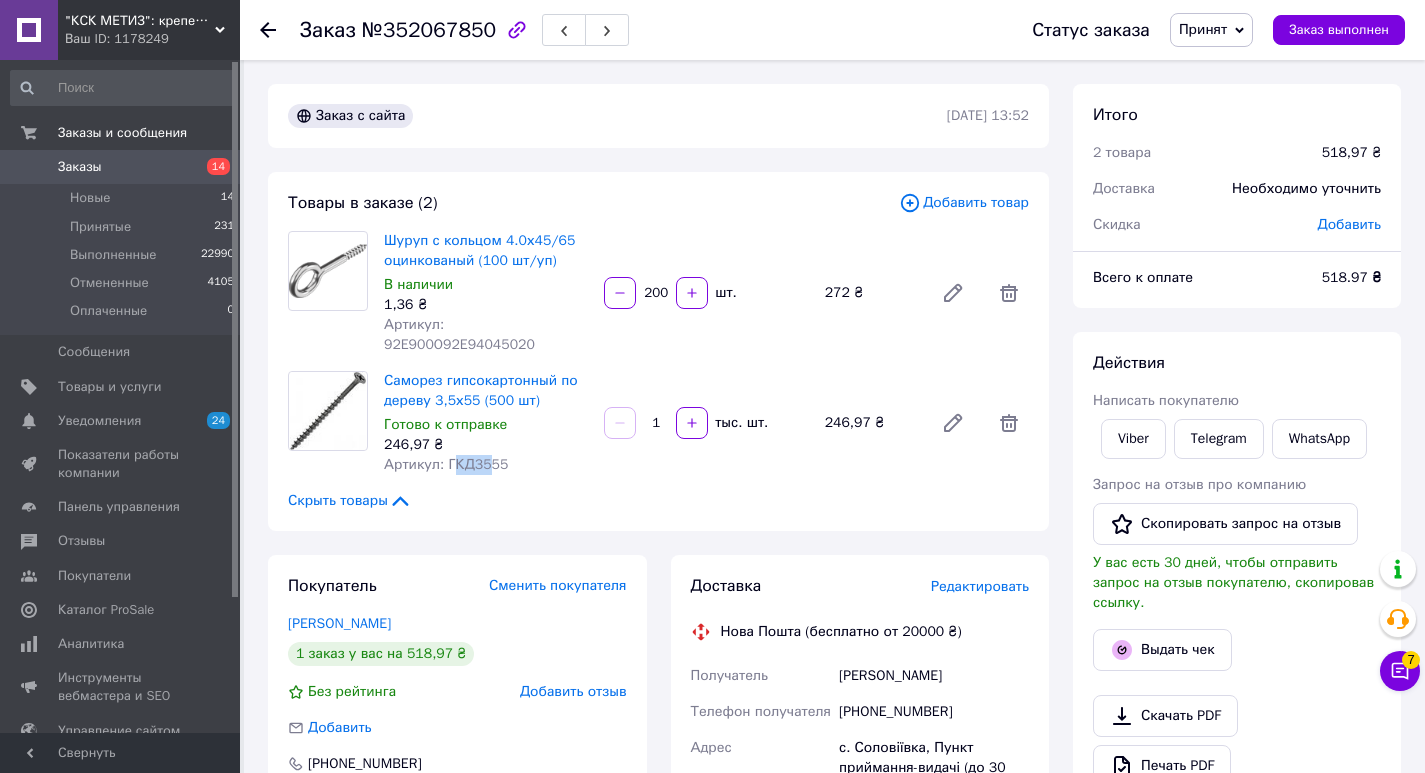 drag, startPoint x: 501, startPoint y: 326, endPoint x: 479, endPoint y: 446, distance: 122 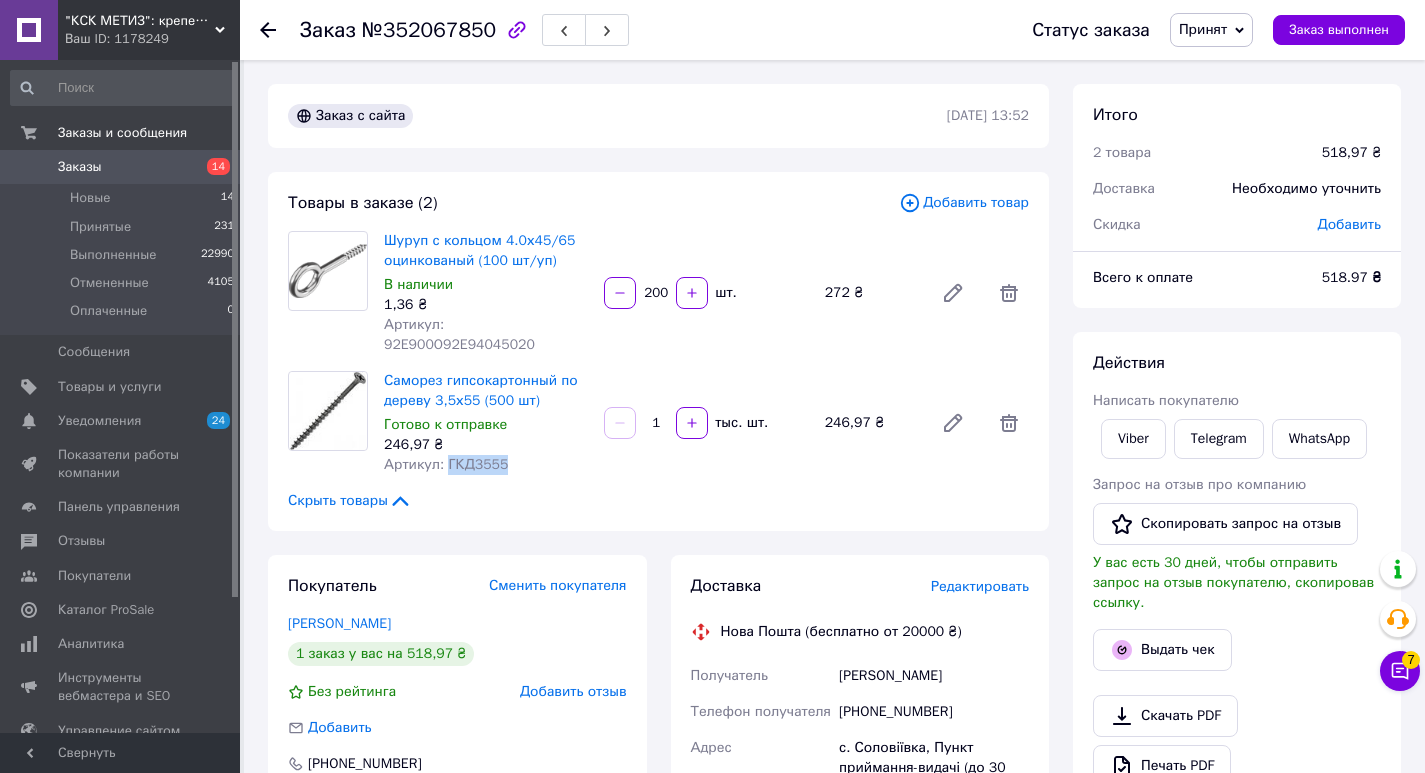 drag, startPoint x: 443, startPoint y: 443, endPoint x: 494, endPoint y: 442, distance: 51.009804 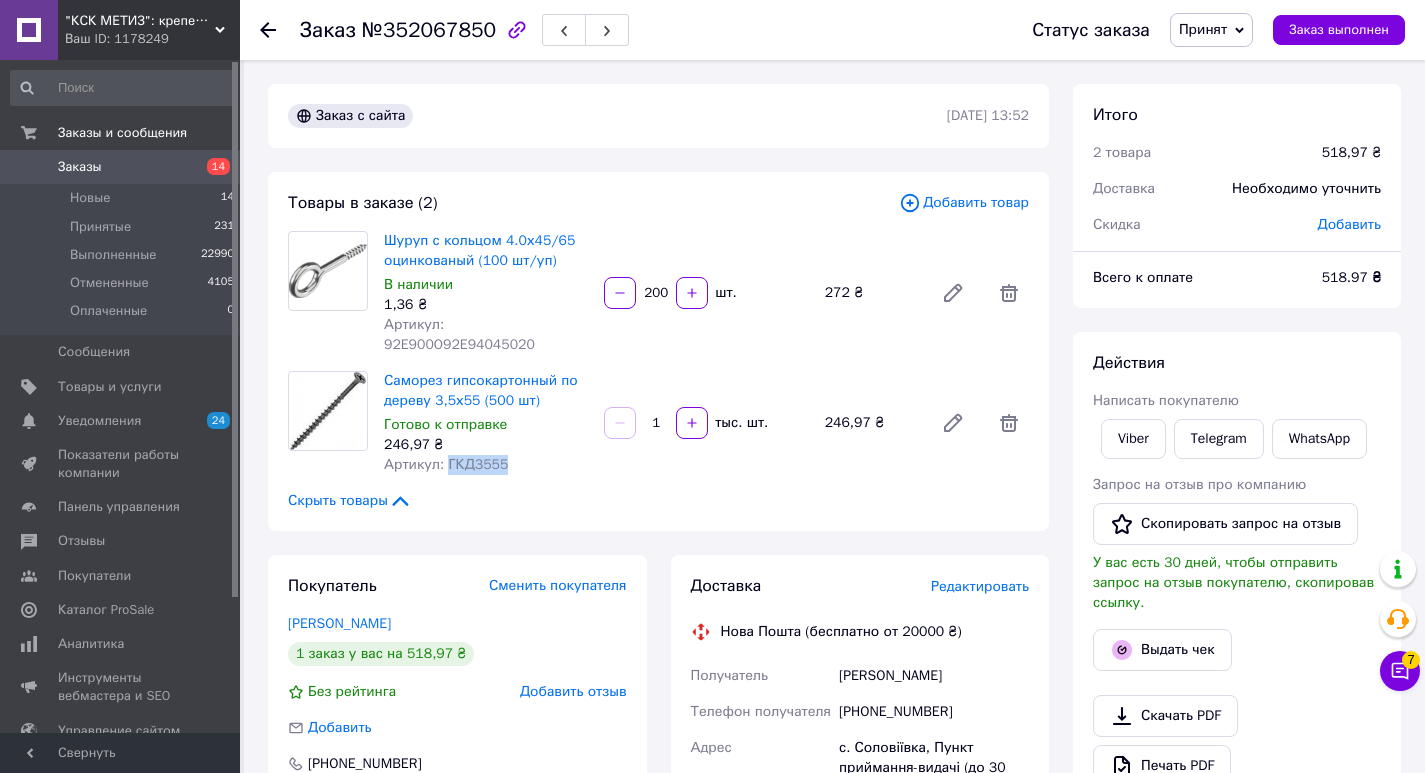 scroll, scrollTop: 200, scrollLeft: 0, axis: vertical 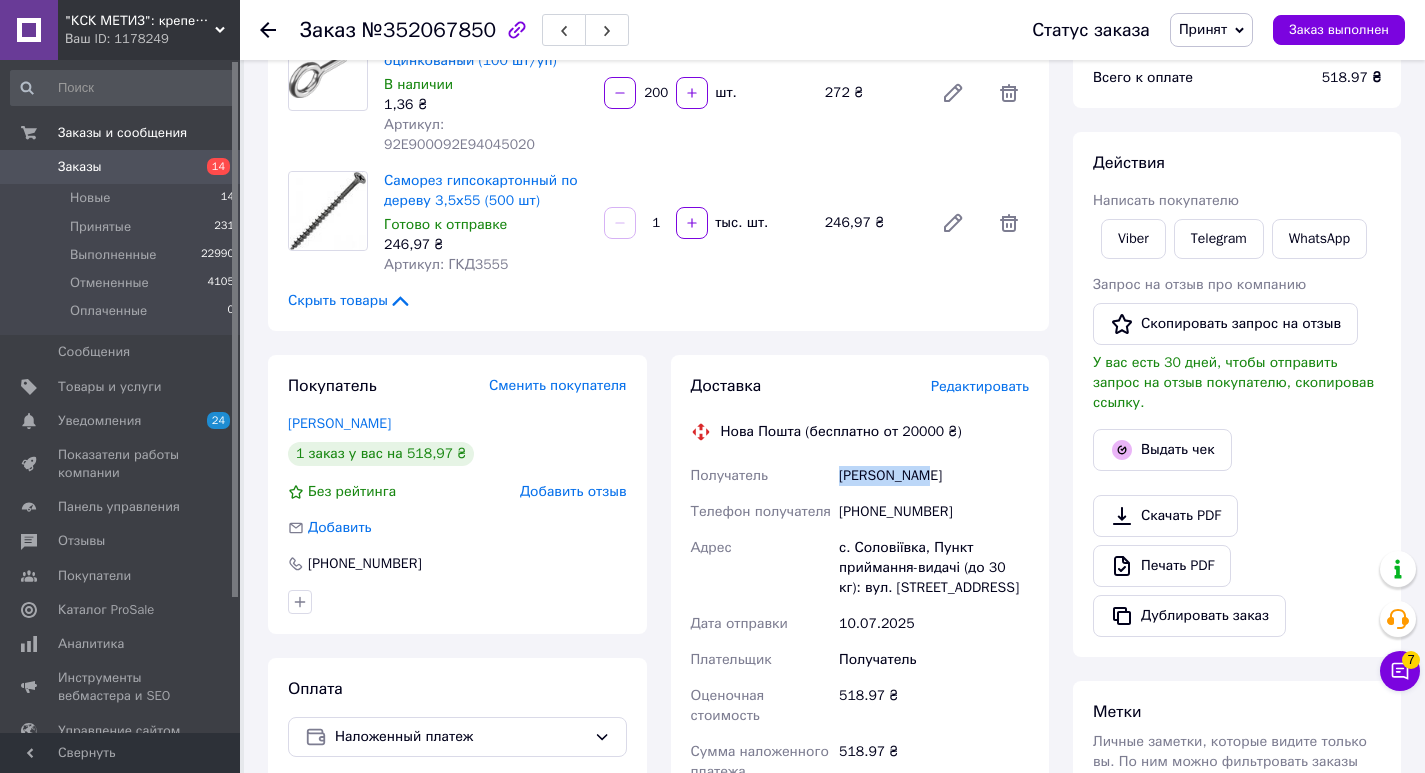 drag, startPoint x: 886, startPoint y: 456, endPoint x: 925, endPoint y: 456, distance: 39 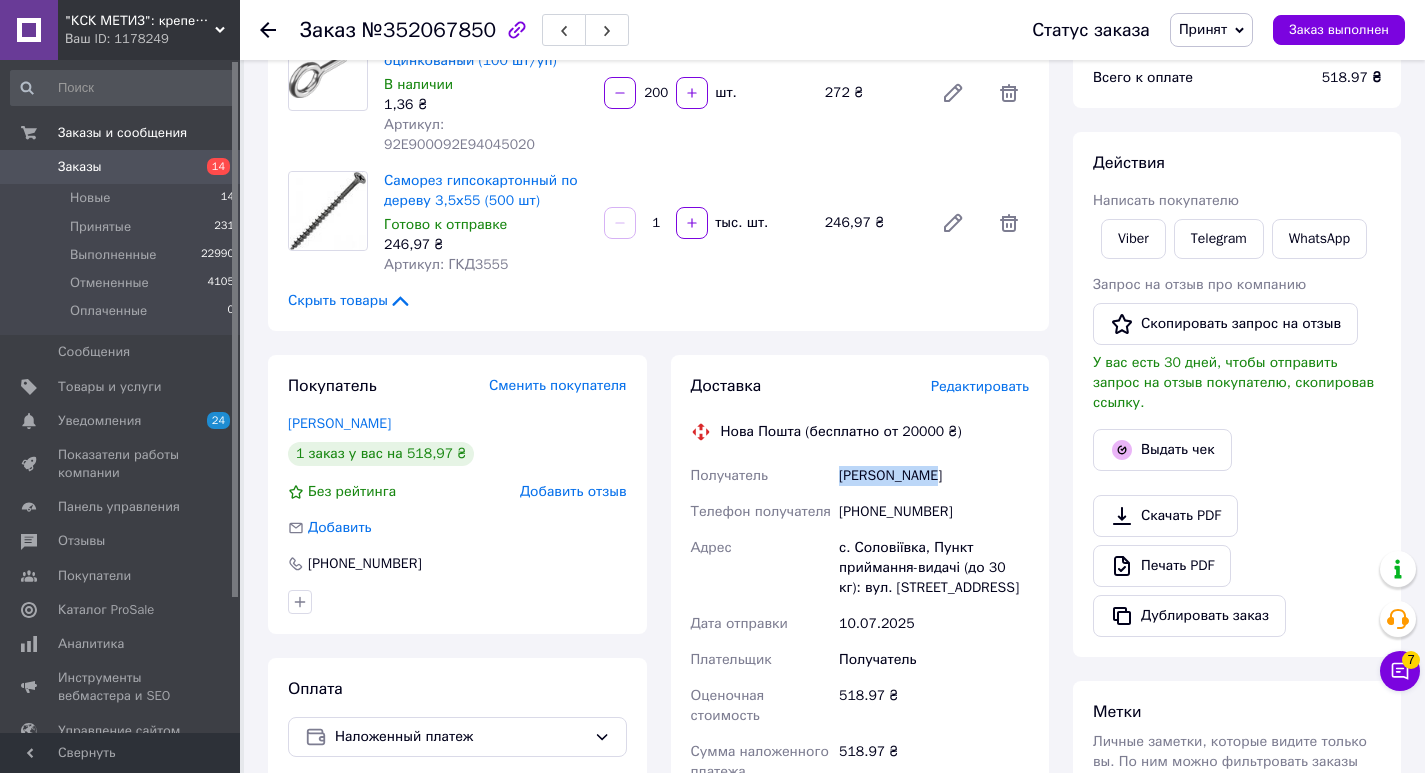 drag, startPoint x: 842, startPoint y: 457, endPoint x: 929, endPoint y: 459, distance: 87.02299 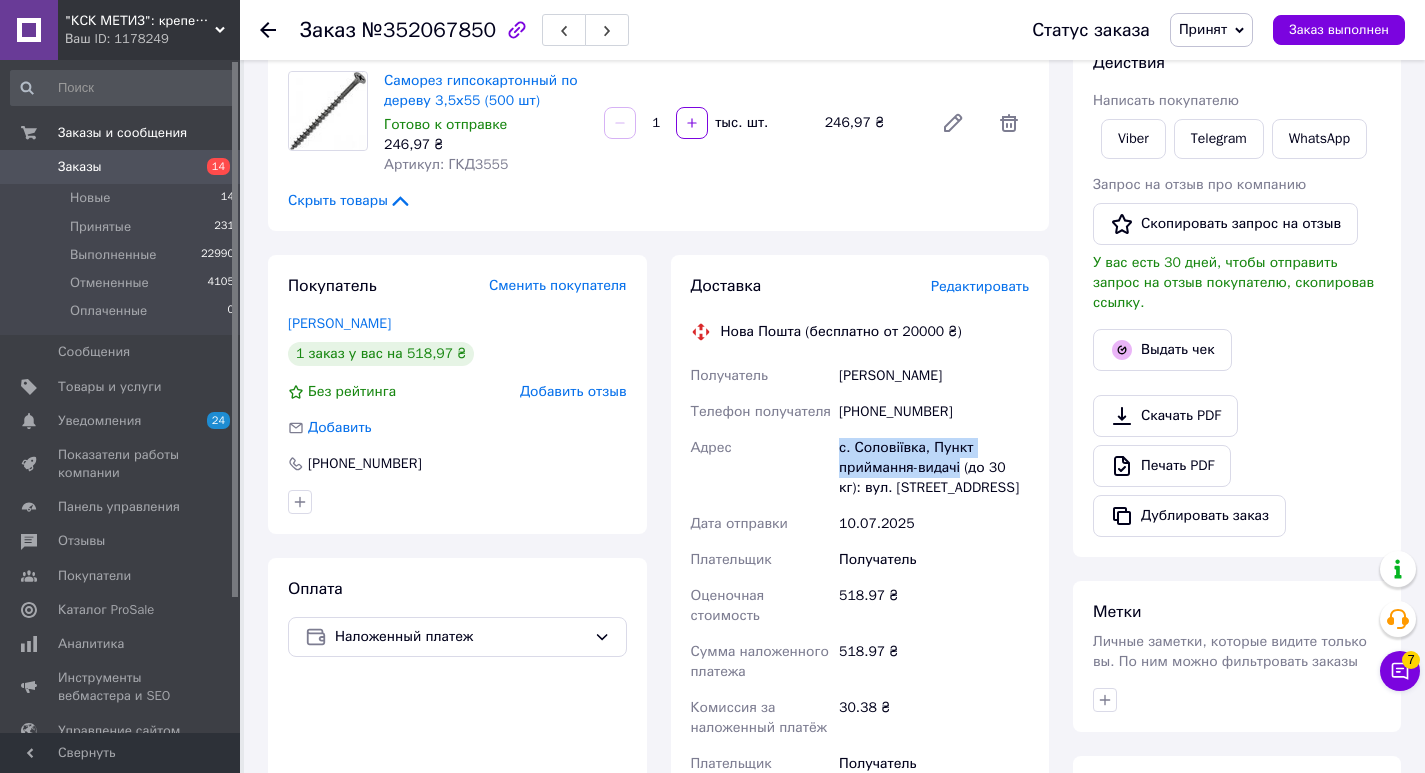 drag, startPoint x: 839, startPoint y: 423, endPoint x: 958, endPoint y: 447, distance: 121.39605 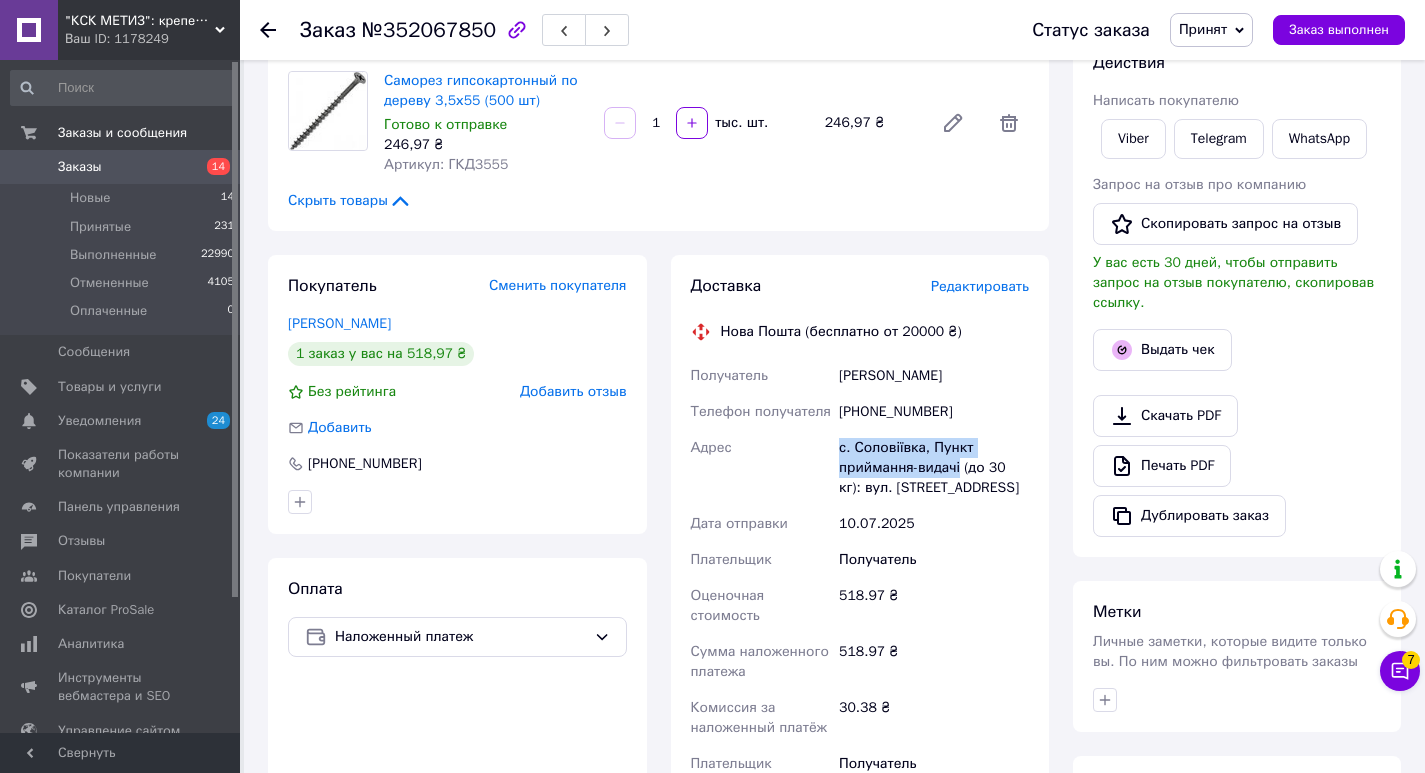 click on "с. Соловіївка, Пункт приймання-видачі (до 30 кг): вул. Центральна, 2а" at bounding box center [934, 468] 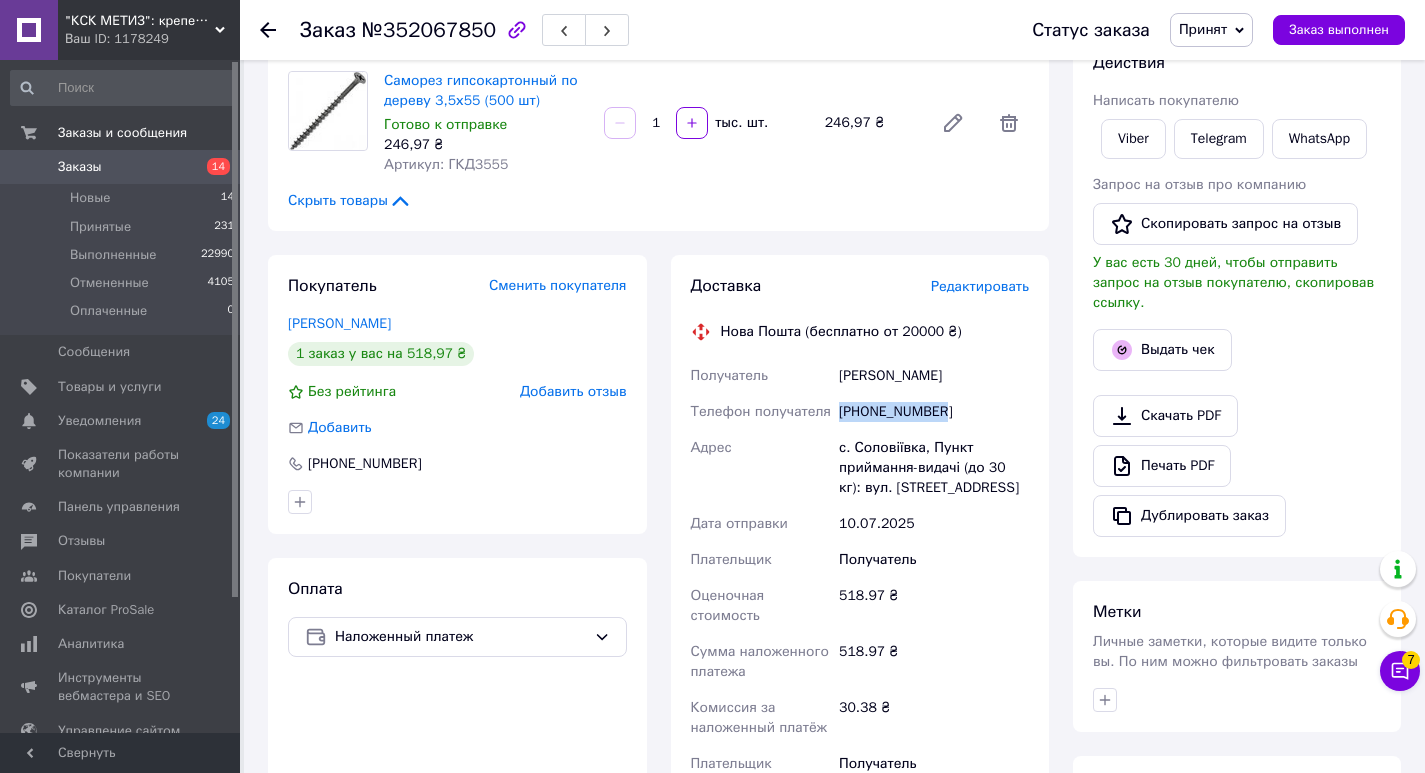 drag, startPoint x: 837, startPoint y: 391, endPoint x: 961, endPoint y: 396, distance: 124.10077 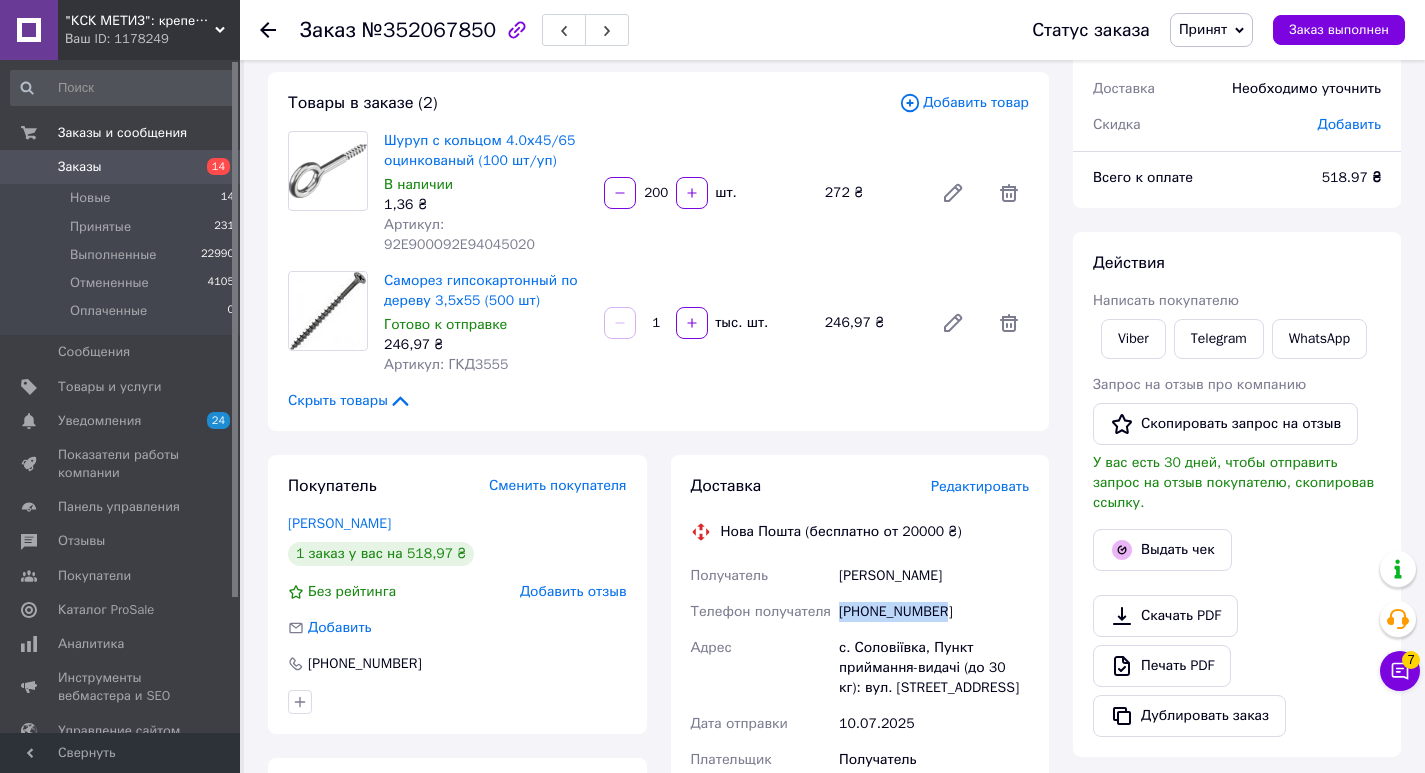 scroll, scrollTop: 200, scrollLeft: 0, axis: vertical 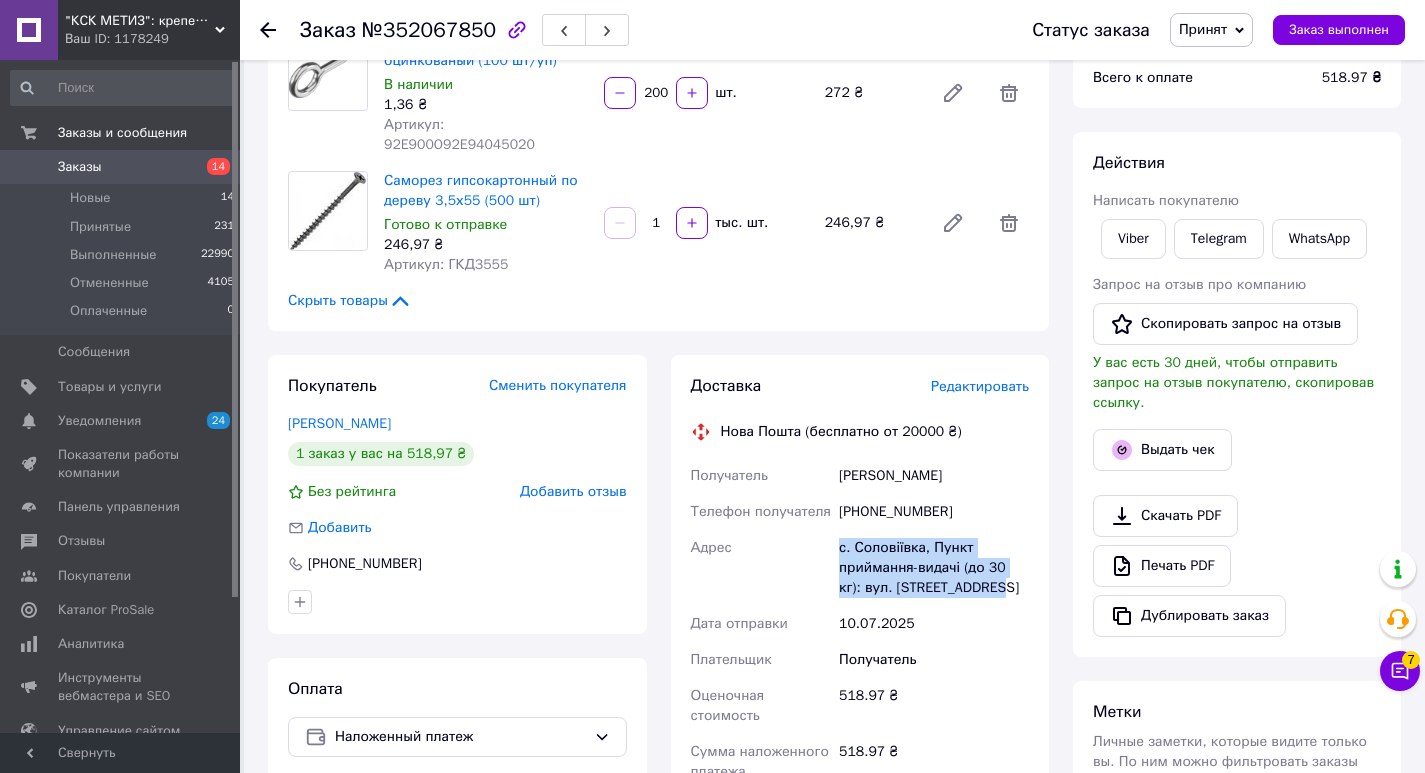 drag, startPoint x: 821, startPoint y: 534, endPoint x: 927, endPoint y: 565, distance: 110.440025 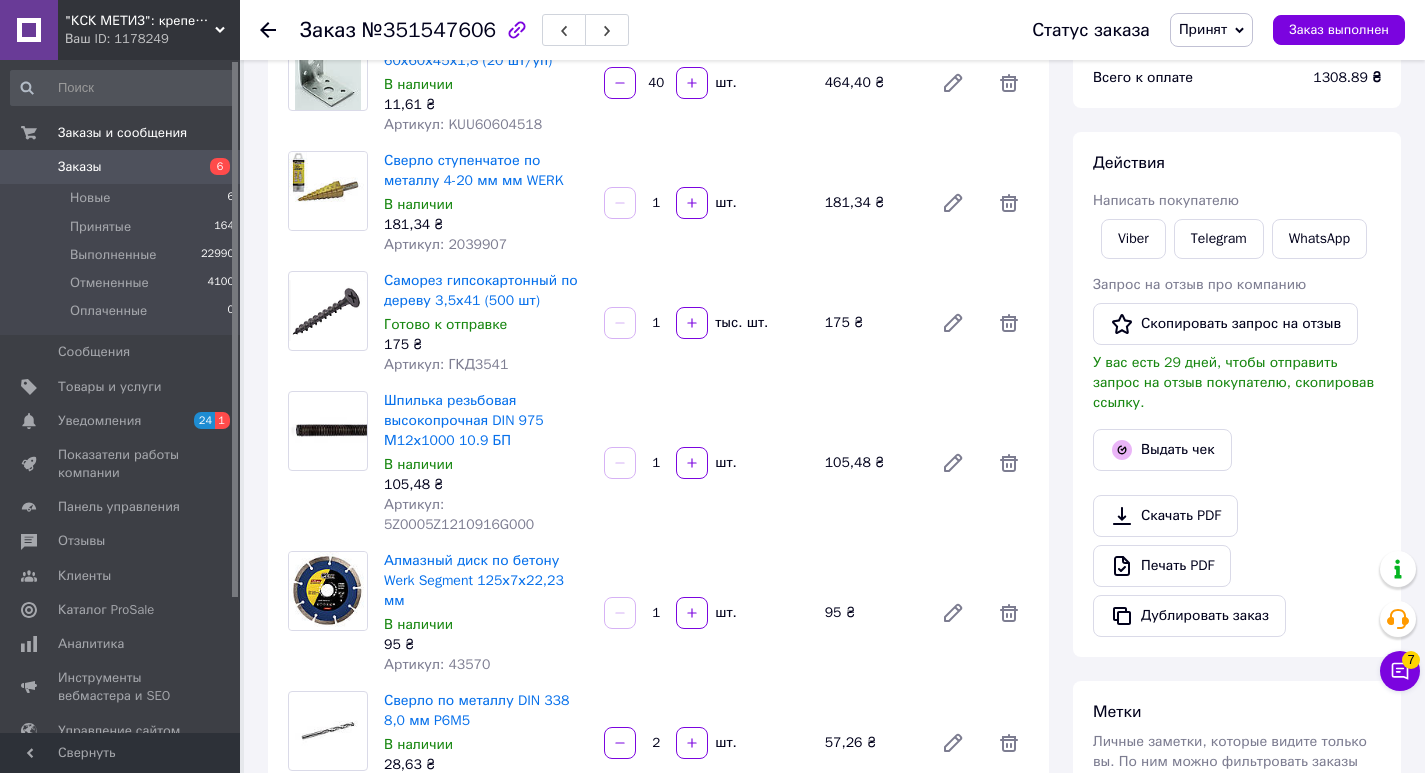 scroll, scrollTop: 100, scrollLeft: 0, axis: vertical 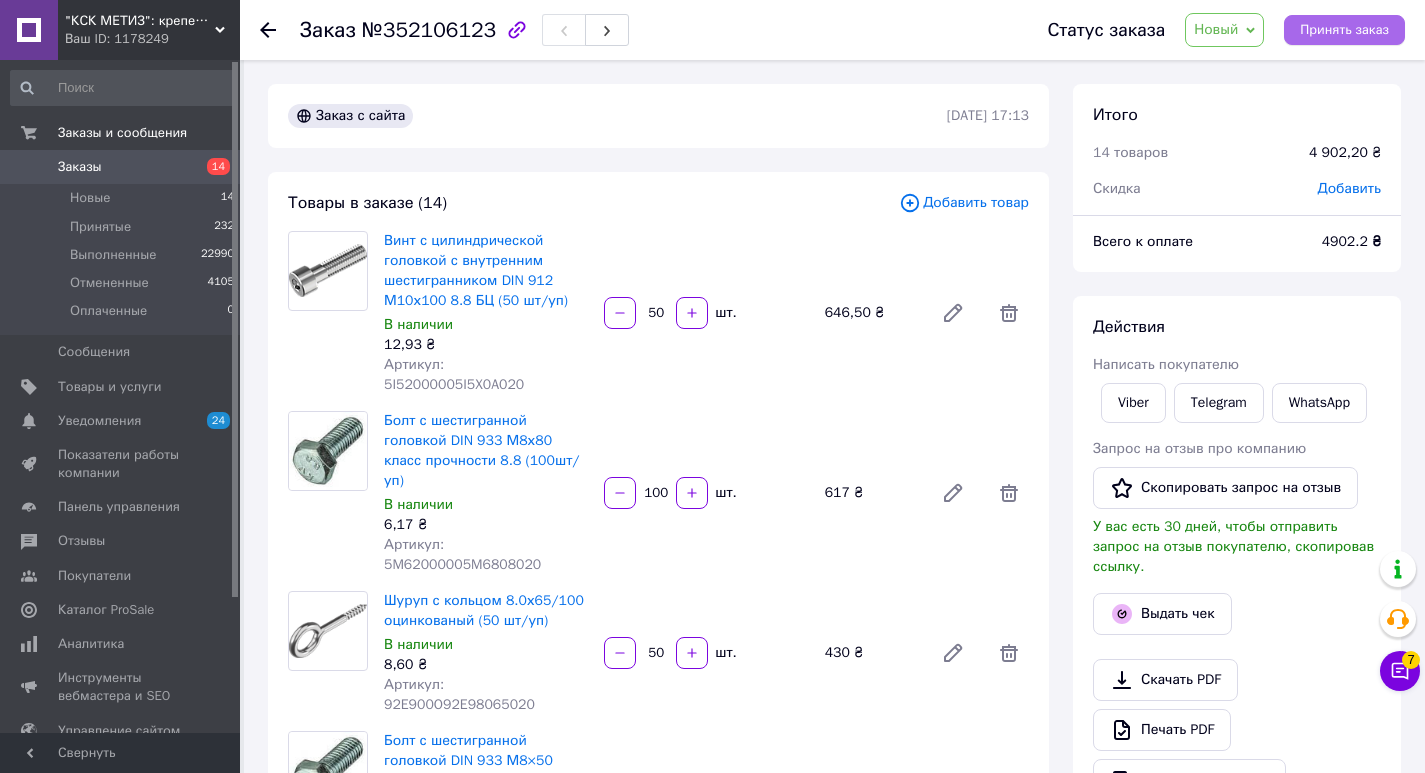 click on "Принять заказ" at bounding box center (1344, 30) 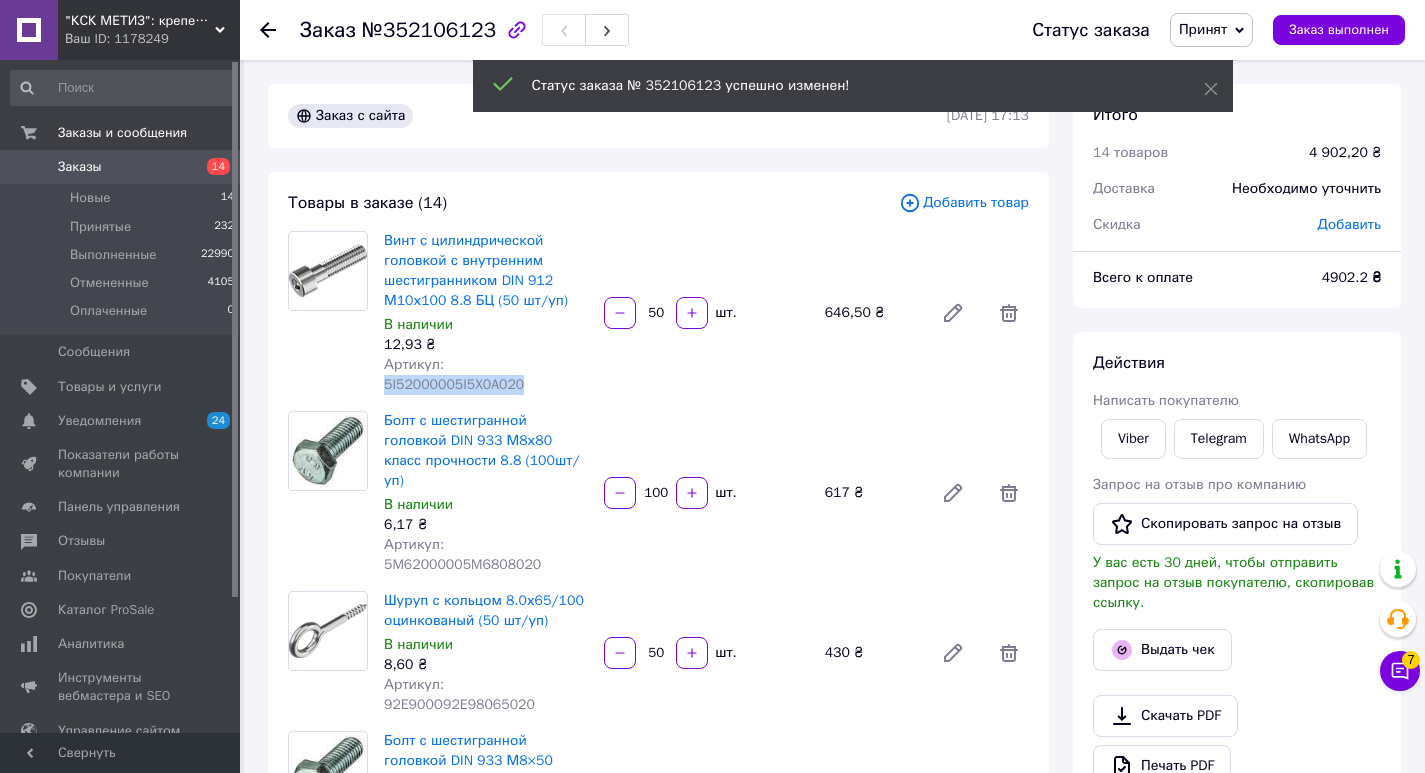 drag, startPoint x: 445, startPoint y: 364, endPoint x: 583, endPoint y: 367, distance: 138.03261 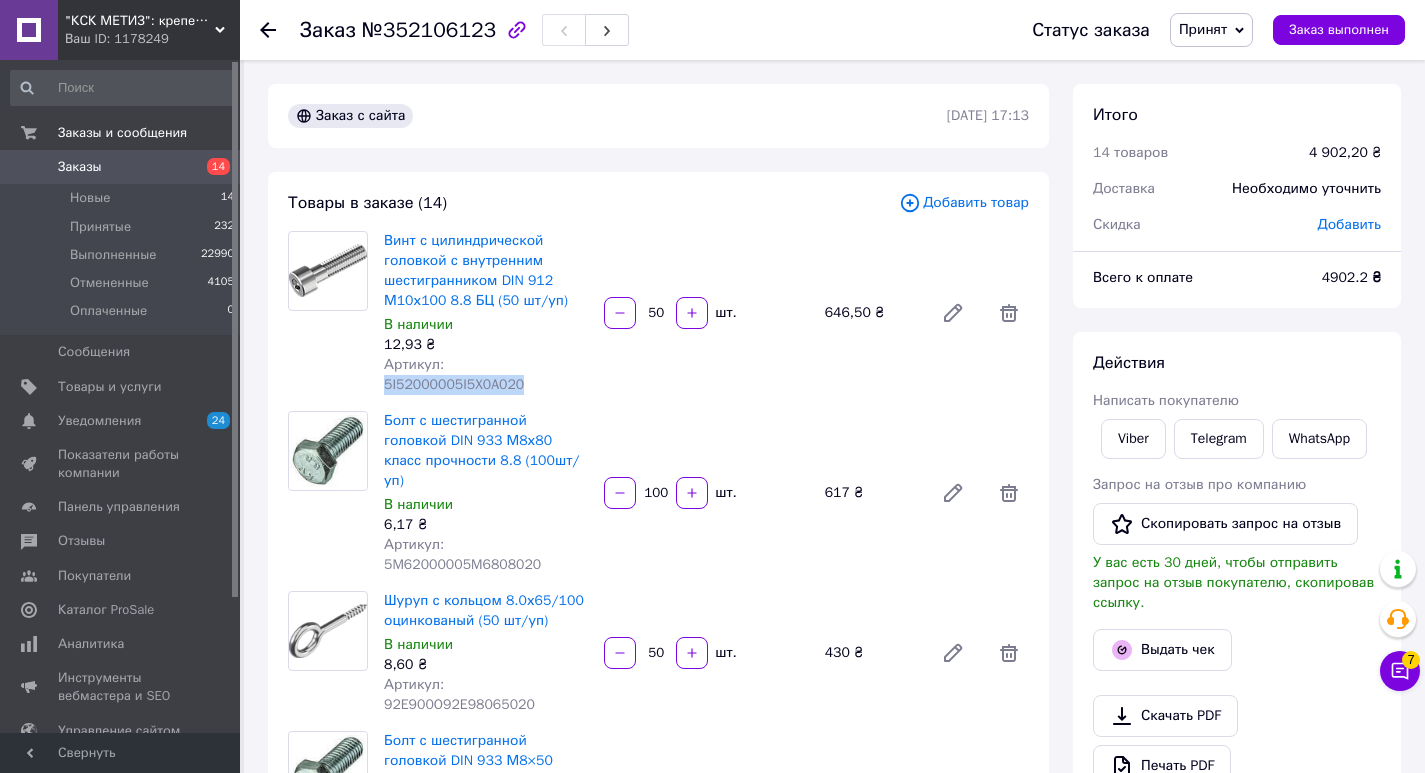 copy on "5I52000005I5X0A020" 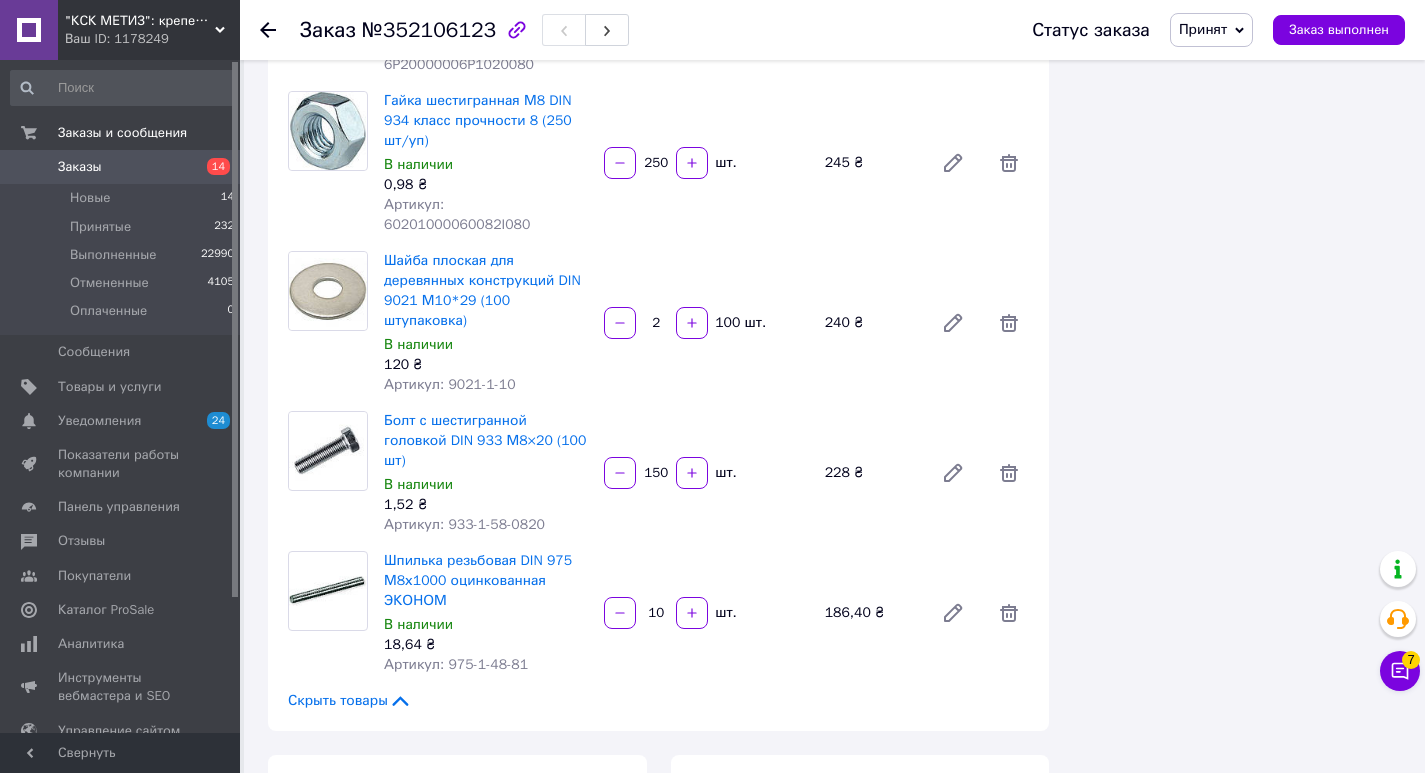 scroll, scrollTop: 2200, scrollLeft: 0, axis: vertical 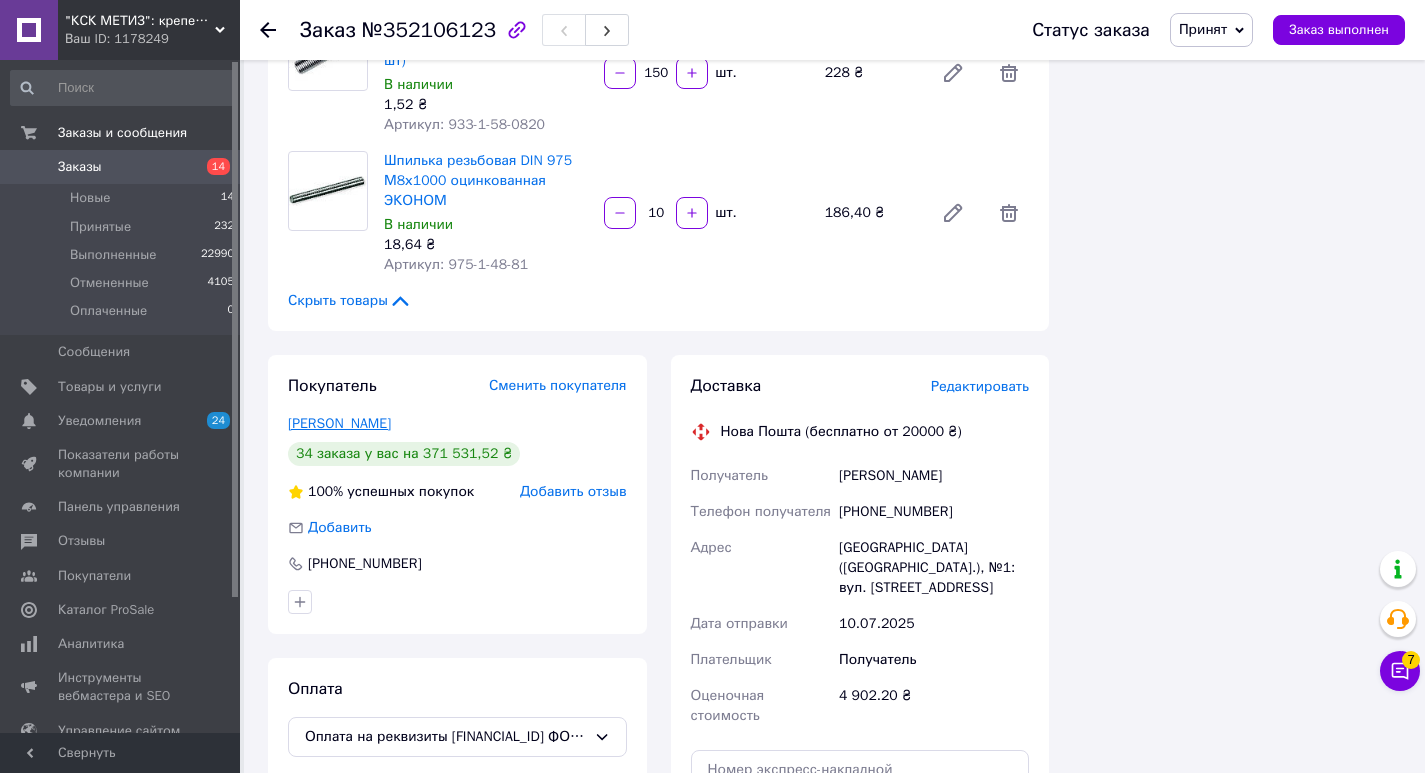 click on "Мульман Альона" at bounding box center [339, 423] 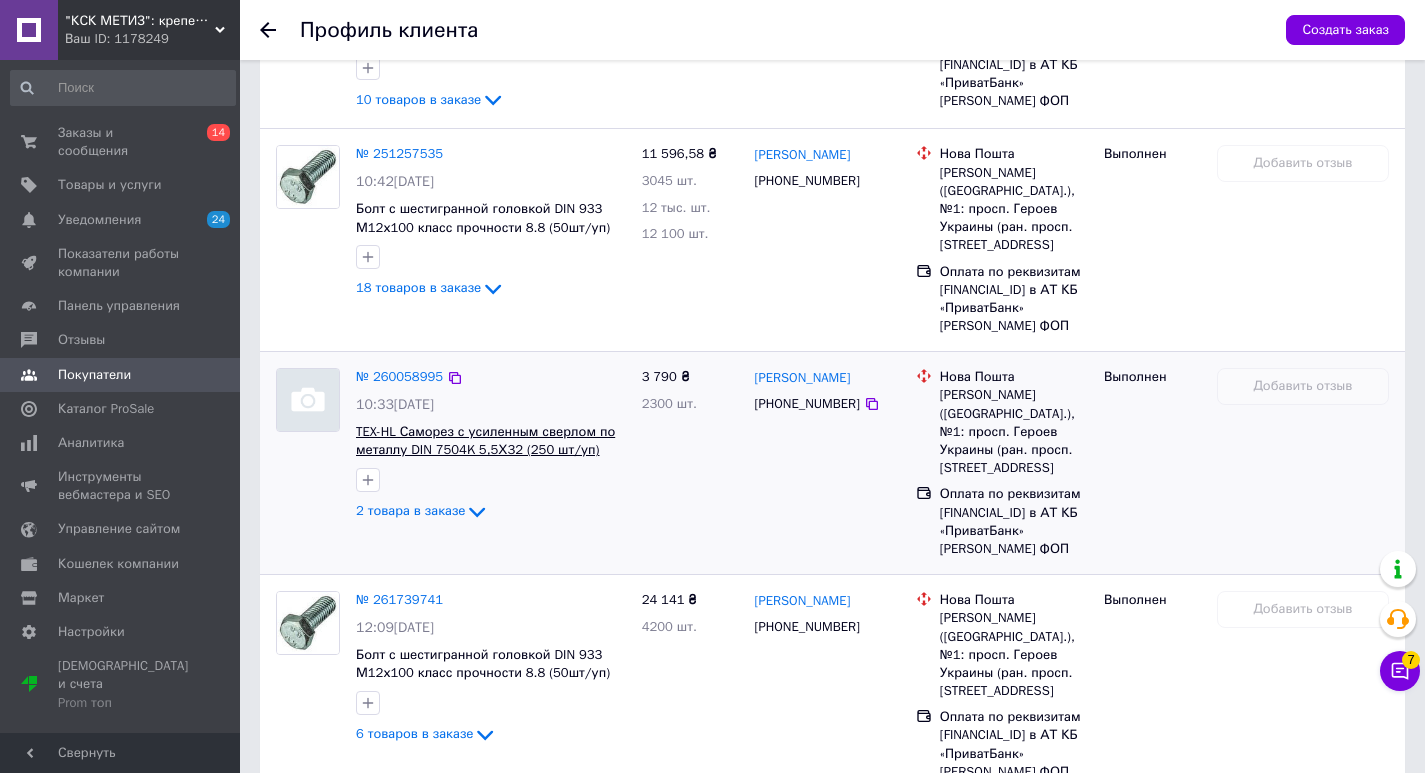 scroll, scrollTop: 800, scrollLeft: 0, axis: vertical 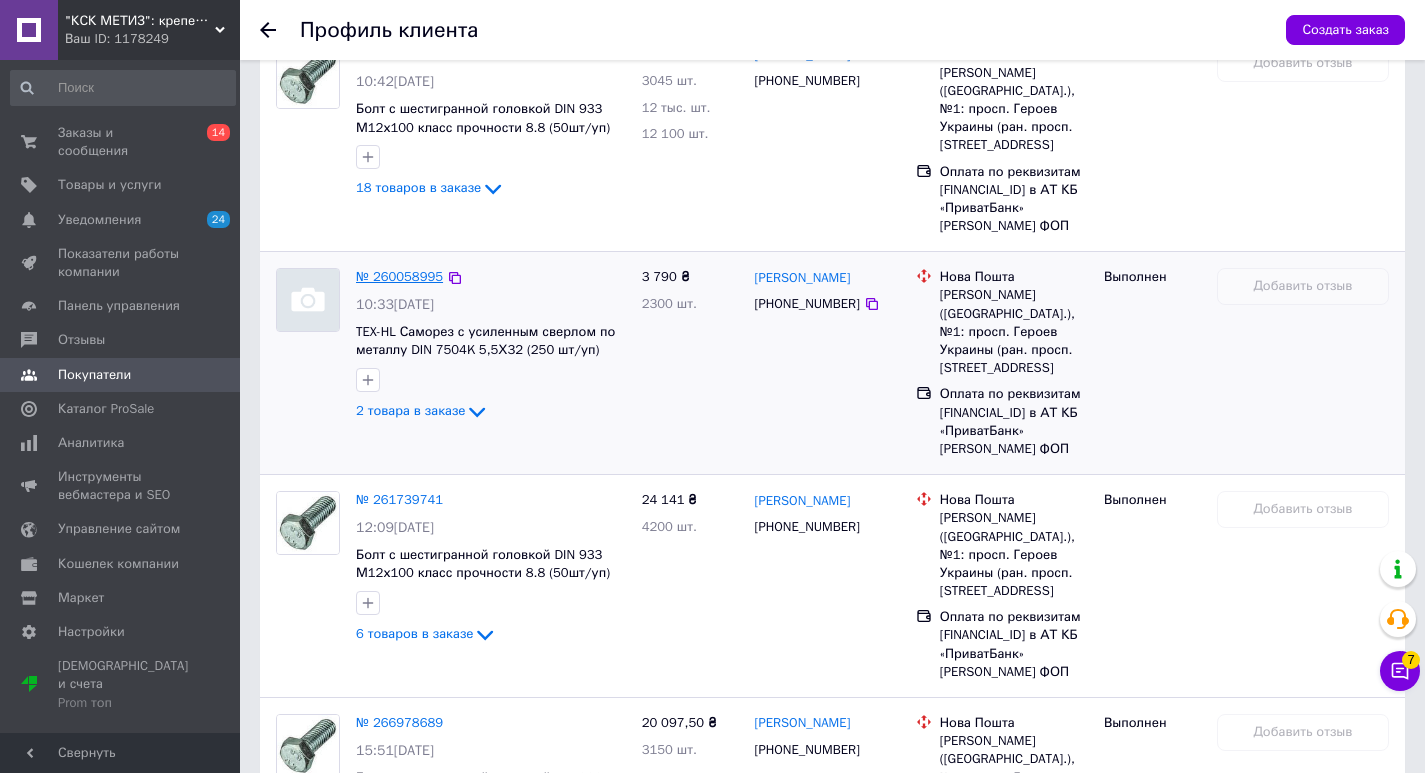 click on "№ 260058995" at bounding box center [399, 276] 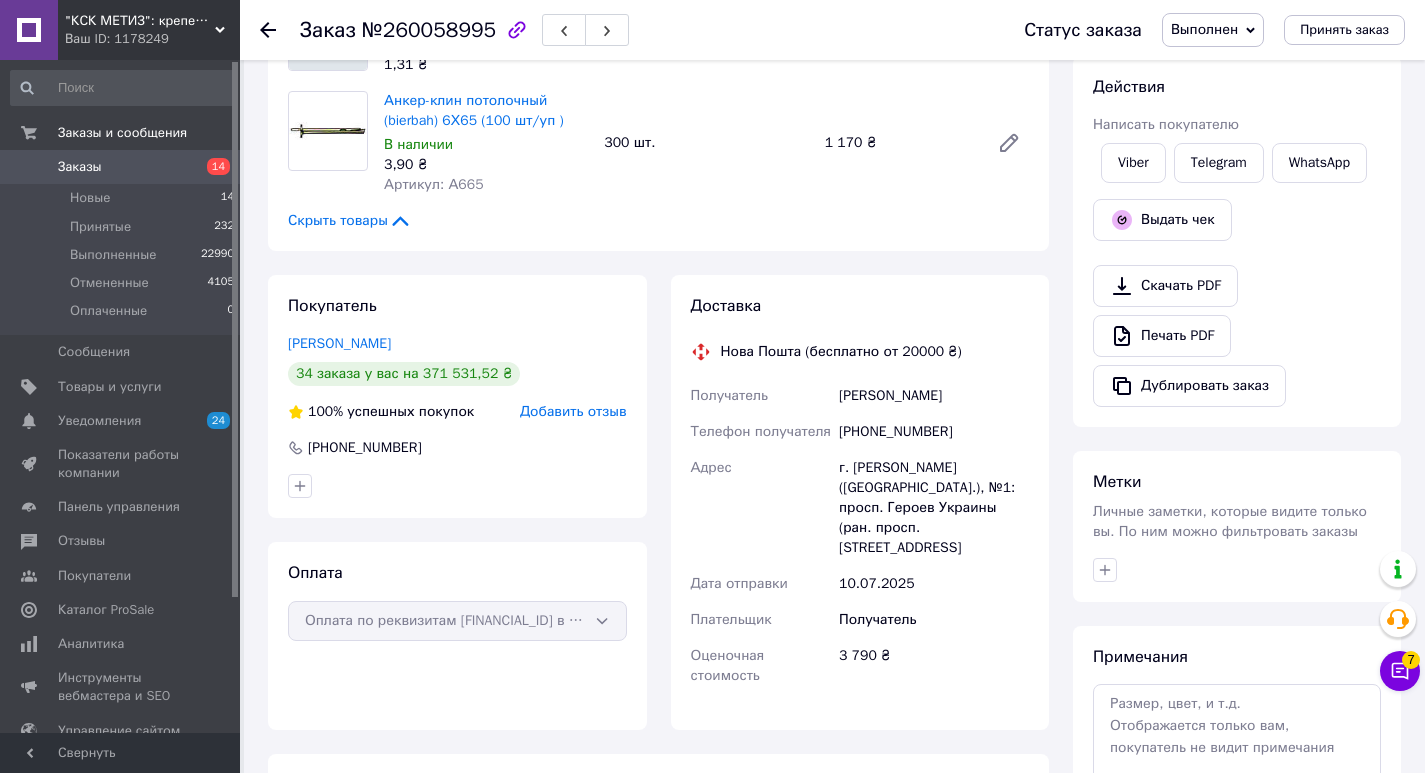 scroll, scrollTop: 40, scrollLeft: 0, axis: vertical 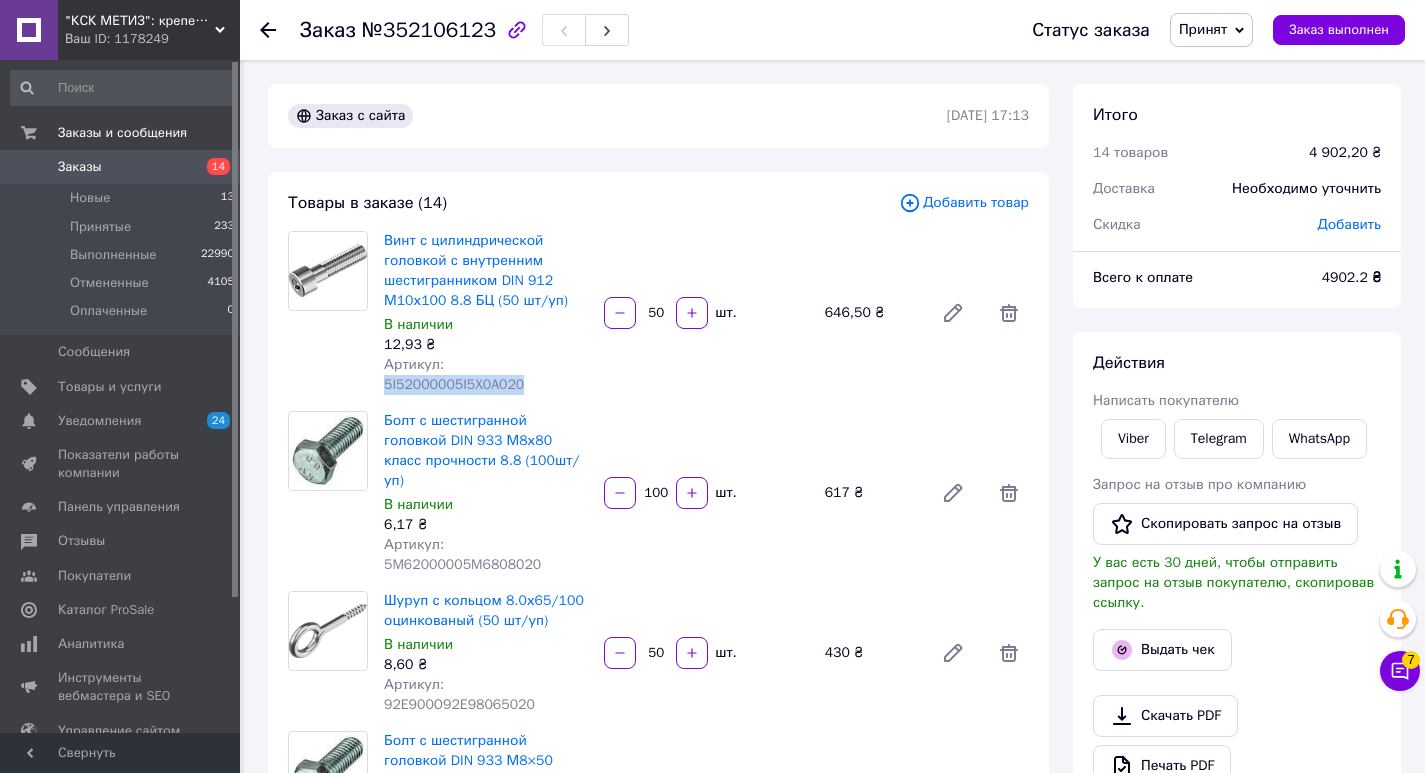 drag, startPoint x: 445, startPoint y: 364, endPoint x: 571, endPoint y: 372, distance: 126.253716 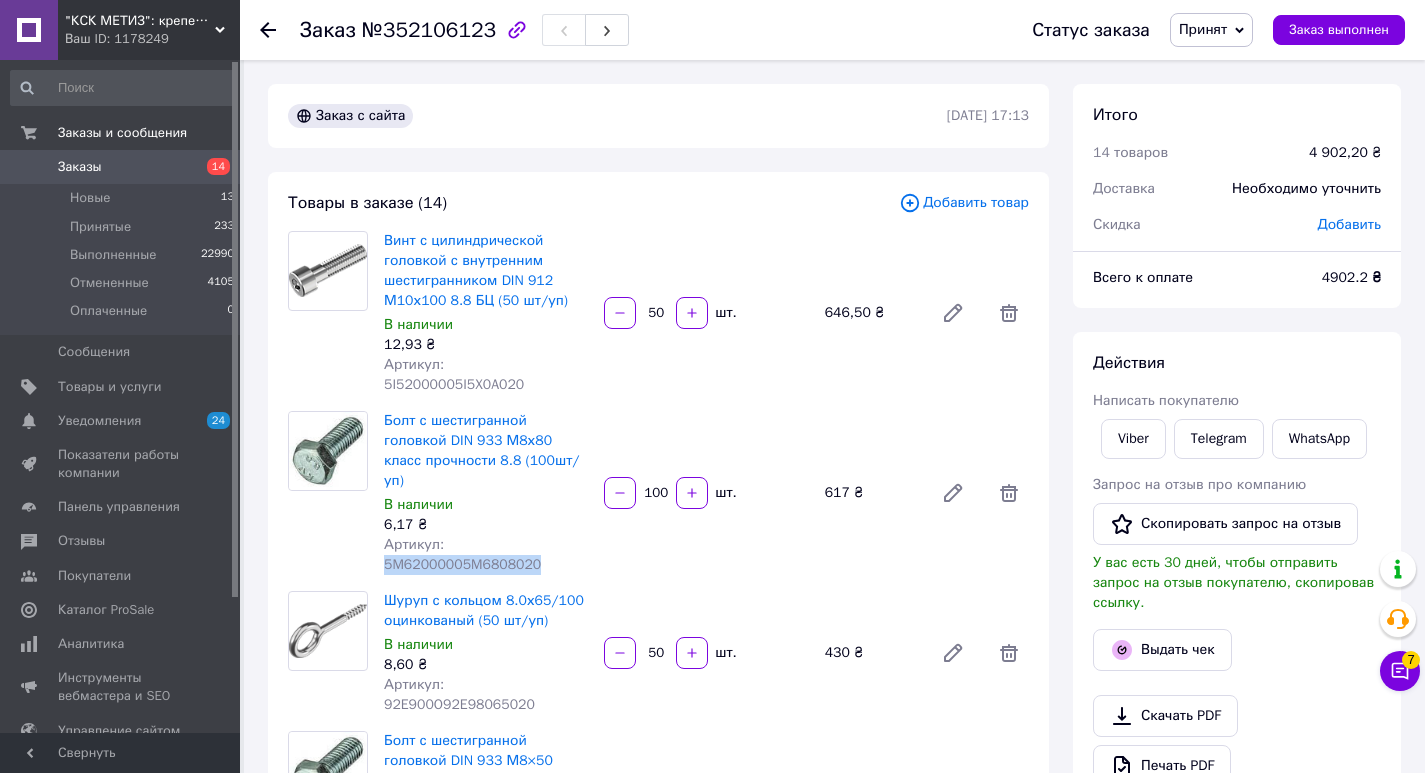 drag, startPoint x: 385, startPoint y: 521, endPoint x: 533, endPoint y: 526, distance: 148.08444 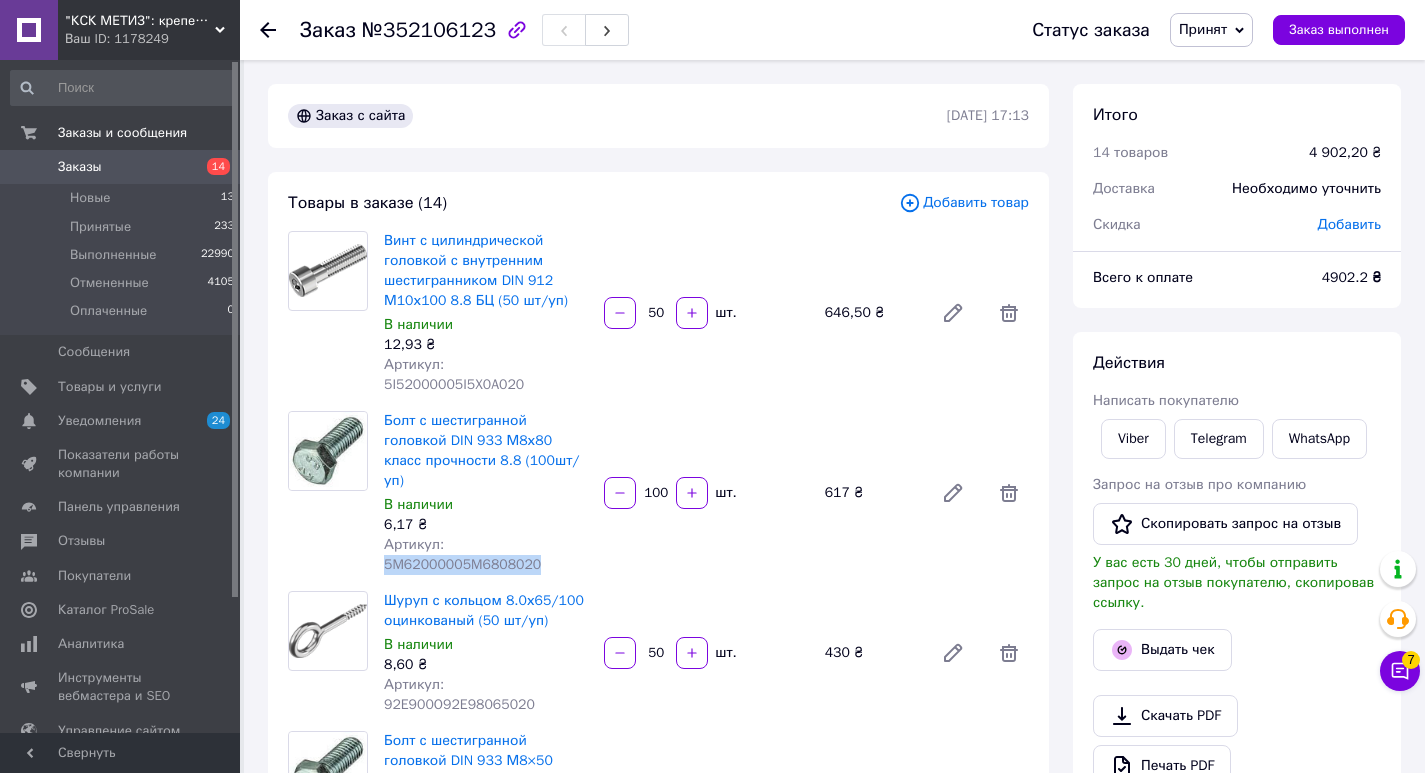 scroll, scrollTop: 200, scrollLeft: 0, axis: vertical 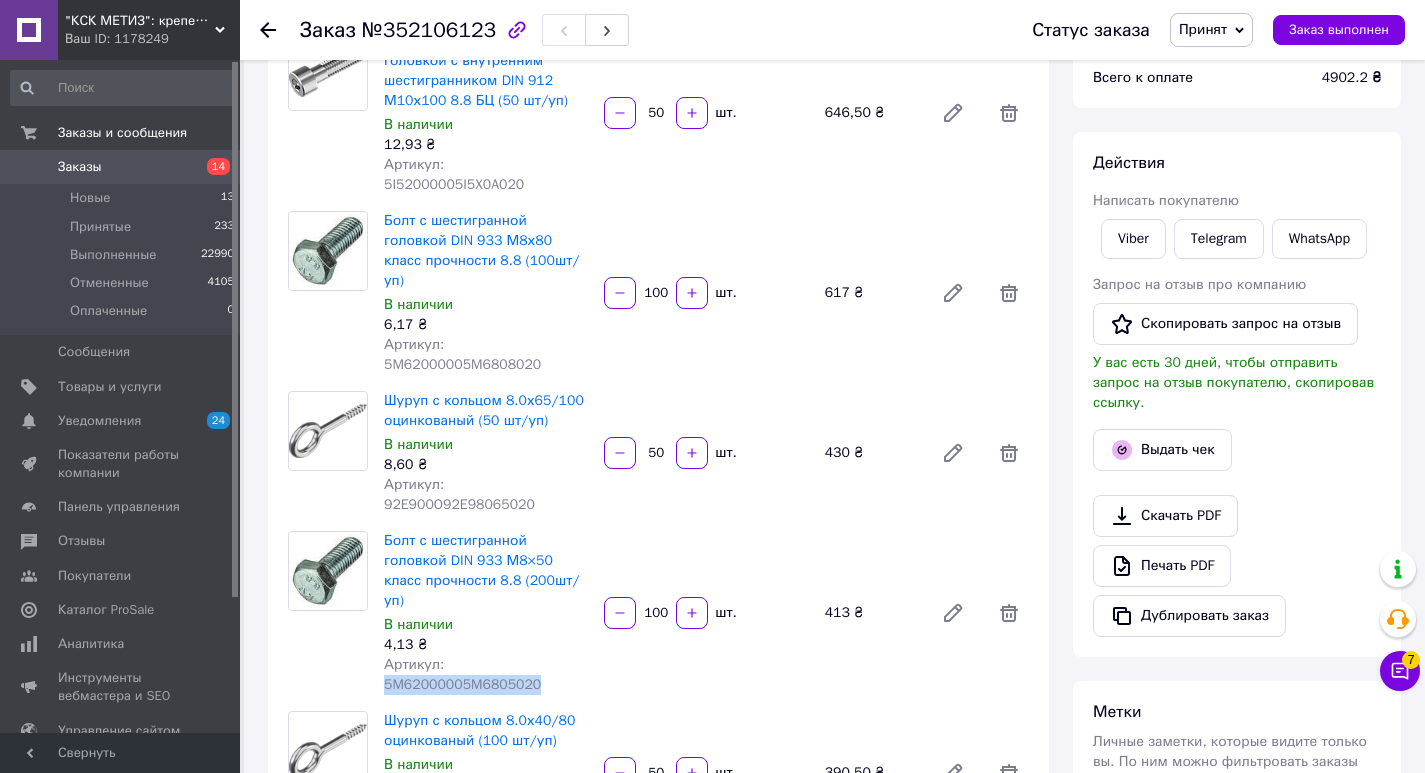 drag, startPoint x: 385, startPoint y: 605, endPoint x: 537, endPoint y: 606, distance: 152.0033 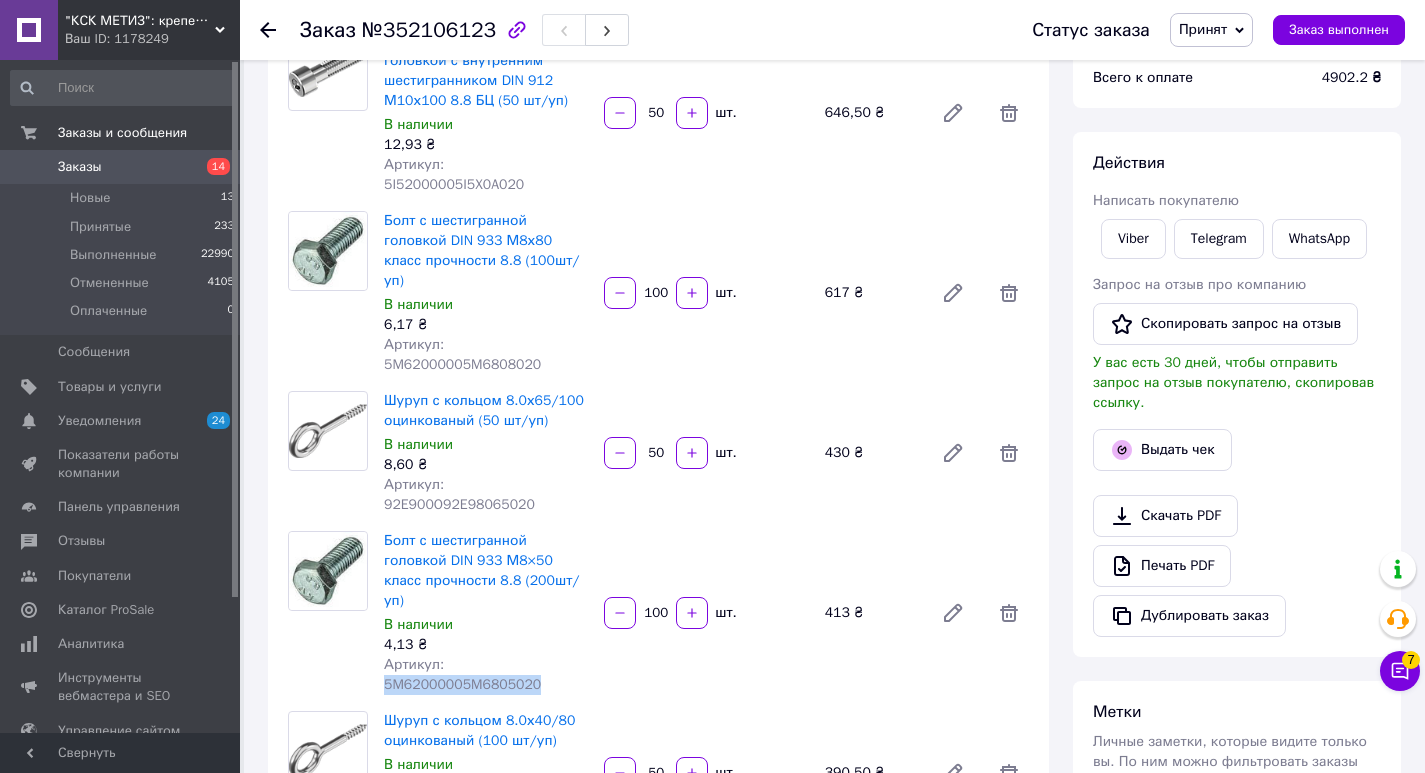 copy on "5M62000005M6805020" 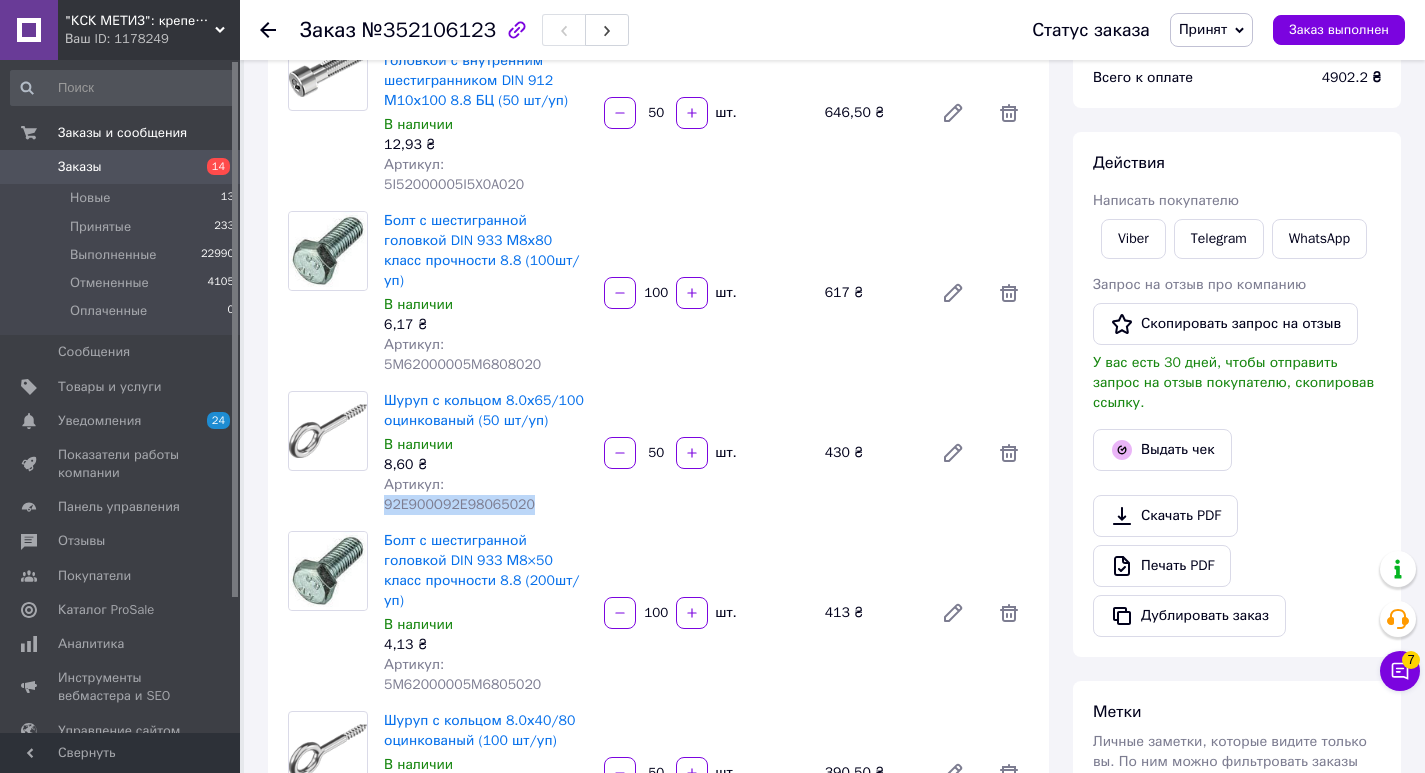 drag, startPoint x: 443, startPoint y: 443, endPoint x: 597, endPoint y: 447, distance: 154.05194 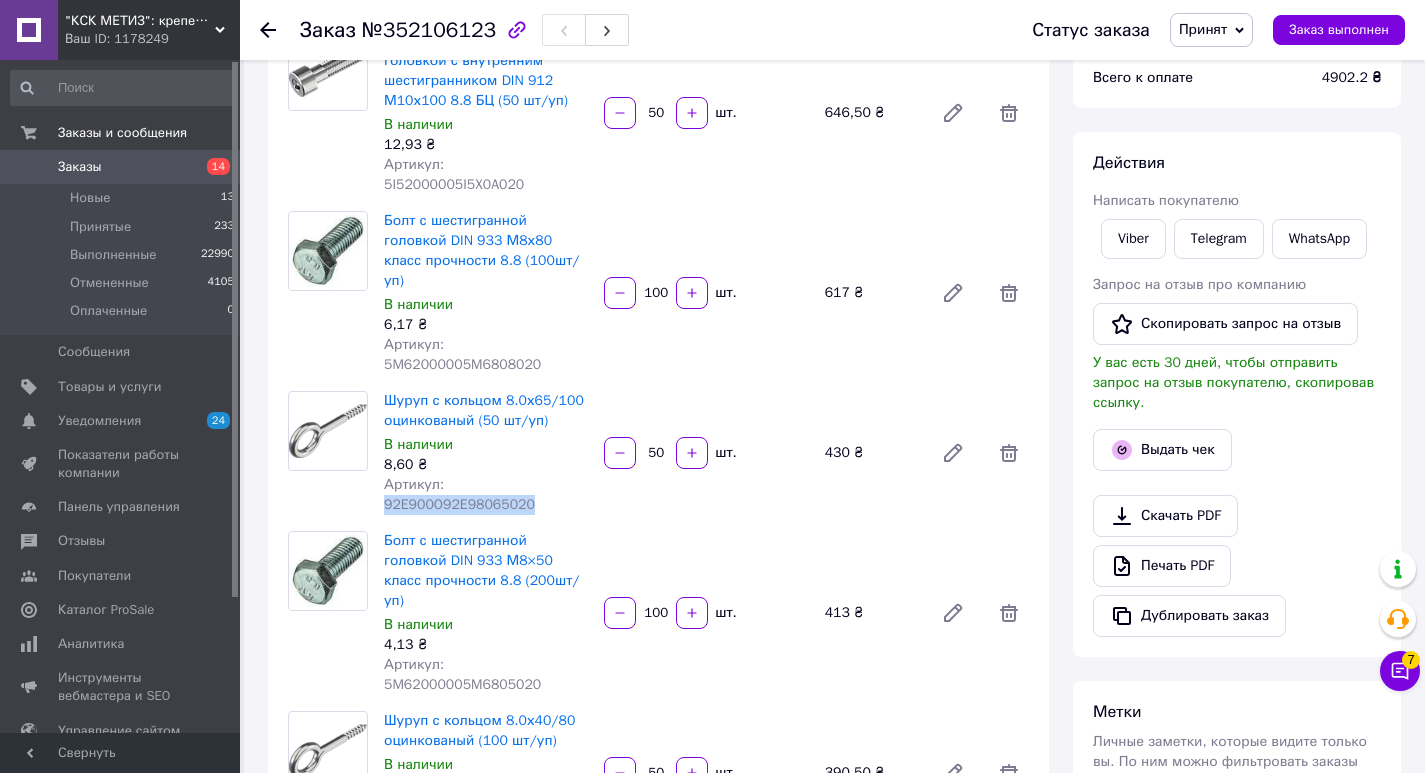 copy on "92E900O92E98065020" 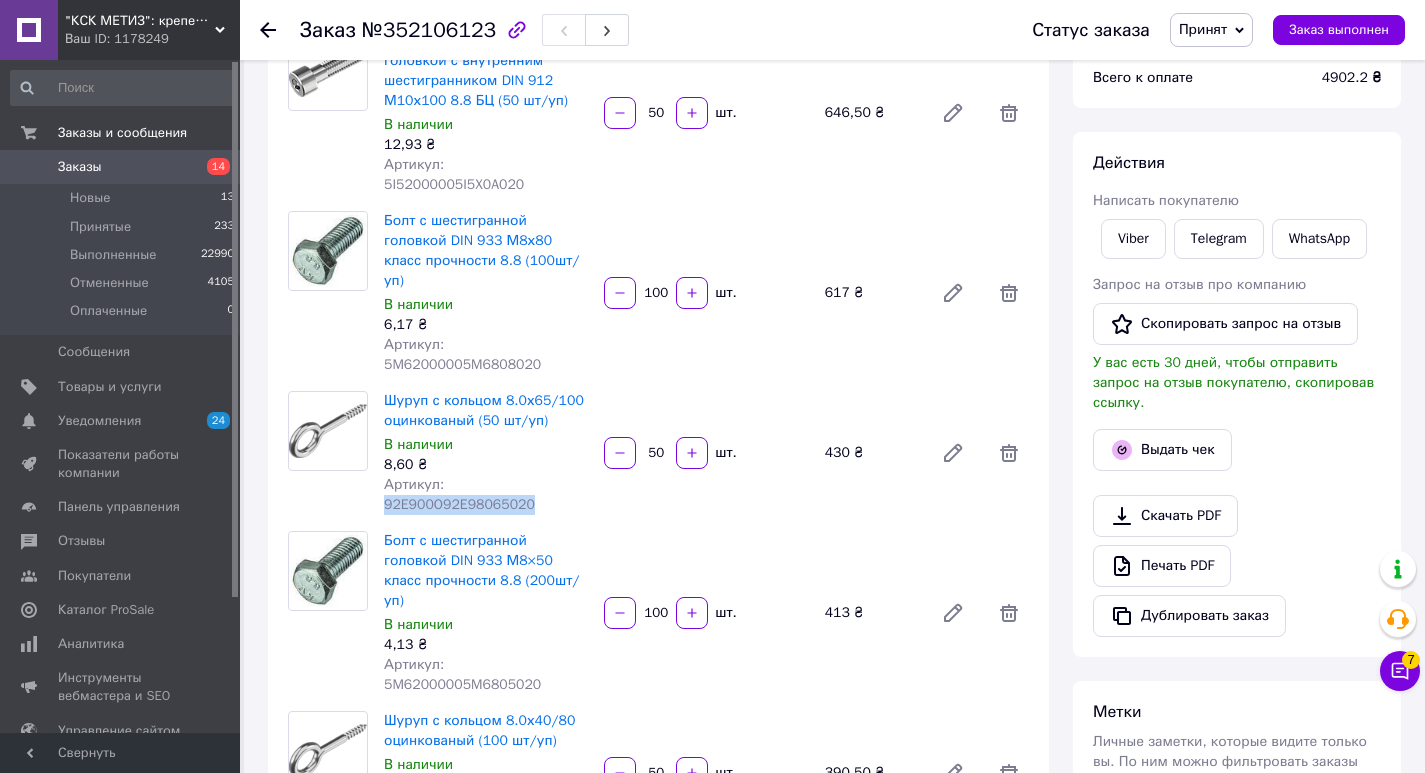 scroll, scrollTop: 400, scrollLeft: 0, axis: vertical 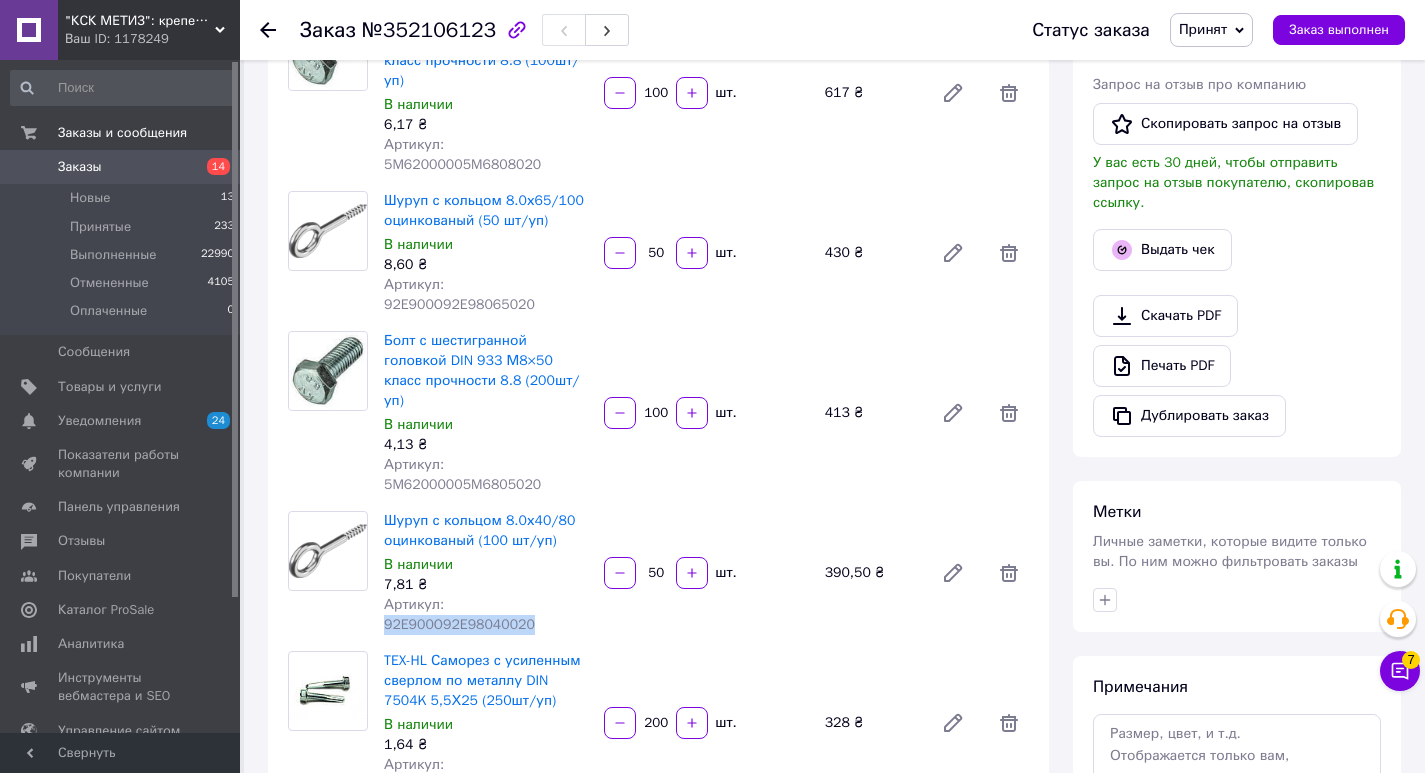 drag, startPoint x: 443, startPoint y: 525, endPoint x: 590, endPoint y: 523, distance: 147.01361 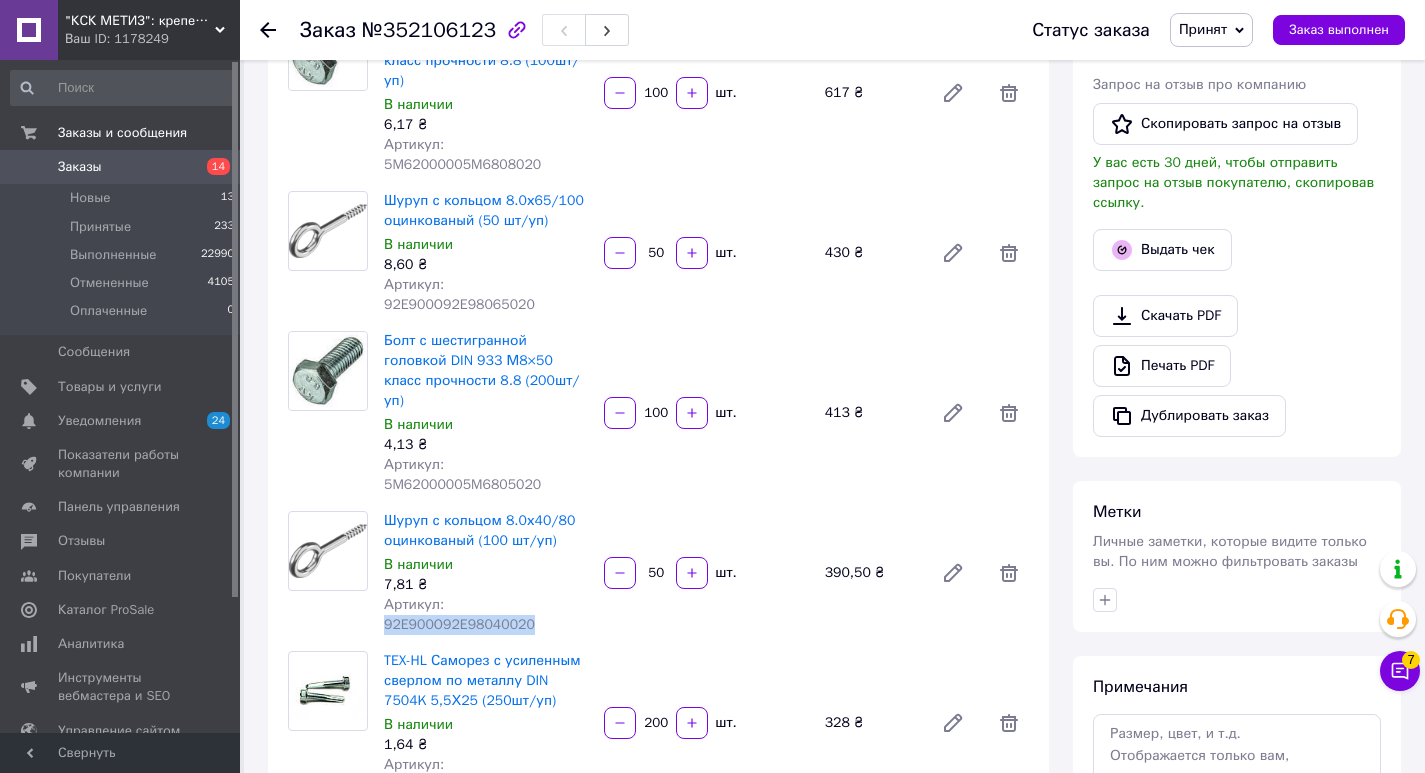 scroll, scrollTop: 600, scrollLeft: 0, axis: vertical 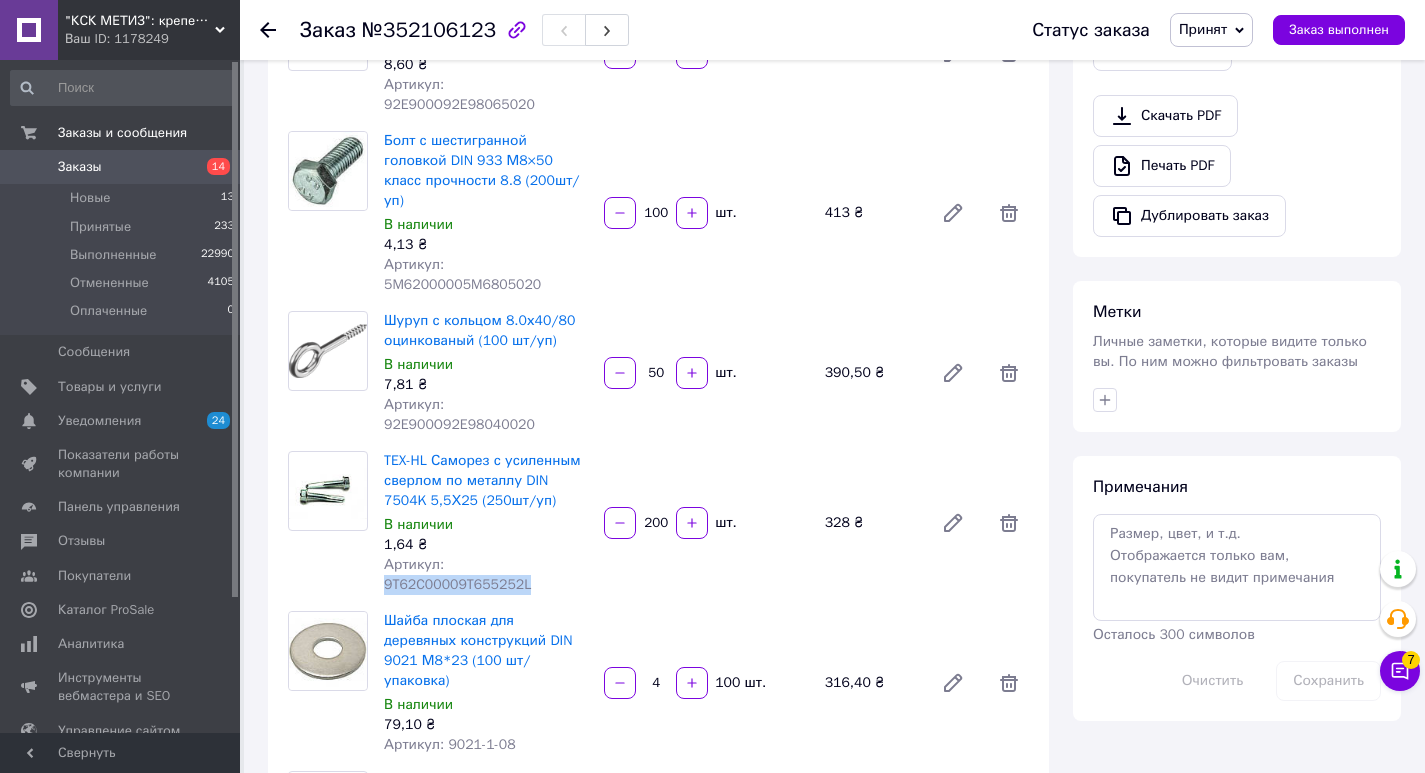 drag, startPoint x: 445, startPoint y: 468, endPoint x: 566, endPoint y: 467, distance: 121.004135 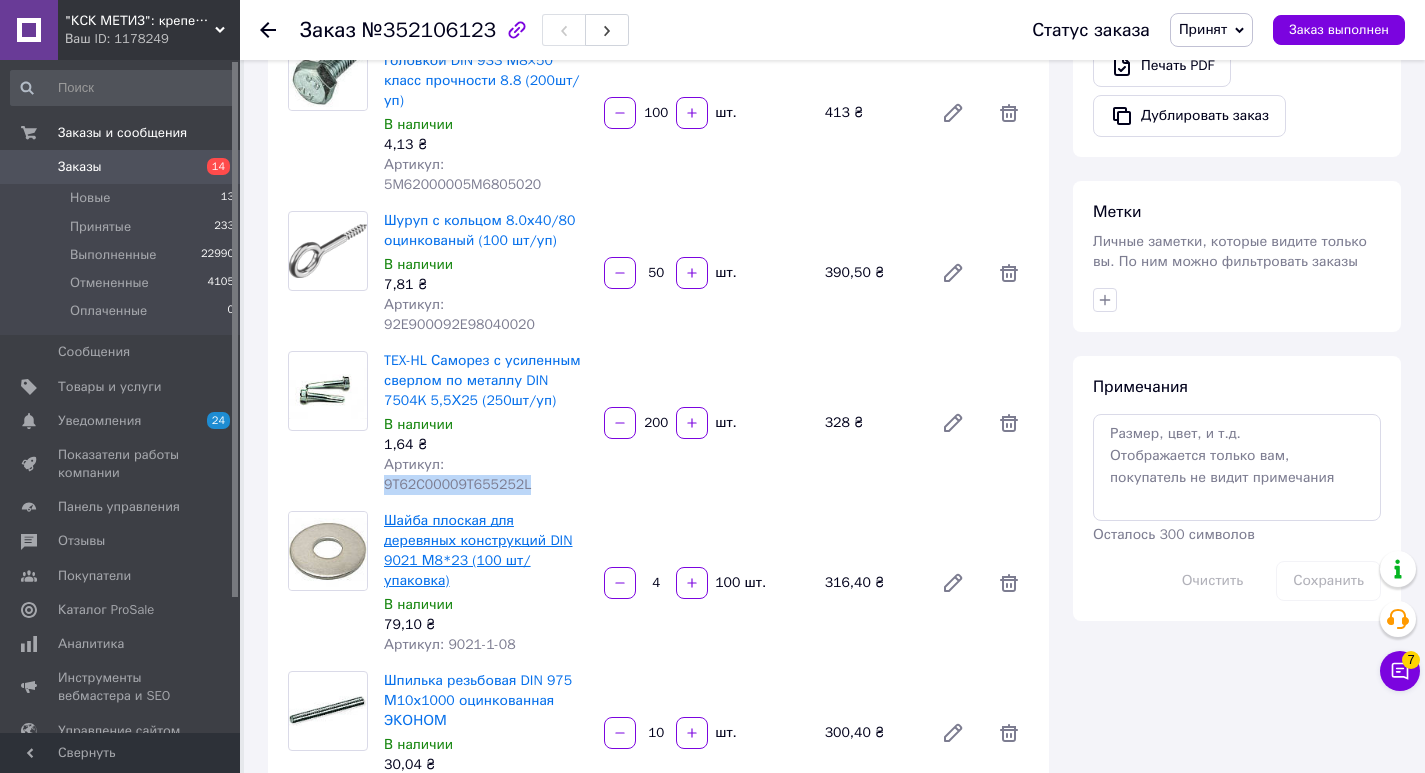 scroll, scrollTop: 900, scrollLeft: 0, axis: vertical 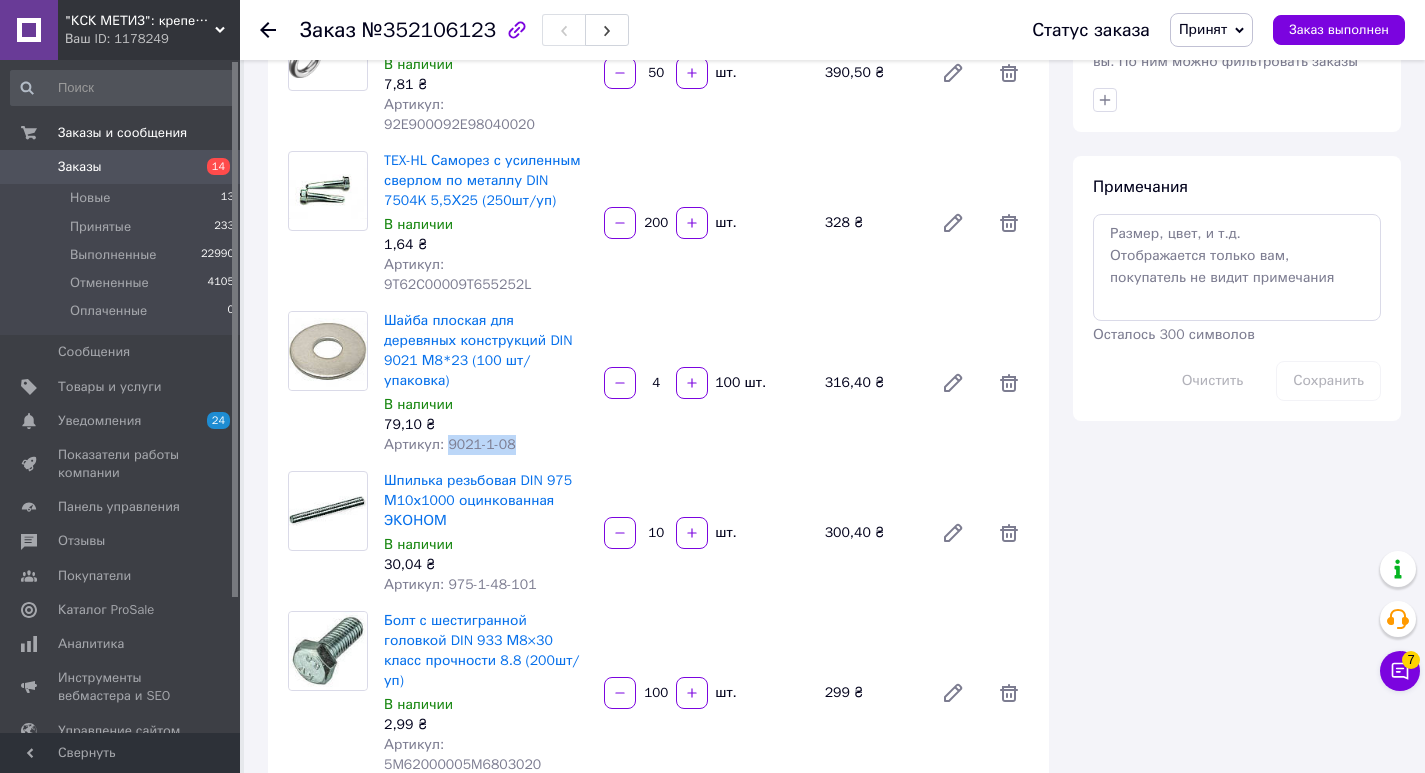 drag, startPoint x: 443, startPoint y: 304, endPoint x: 509, endPoint y: 309, distance: 66.189125 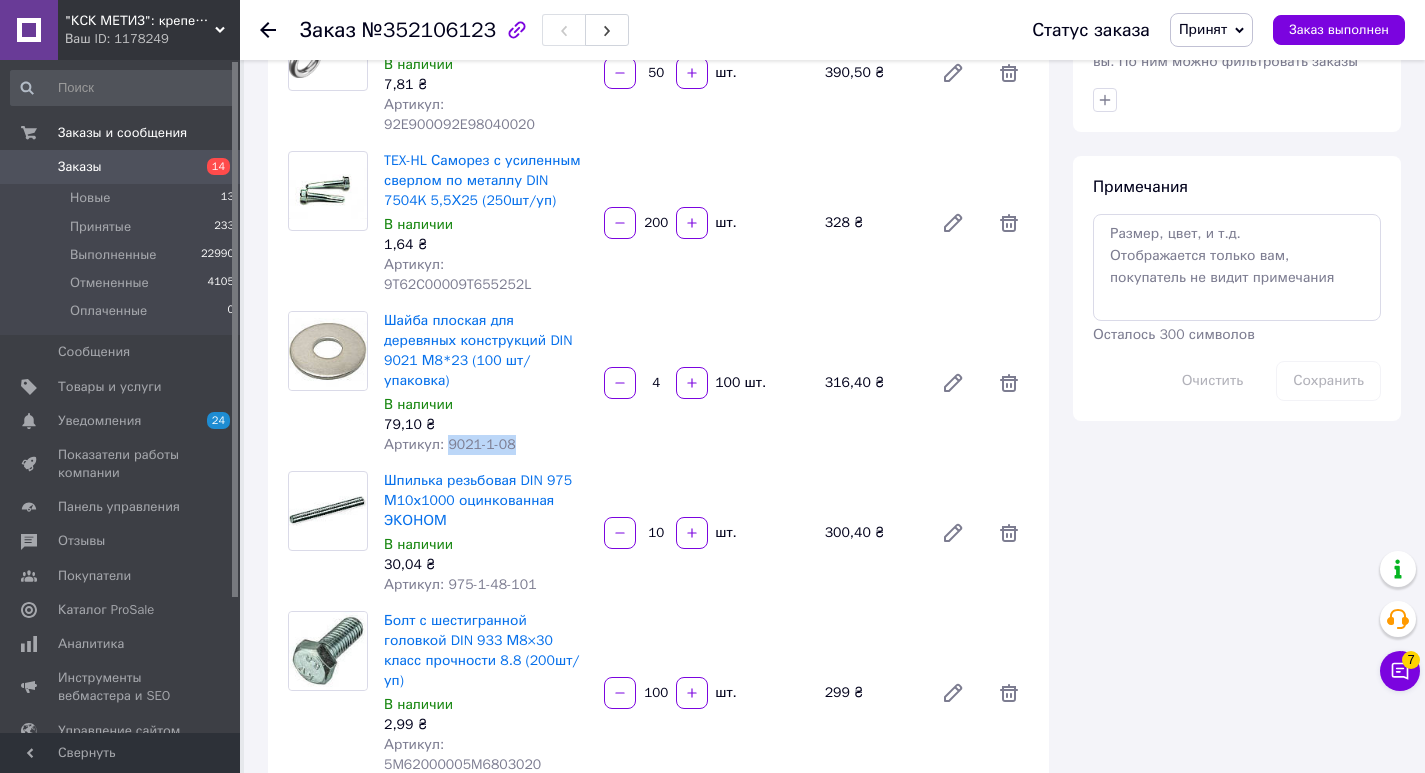 copy on "9021-1-08" 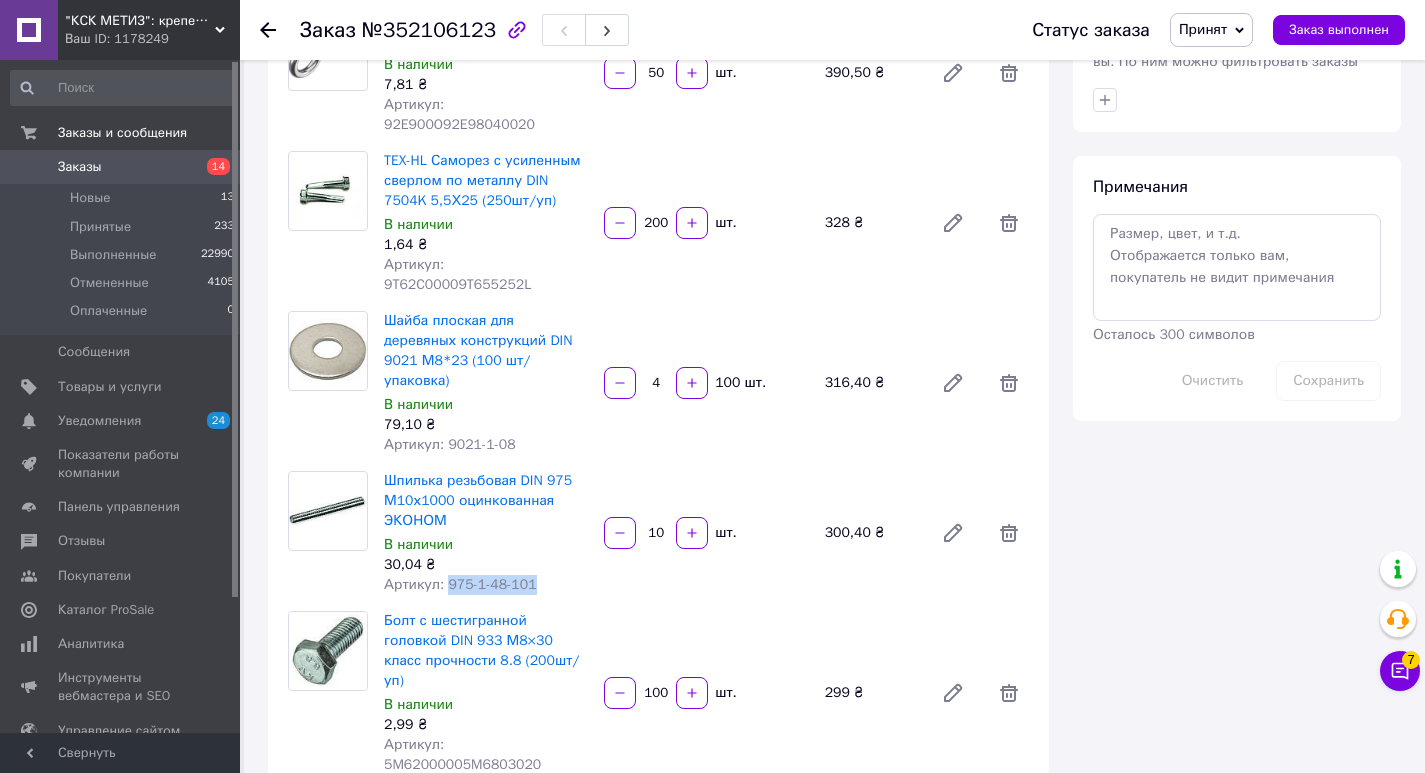 drag, startPoint x: 445, startPoint y: 445, endPoint x: 542, endPoint y: 449, distance: 97.082436 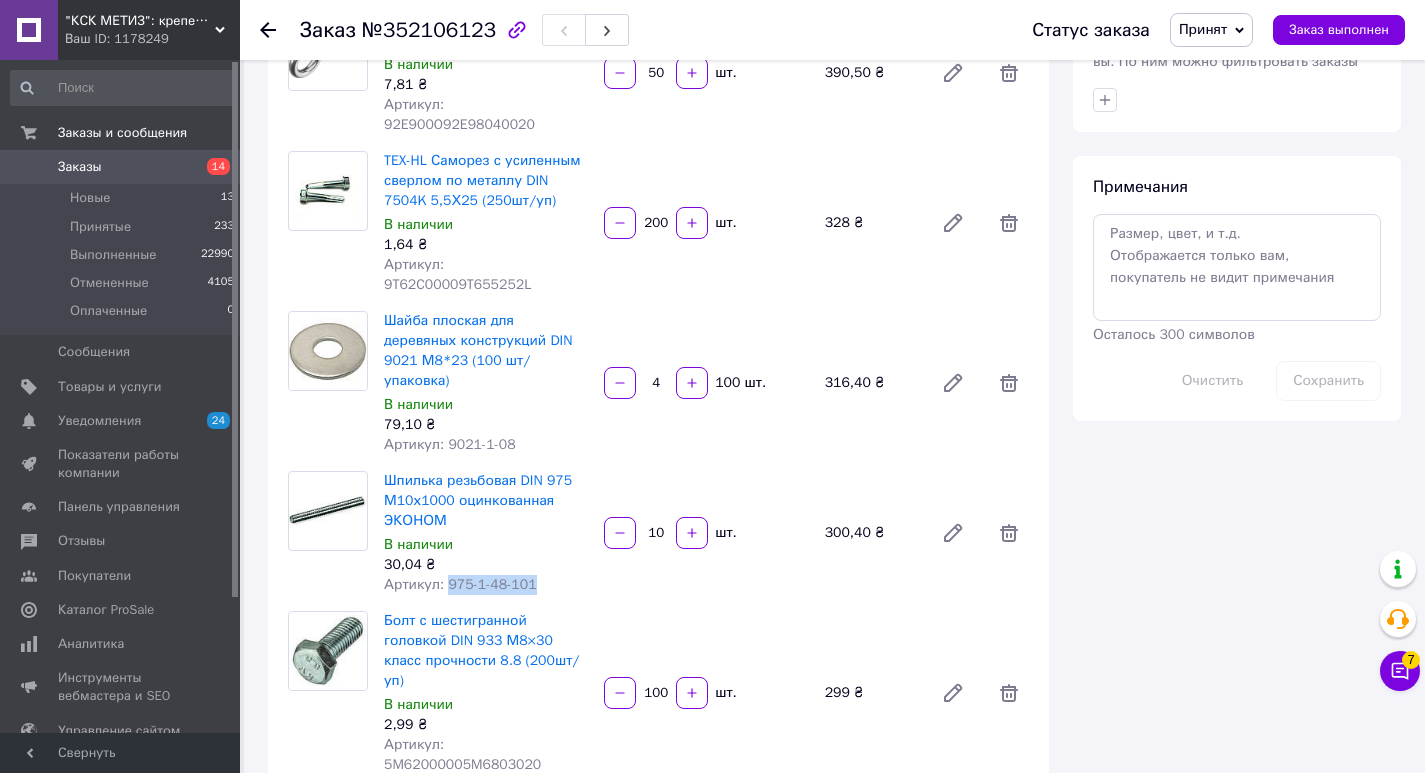 copy on "975-1-48-101" 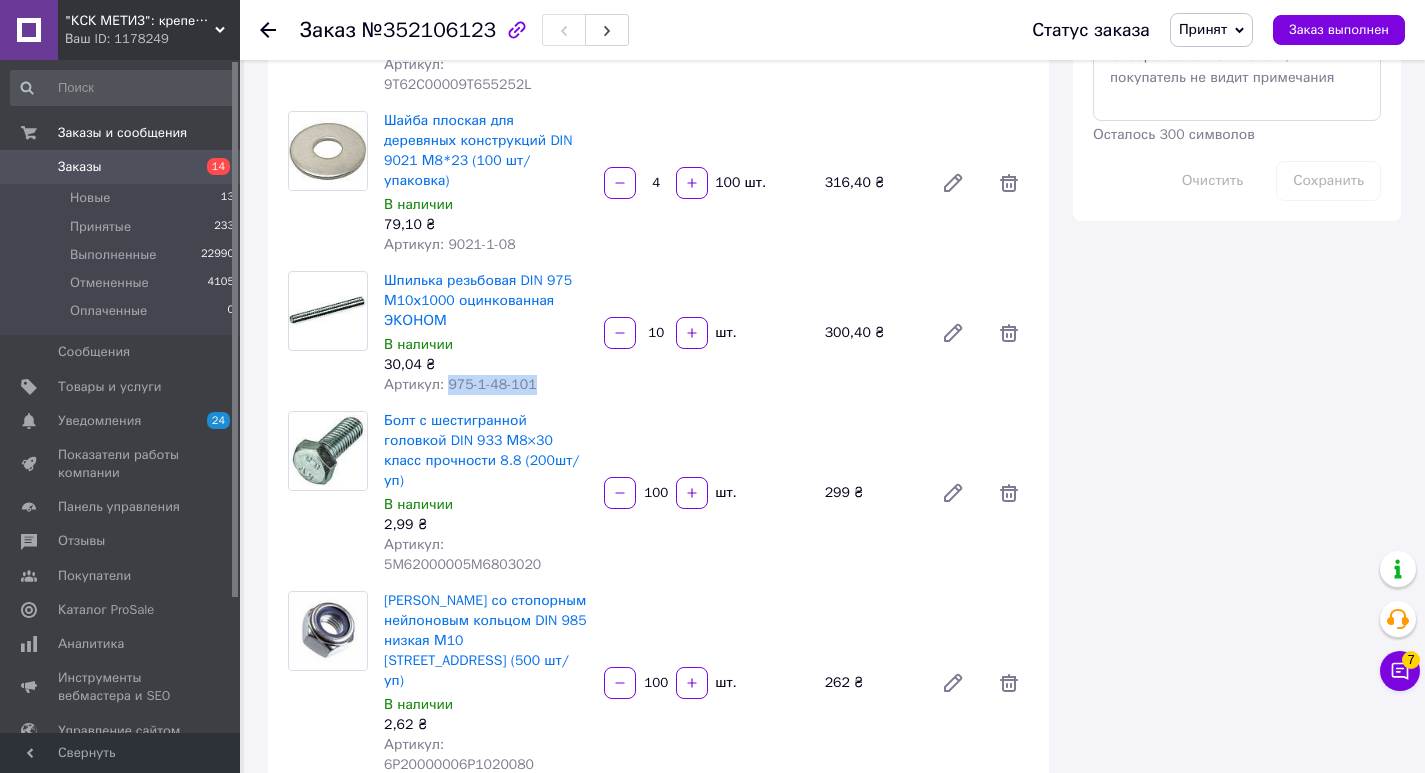 scroll, scrollTop: 1200, scrollLeft: 0, axis: vertical 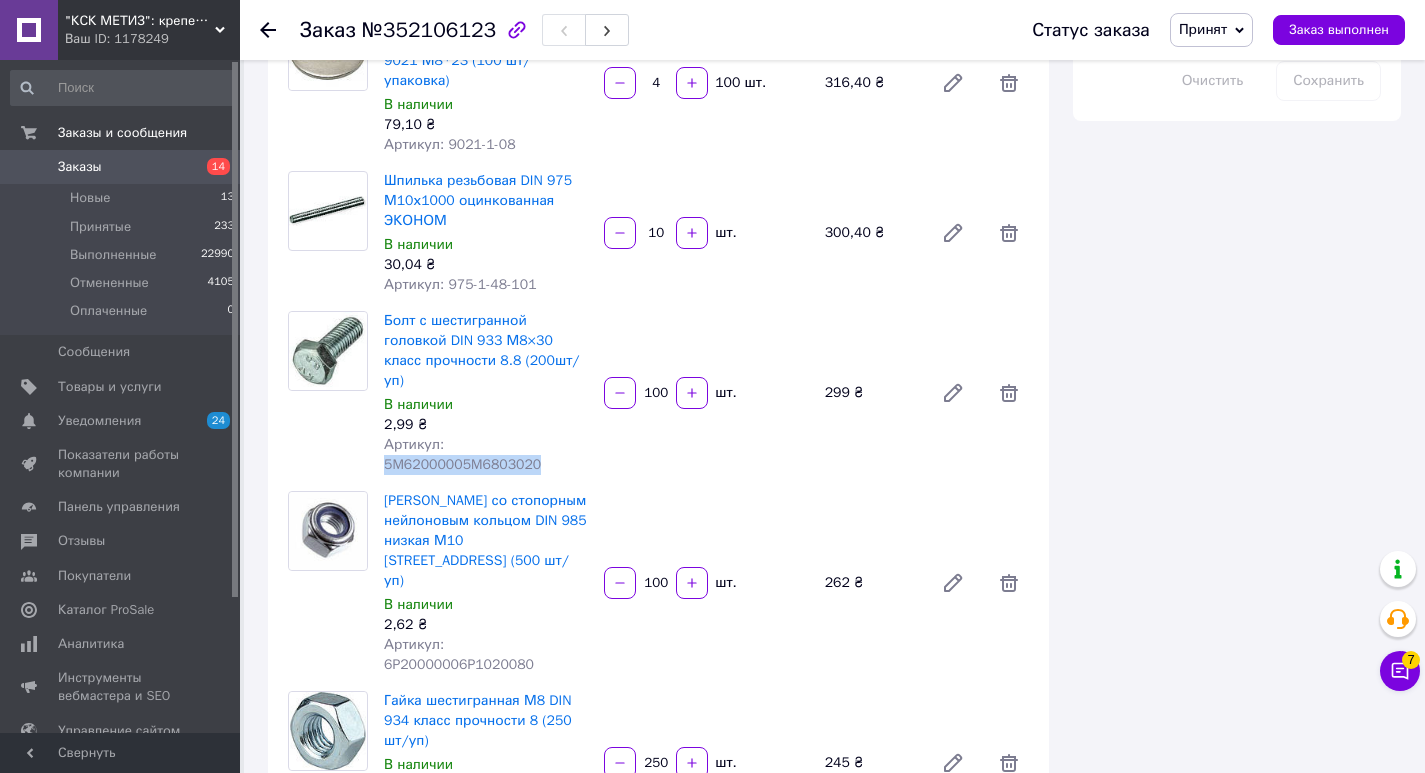 drag, startPoint x: 392, startPoint y: 305, endPoint x: 529, endPoint y: 308, distance: 137.03284 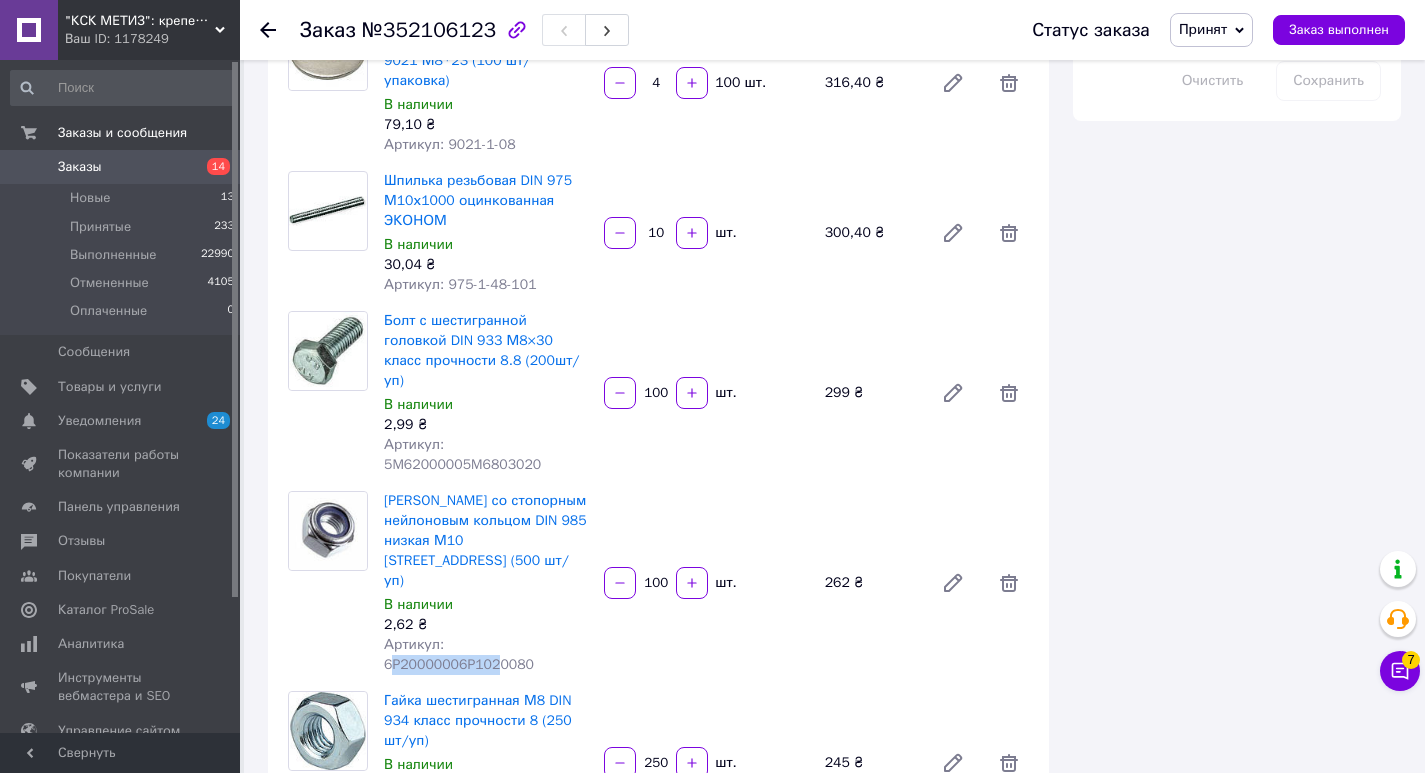 drag, startPoint x: 447, startPoint y: 450, endPoint x: 486, endPoint y: 460, distance: 40.261642 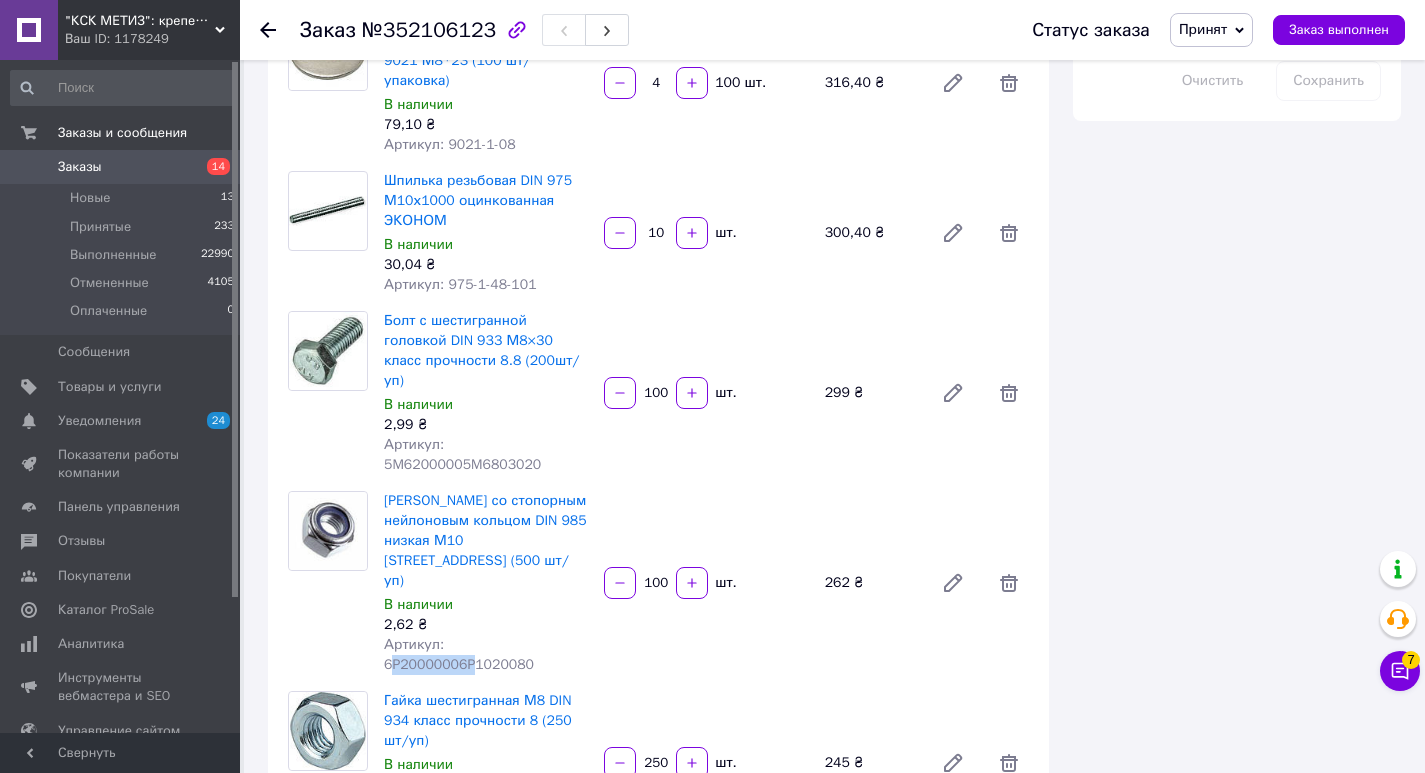 click on "Товары в заказе (14) Добавить товар Винт с цилиндрической головкой с внутренним шестигранником DIN 912 М10х100 8.8 БЦ (50 шт/уп) В наличии 12,93 ₴ Артикул: 5I52000005I5X0A020 50   шт. 646,50 ₴ Болт с шестигранной головкой DIN 933 М8х80 класс прочности 8.8 (100шт/уп) В наличии 6,17 ₴ Артикул: 5M62000005M6808020 100   шт. 617 ₴ Шуруп с кольцом 8.0х65/100 оцинкованый (50 шт/уп) В наличии 8,60 ₴ Артикул: 92E900O92E98065020 50   шт. 430 ₴ Болт с шестигранной головкой DIN 933 М8×50 класс прочности 8.8 (200шт/уп) В наличии 4,13 ₴ Артикул: 5M62000005M6805020 100   шт. 413 ₴ Шуруп с кольцом 8.0х40/80 оцинкованый (100 шт/уп) В наличии 7,81 ₴ Артикул: 92E900O92E98040020 50   шт." at bounding box center [658, 151] 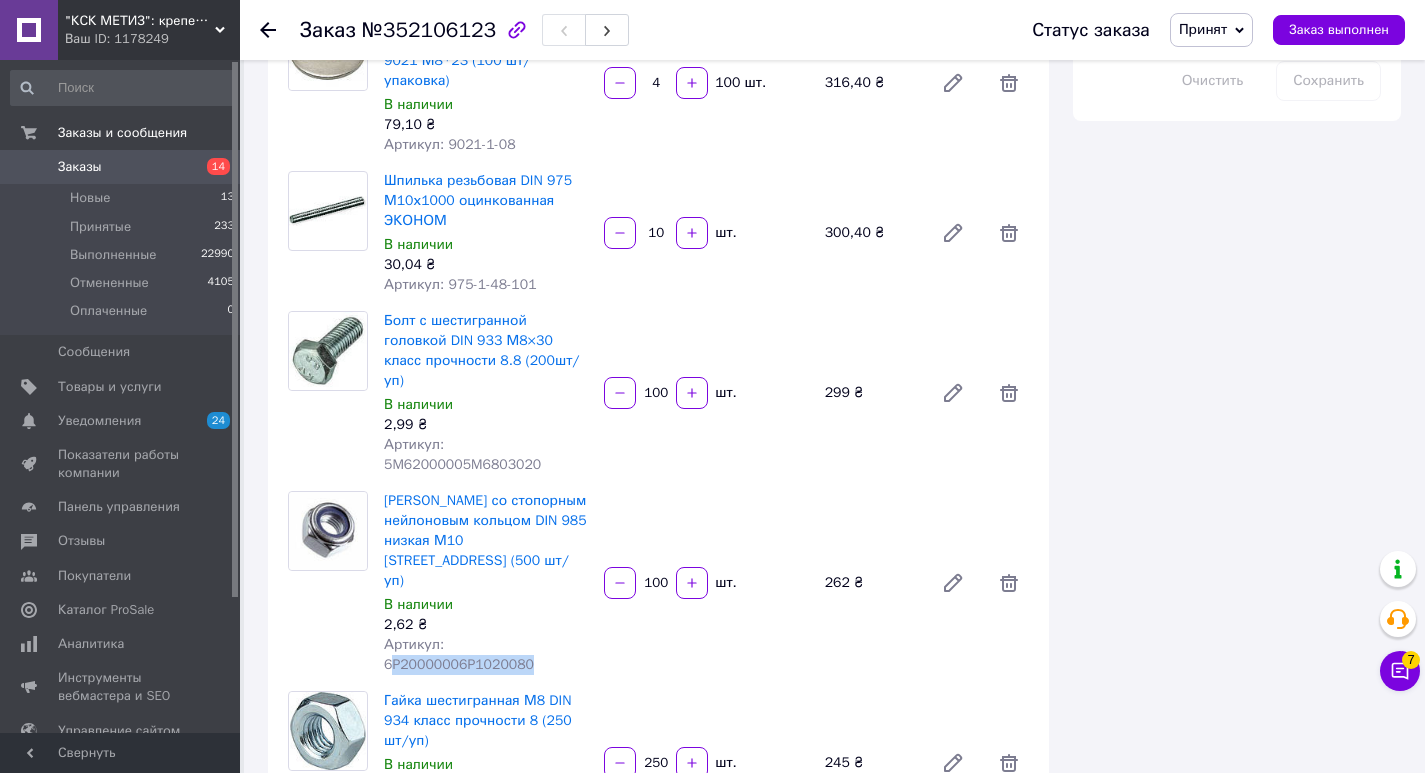drag, startPoint x: 486, startPoint y: 445, endPoint x: 491, endPoint y: 458, distance: 13.928389 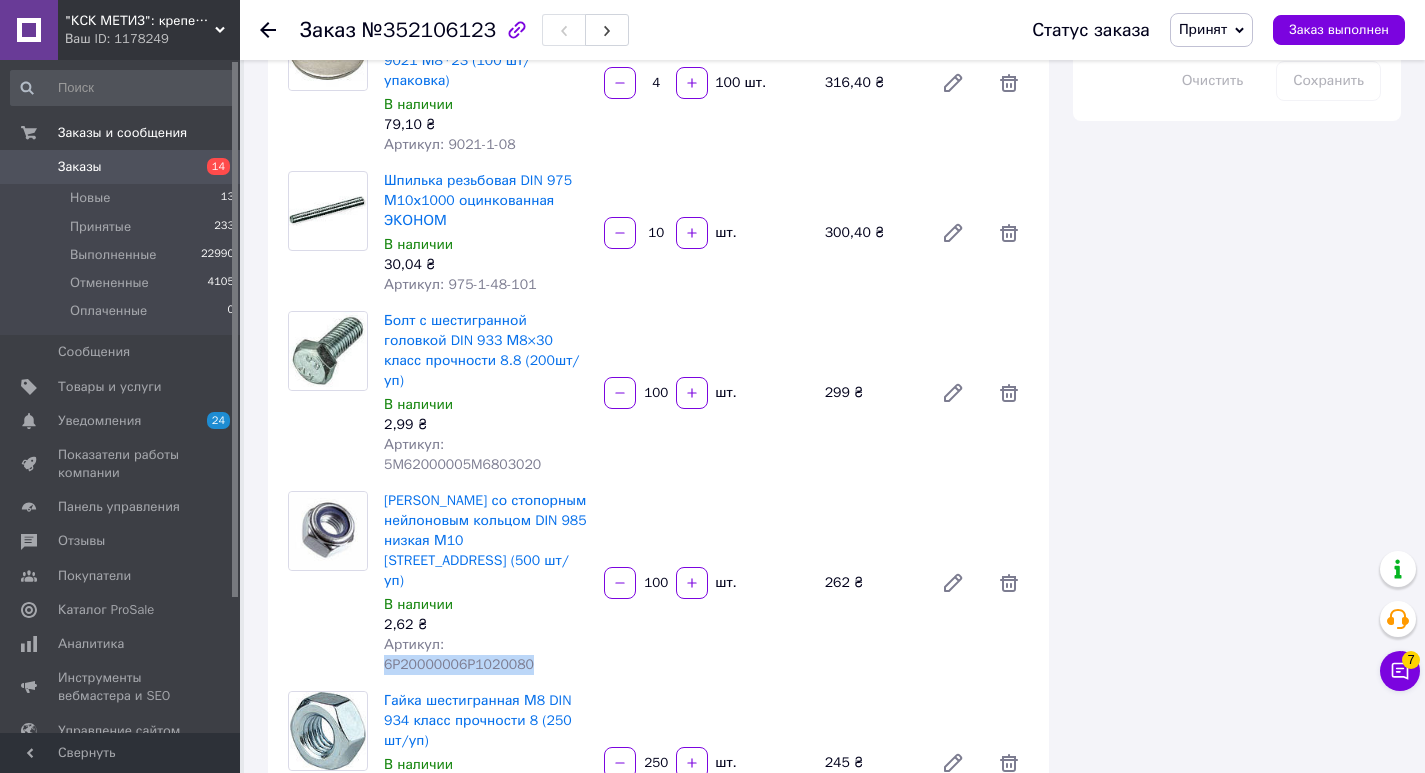 drag, startPoint x: 443, startPoint y: 443, endPoint x: 587, endPoint y: 450, distance: 144.17004 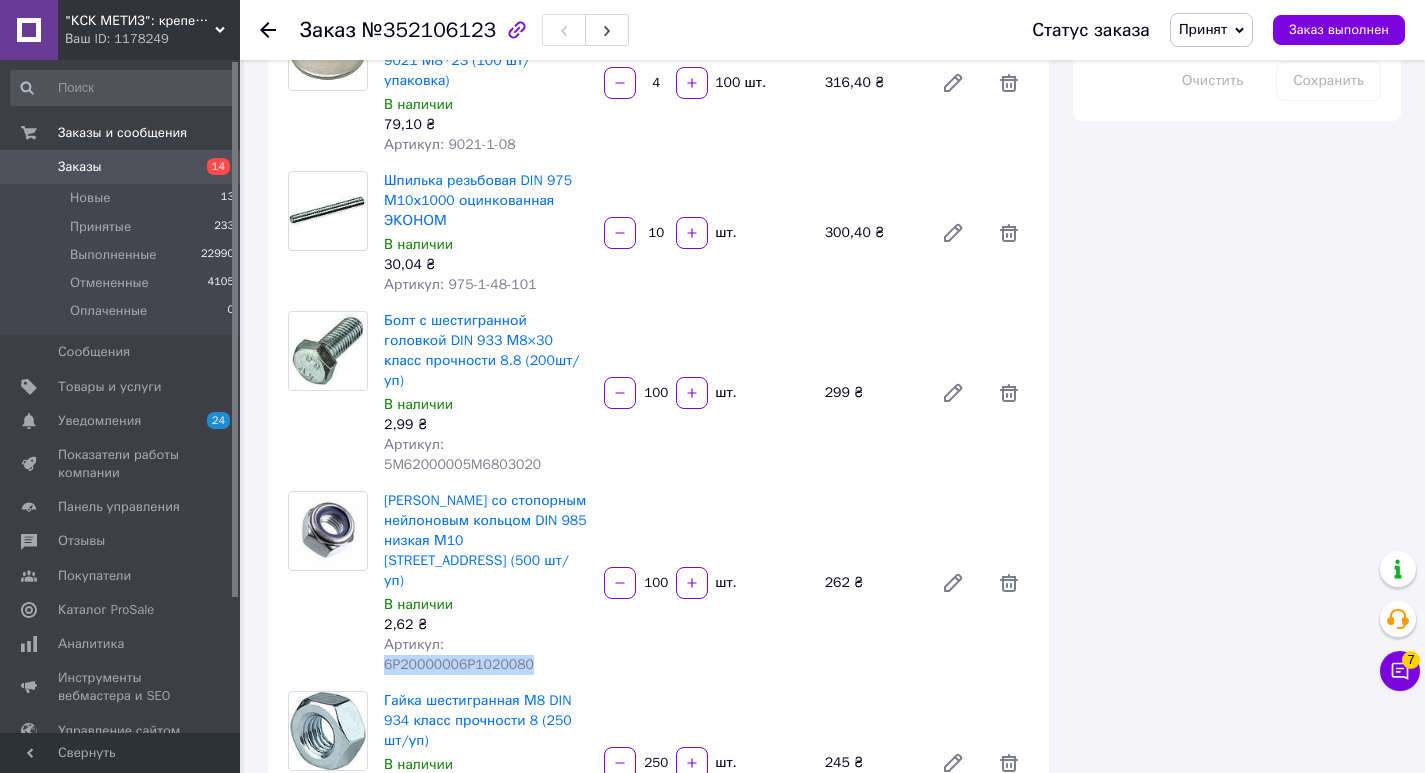 scroll, scrollTop: 1400, scrollLeft: 0, axis: vertical 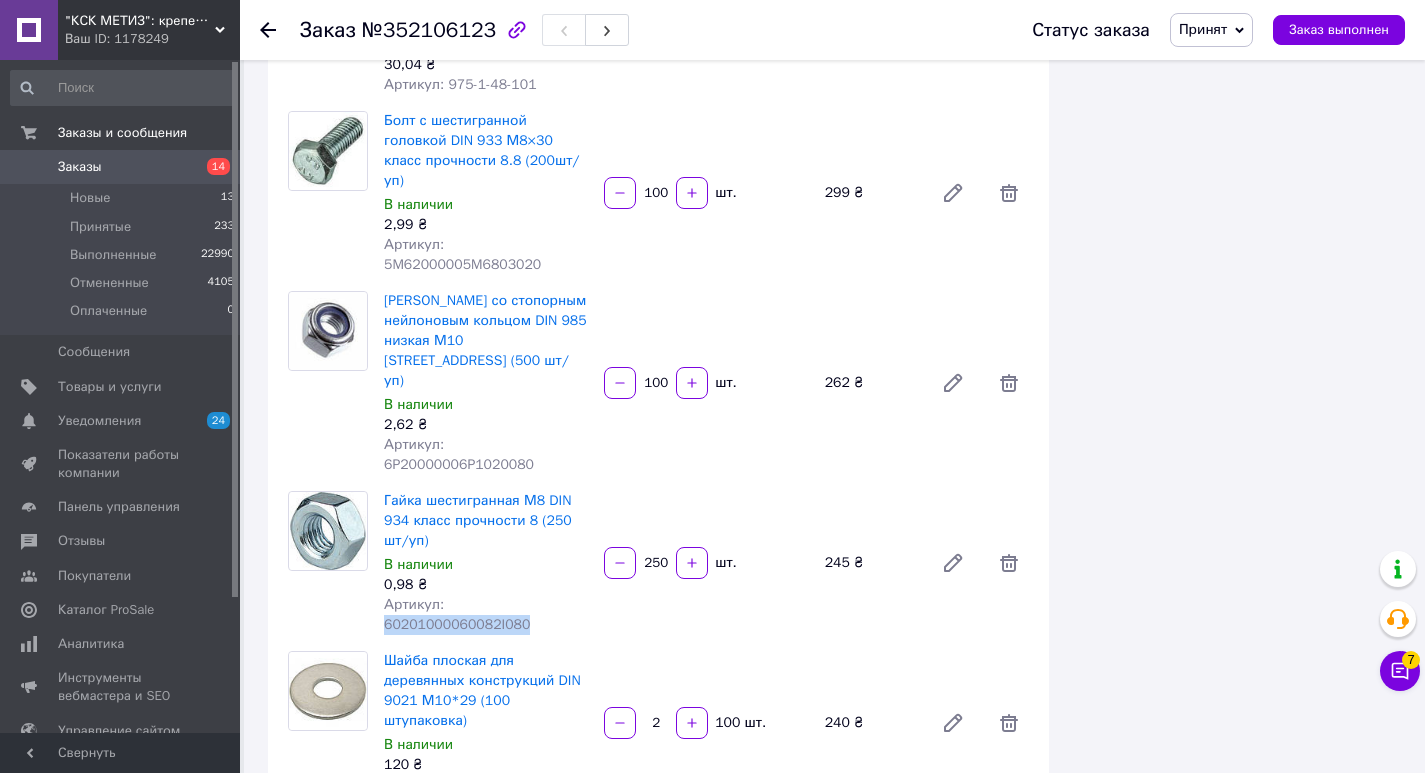 drag, startPoint x: 445, startPoint y: 387, endPoint x: 549, endPoint y: 388, distance: 104.00481 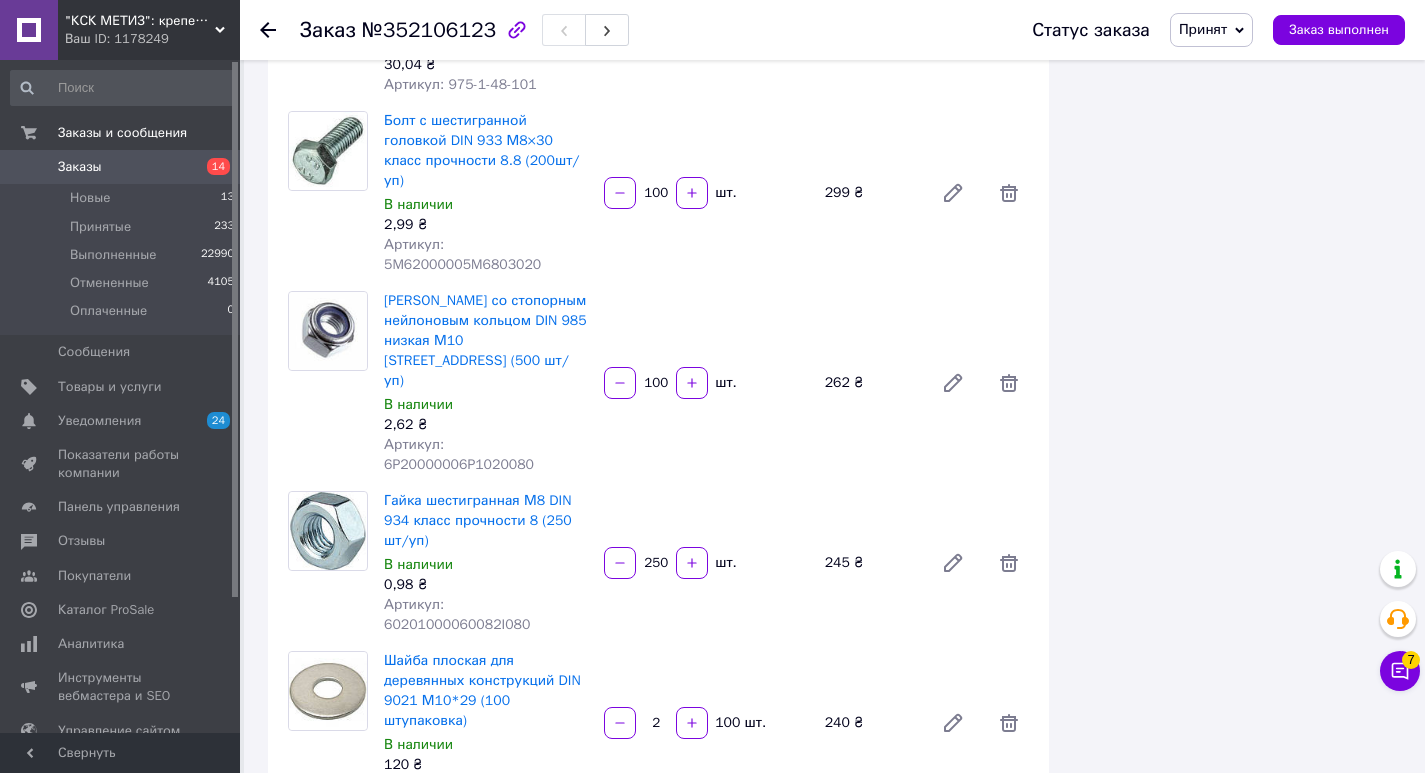 drag, startPoint x: 444, startPoint y: 527, endPoint x: 525, endPoint y: 528, distance: 81.00617 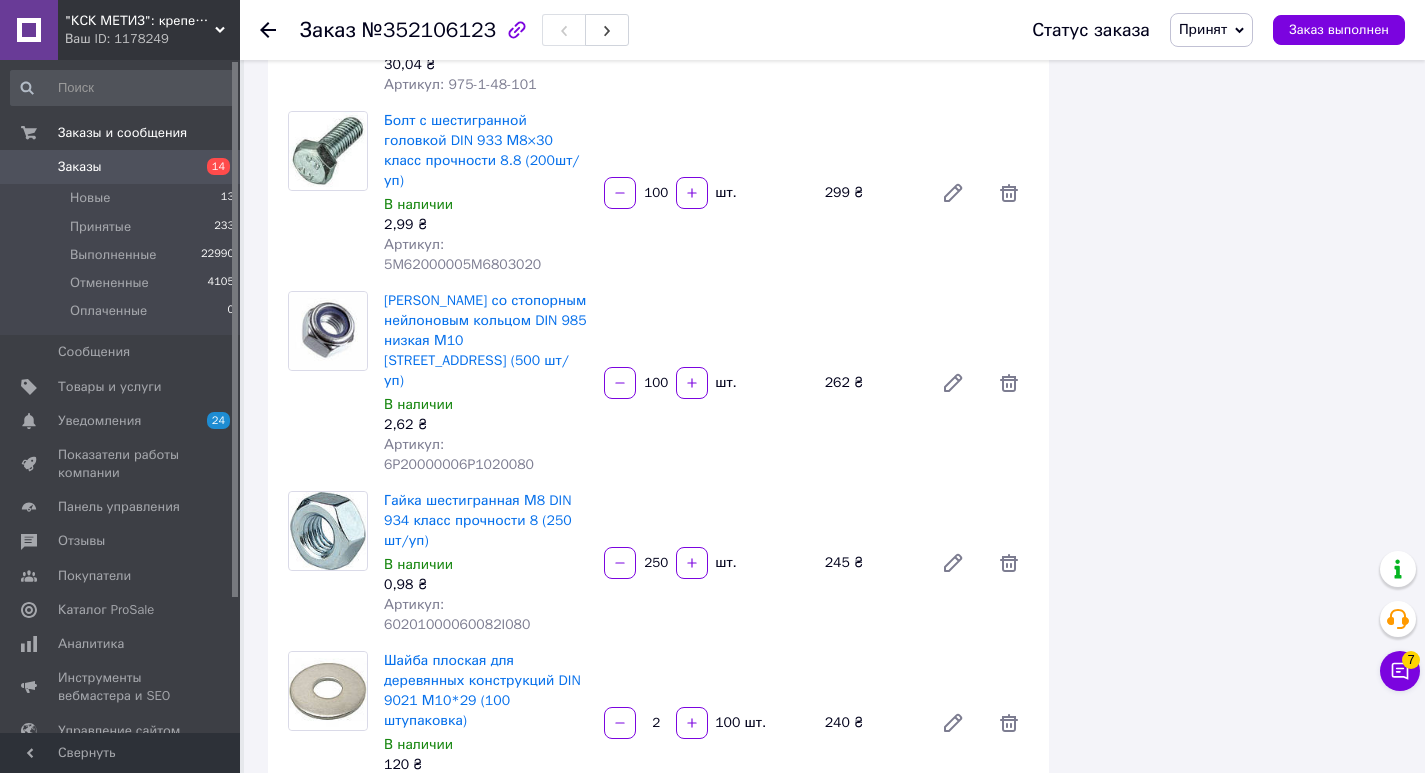 scroll, scrollTop: 1600, scrollLeft: 0, axis: vertical 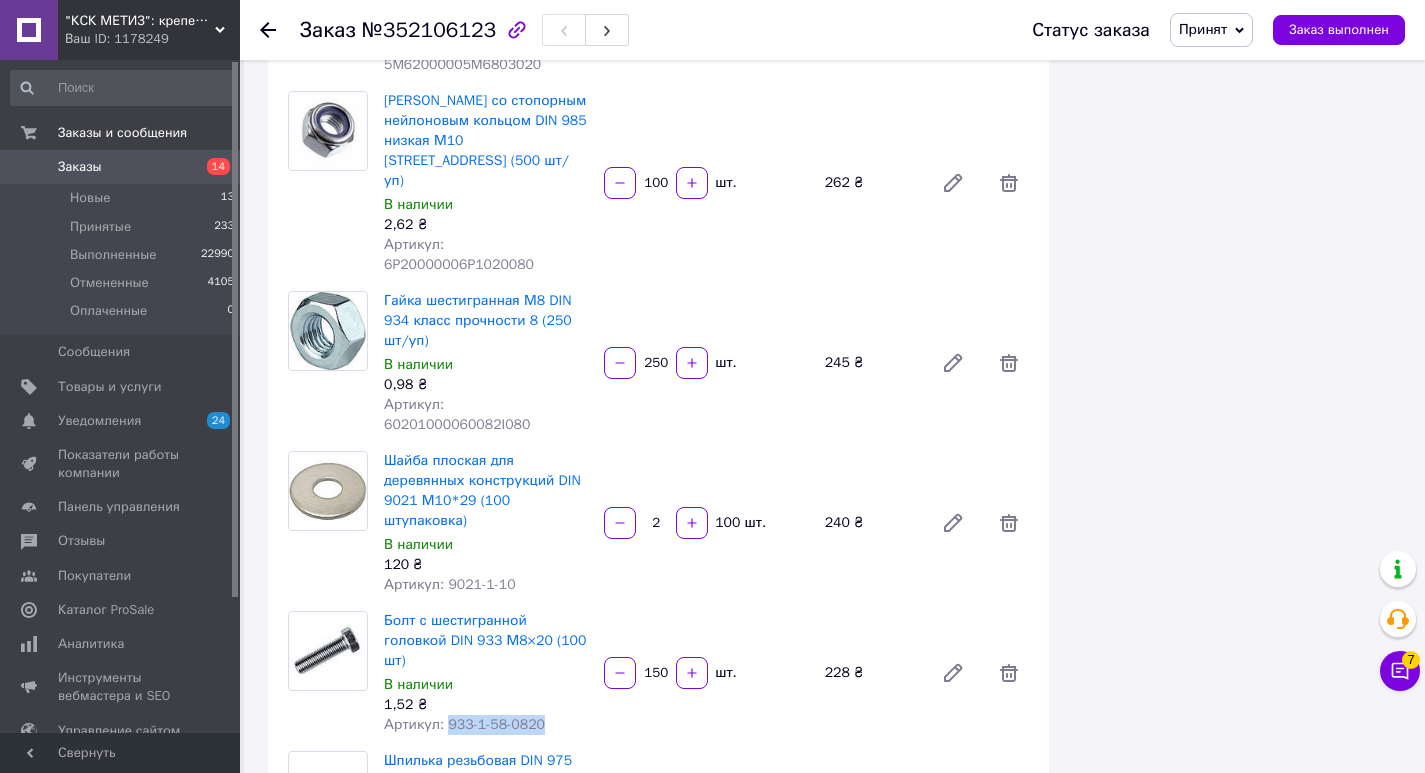 drag, startPoint x: 444, startPoint y: 447, endPoint x: 540, endPoint y: 446, distance: 96.00521 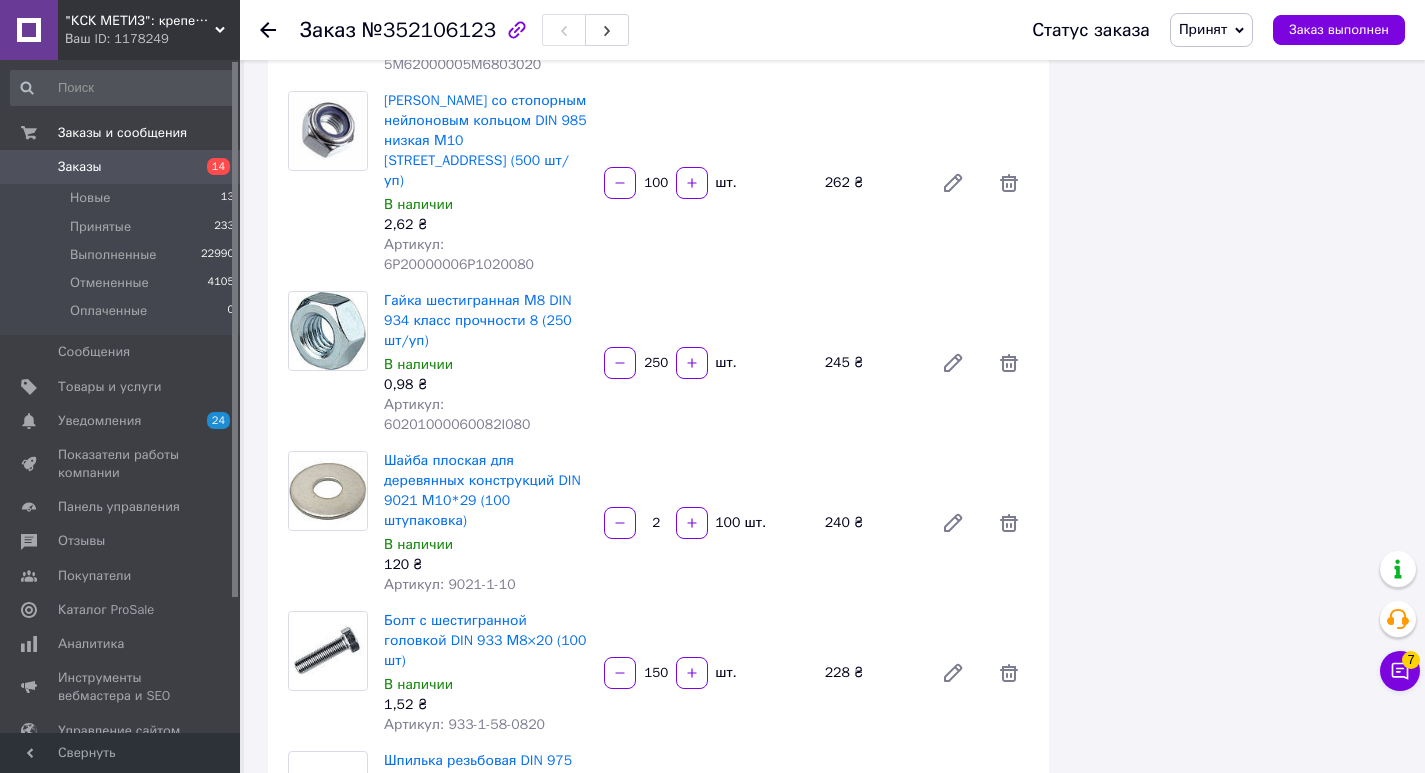 drag, startPoint x: 446, startPoint y: 583, endPoint x: 523, endPoint y: 587, distance: 77.10383 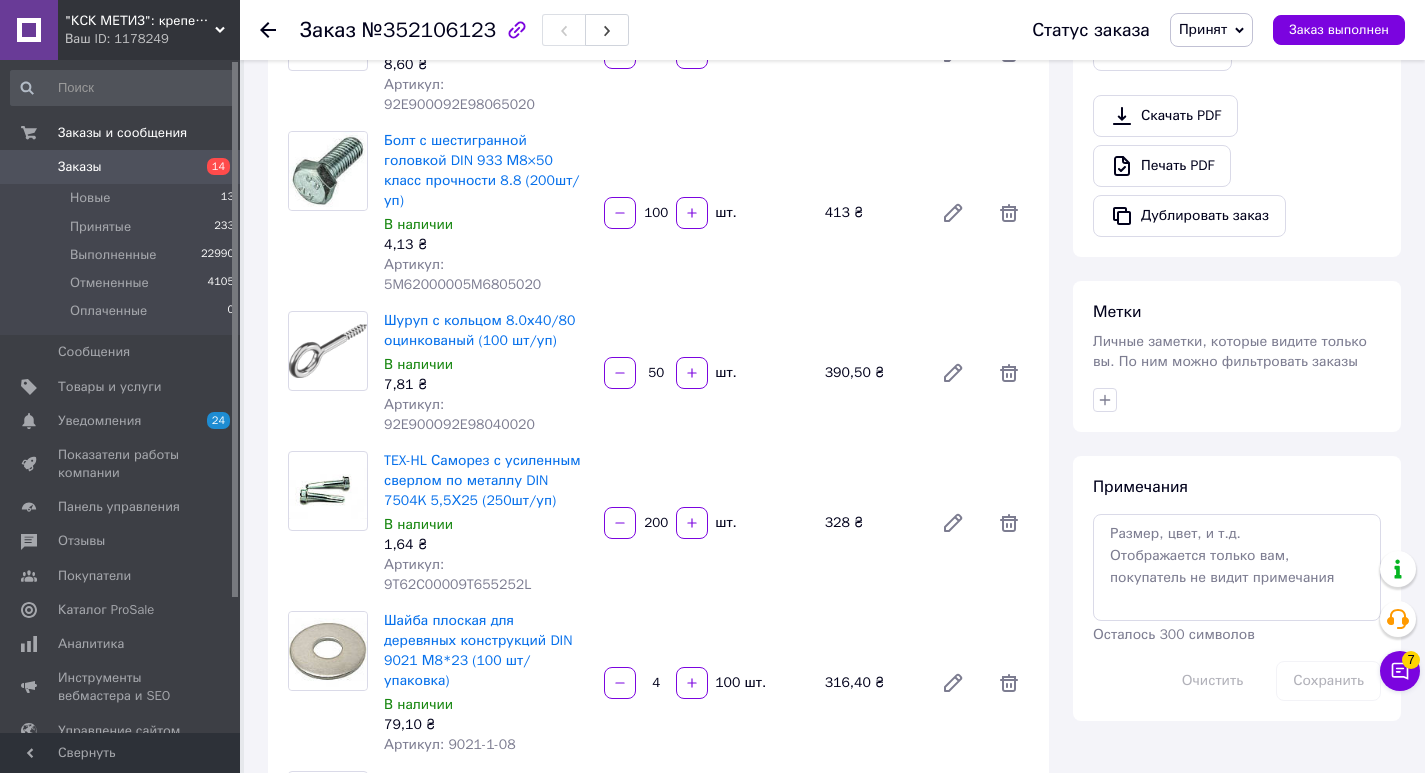 scroll, scrollTop: 200, scrollLeft: 0, axis: vertical 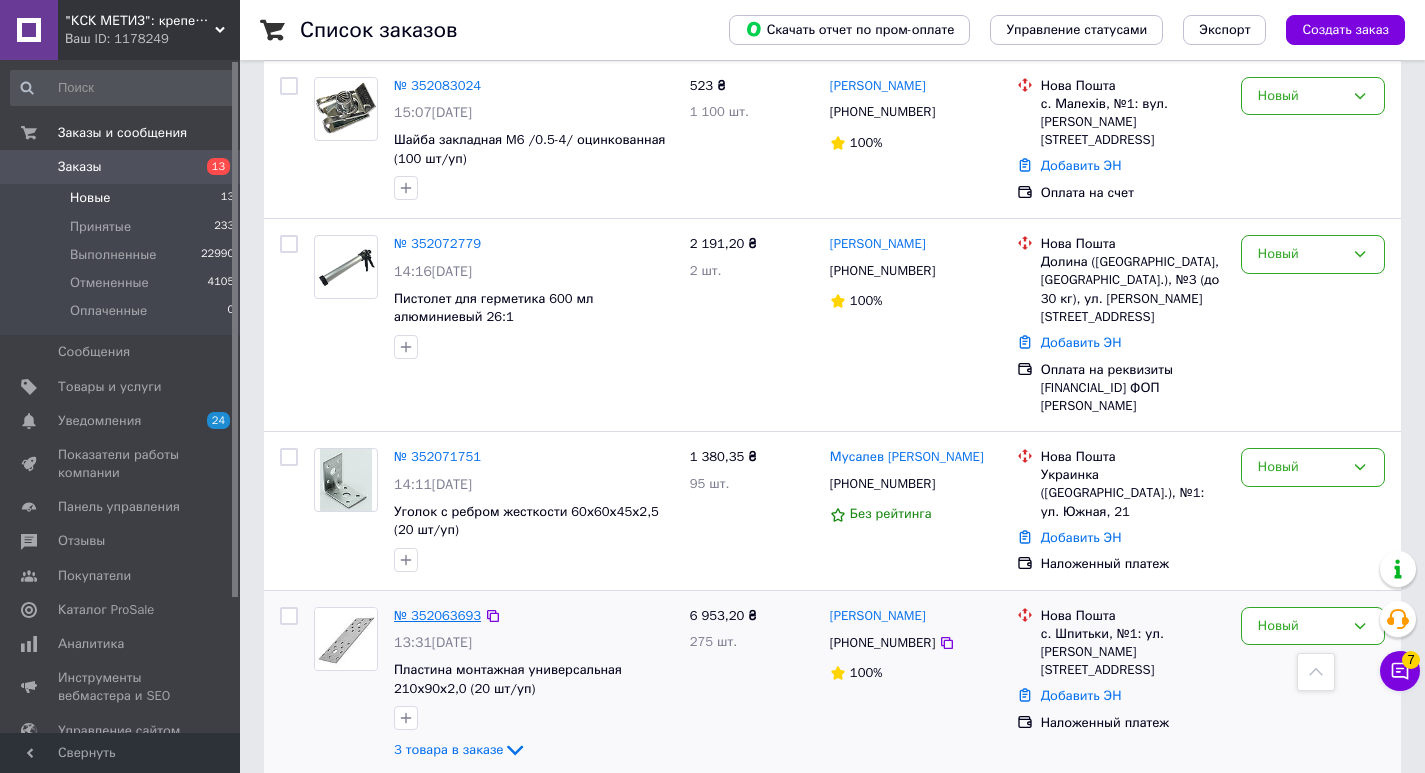 drag, startPoint x: 424, startPoint y: 592, endPoint x: 410, endPoint y: 581, distance: 17.804493 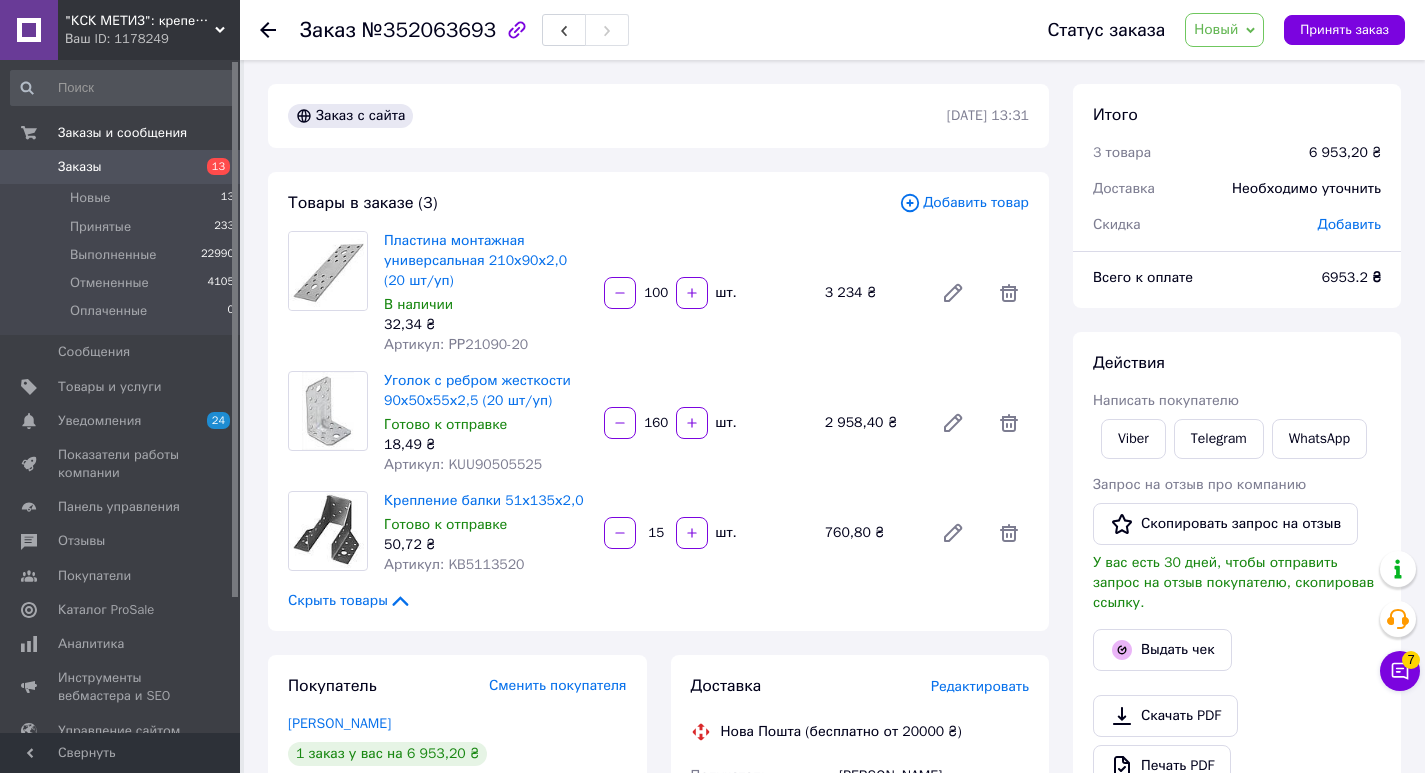 scroll, scrollTop: 0, scrollLeft: 0, axis: both 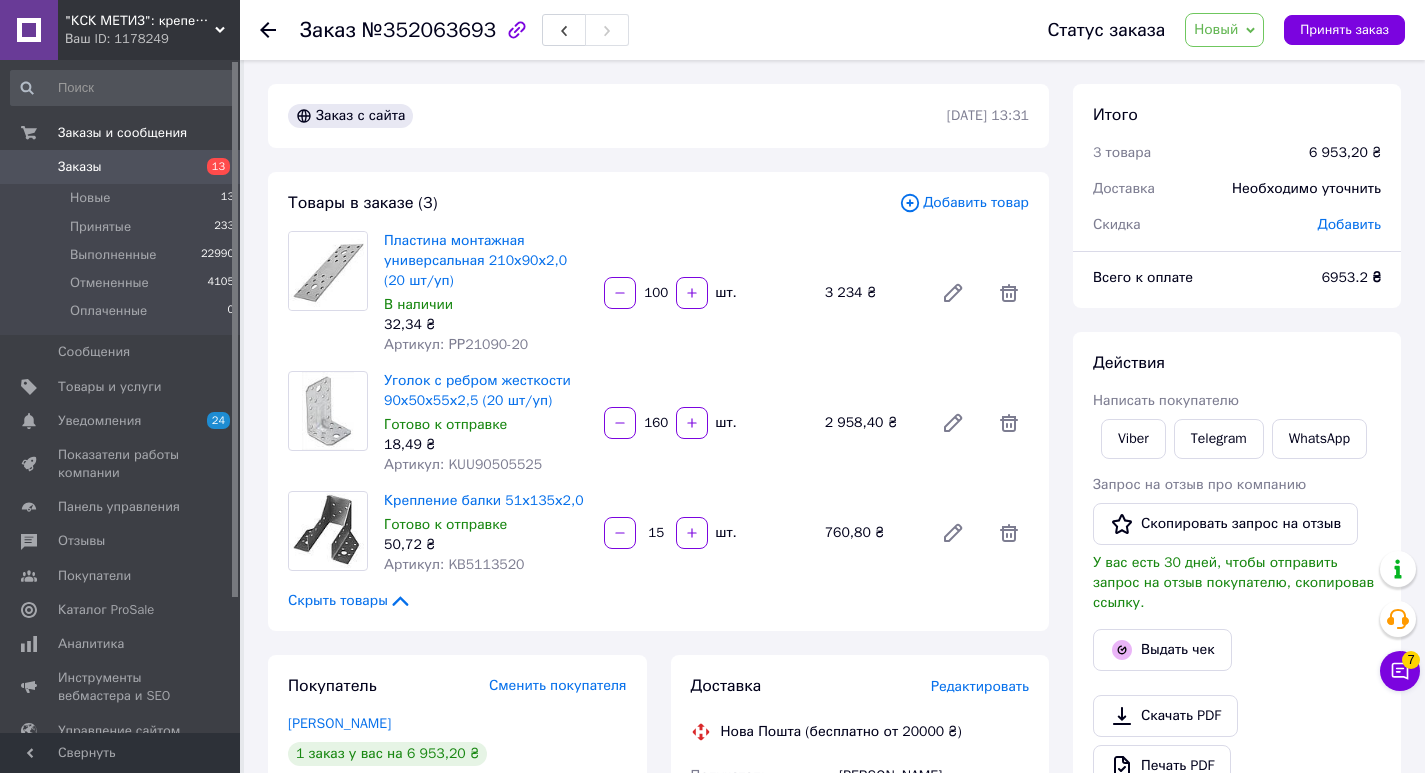 click on "Принять заказ" at bounding box center [1344, 30] 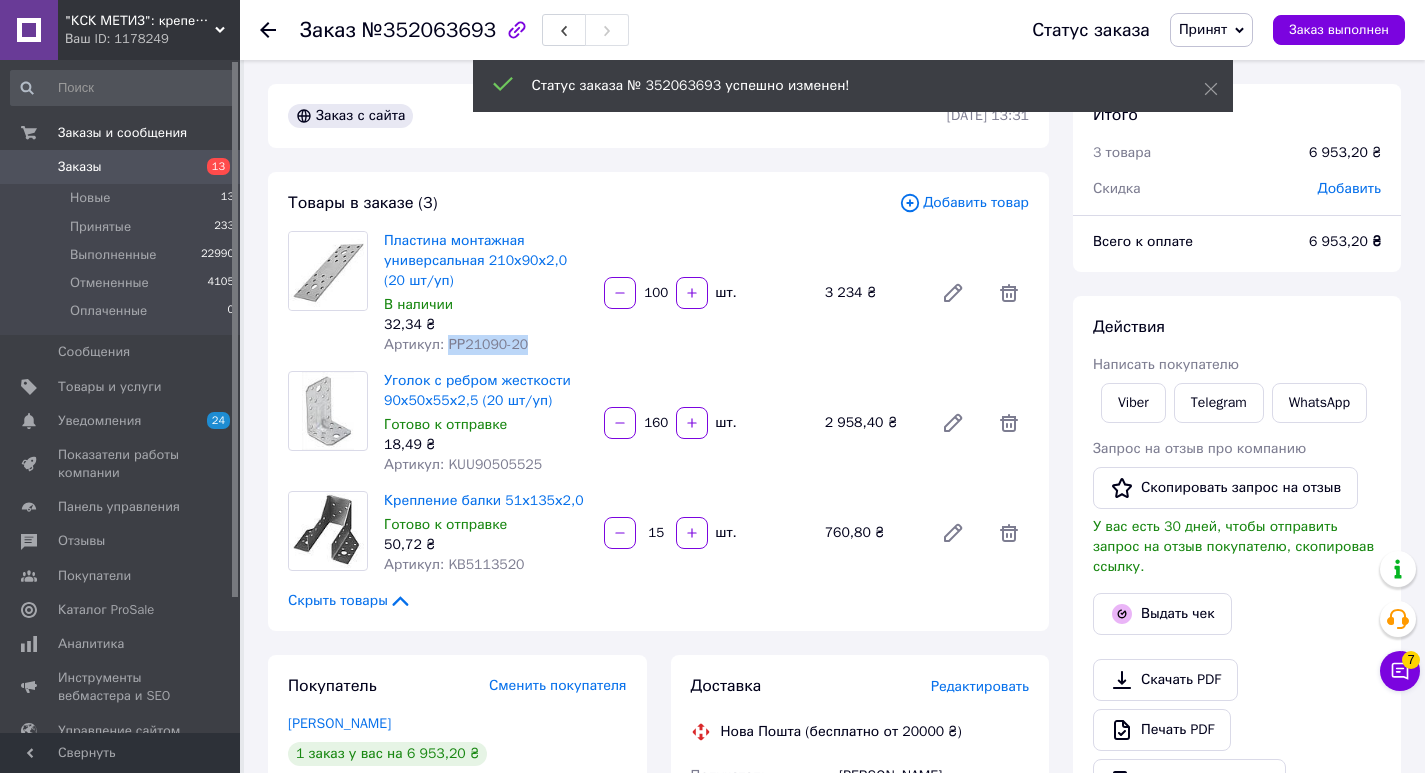 drag, startPoint x: 442, startPoint y: 343, endPoint x: 524, endPoint y: 345, distance: 82.02438 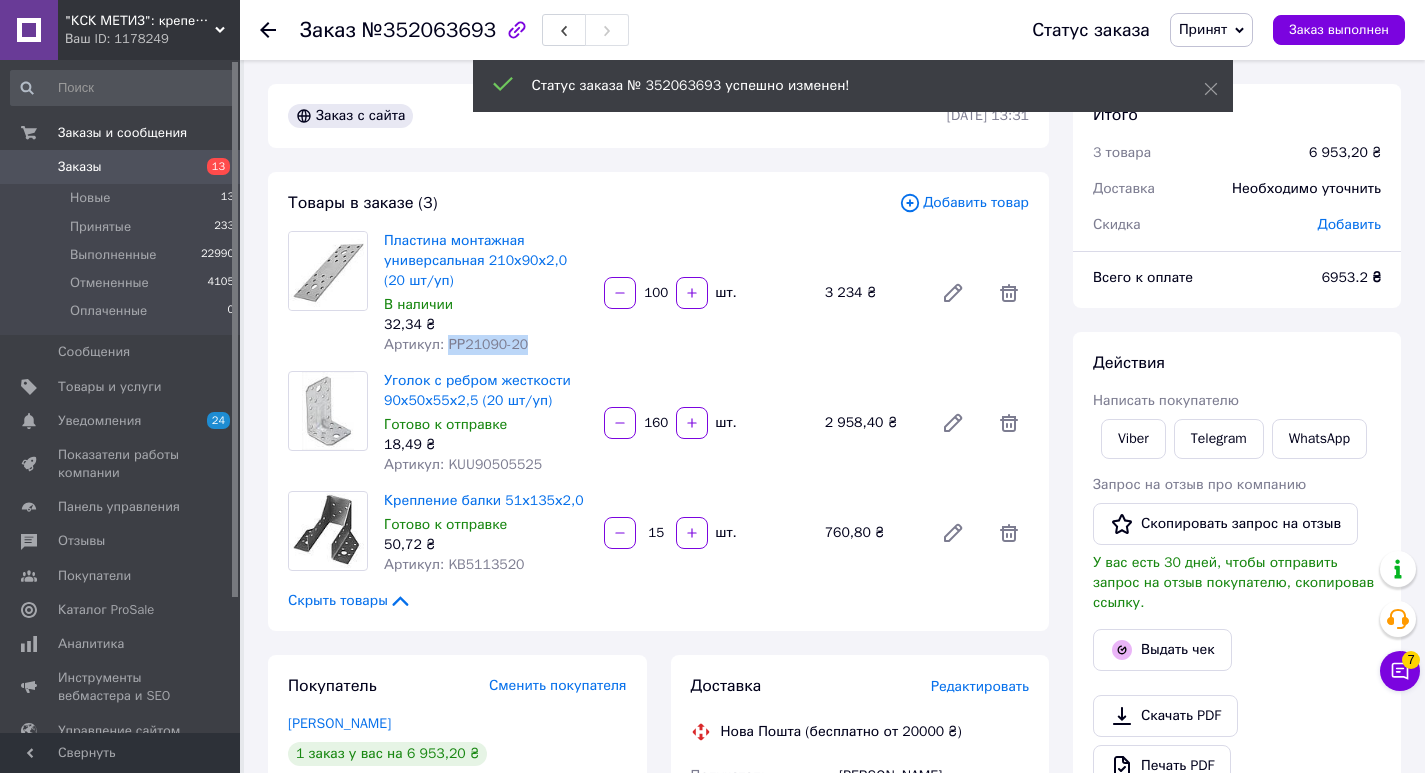 copy on "РР21090-20" 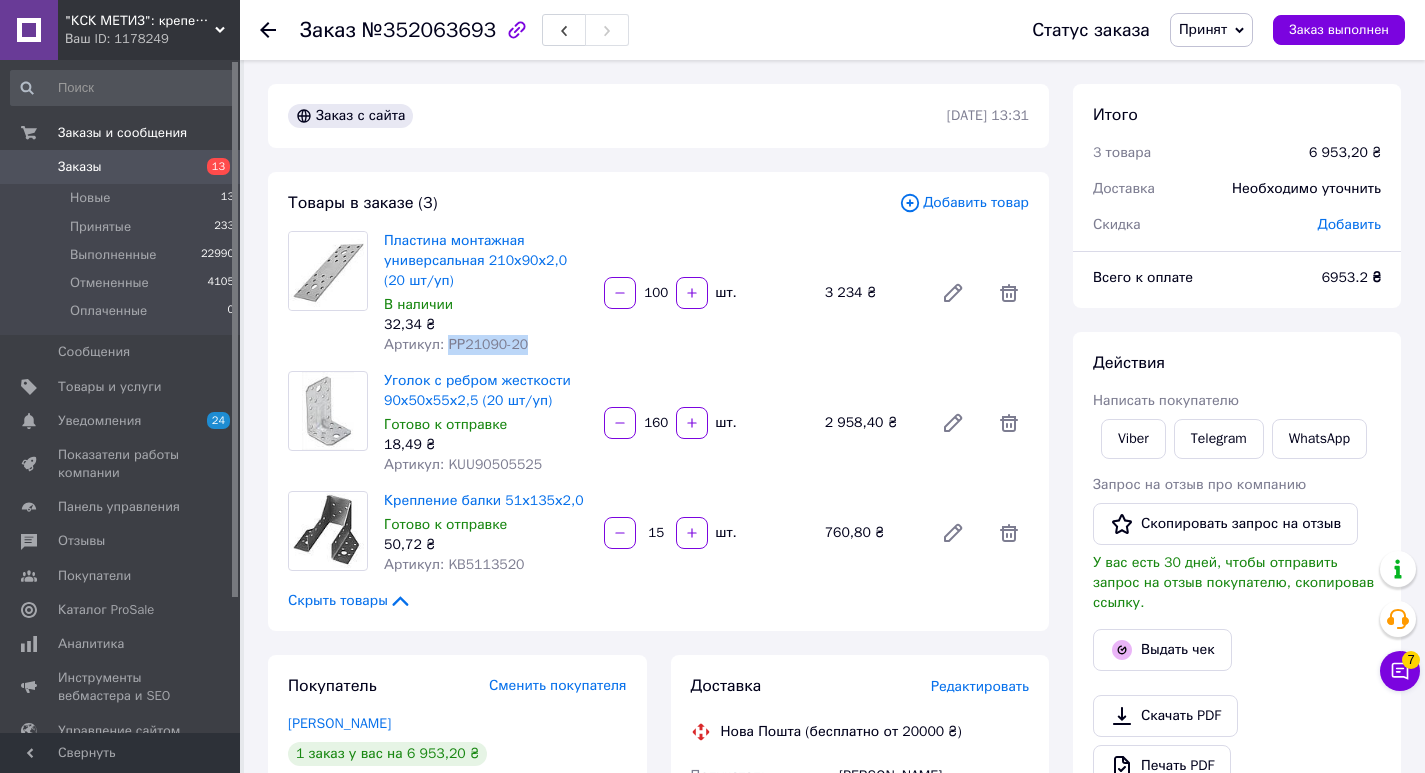 copy on "РР21090-20" 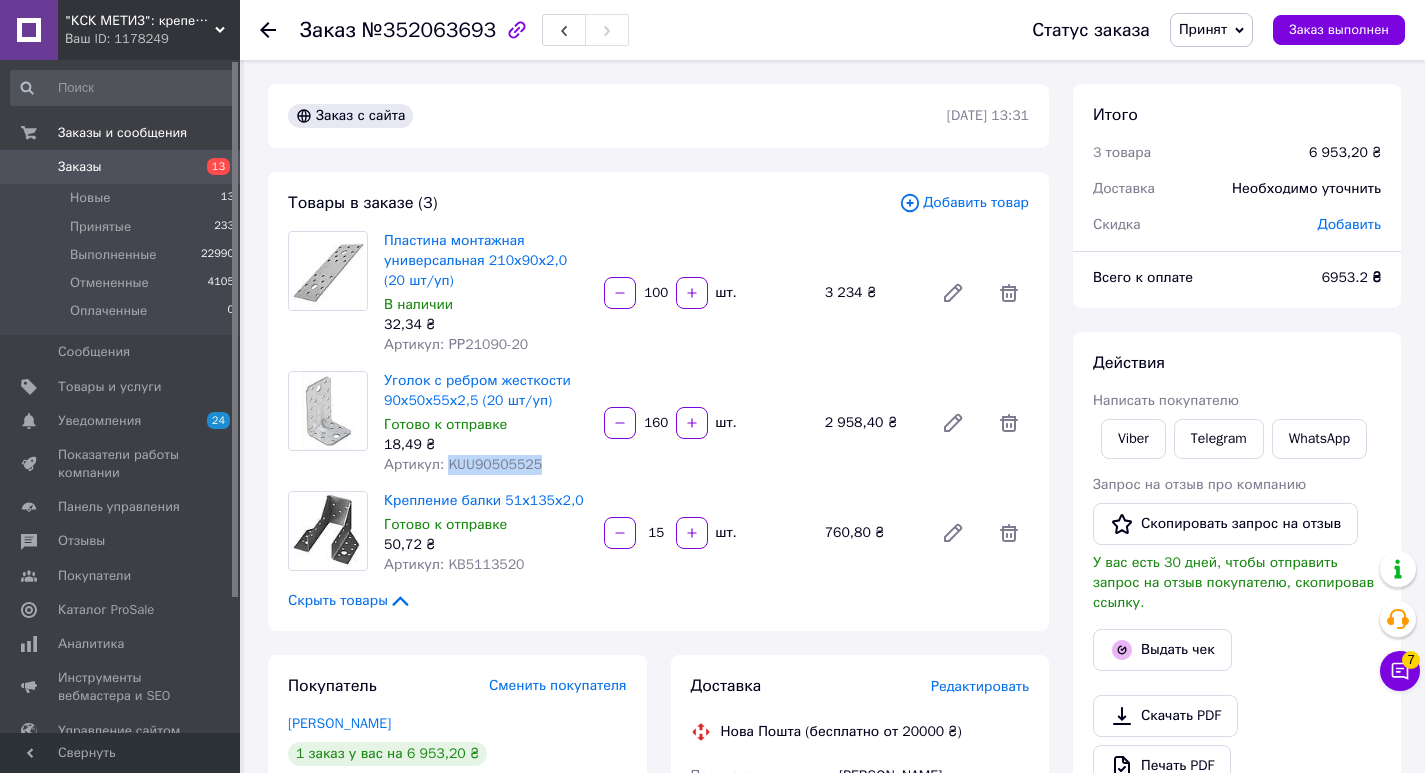 drag, startPoint x: 445, startPoint y: 464, endPoint x: 542, endPoint y: 468, distance: 97.082436 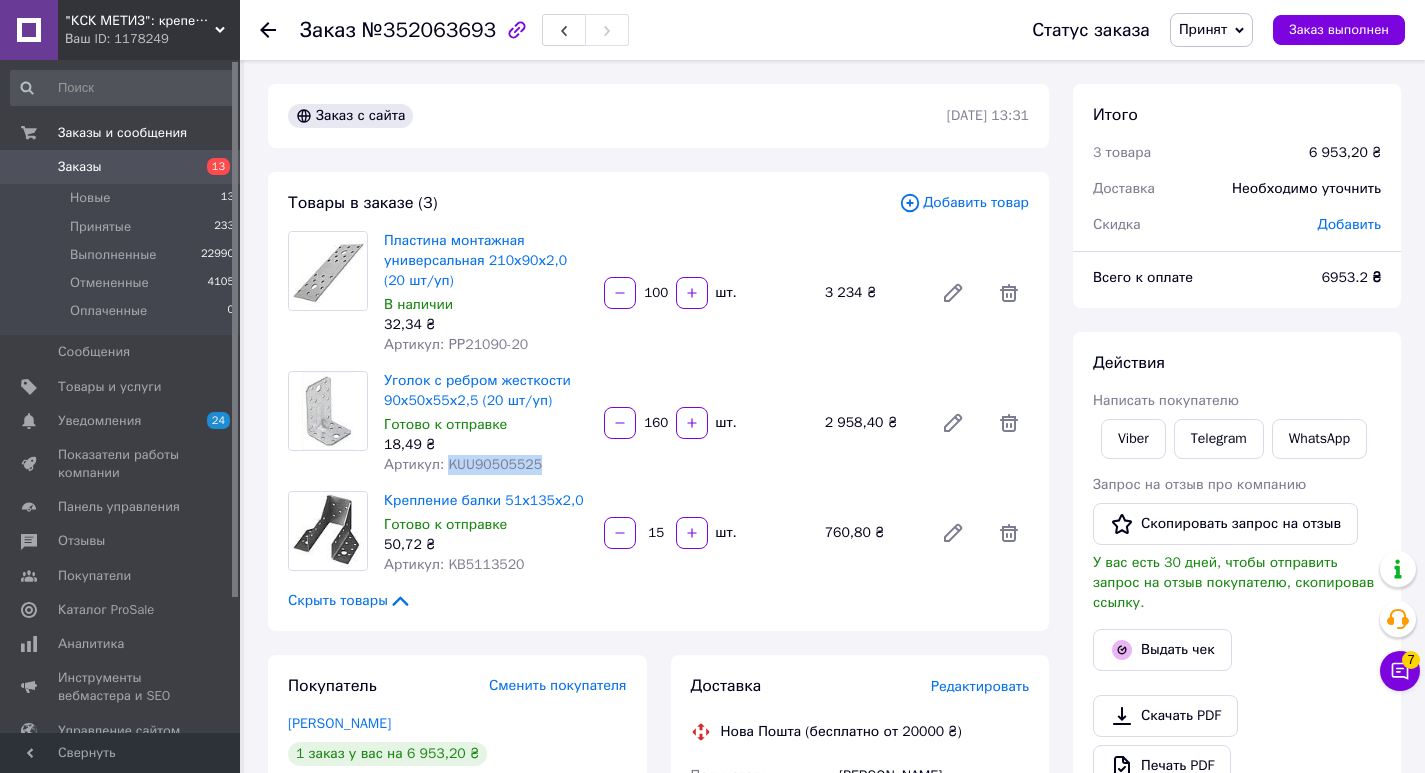copy on "KUU90505525" 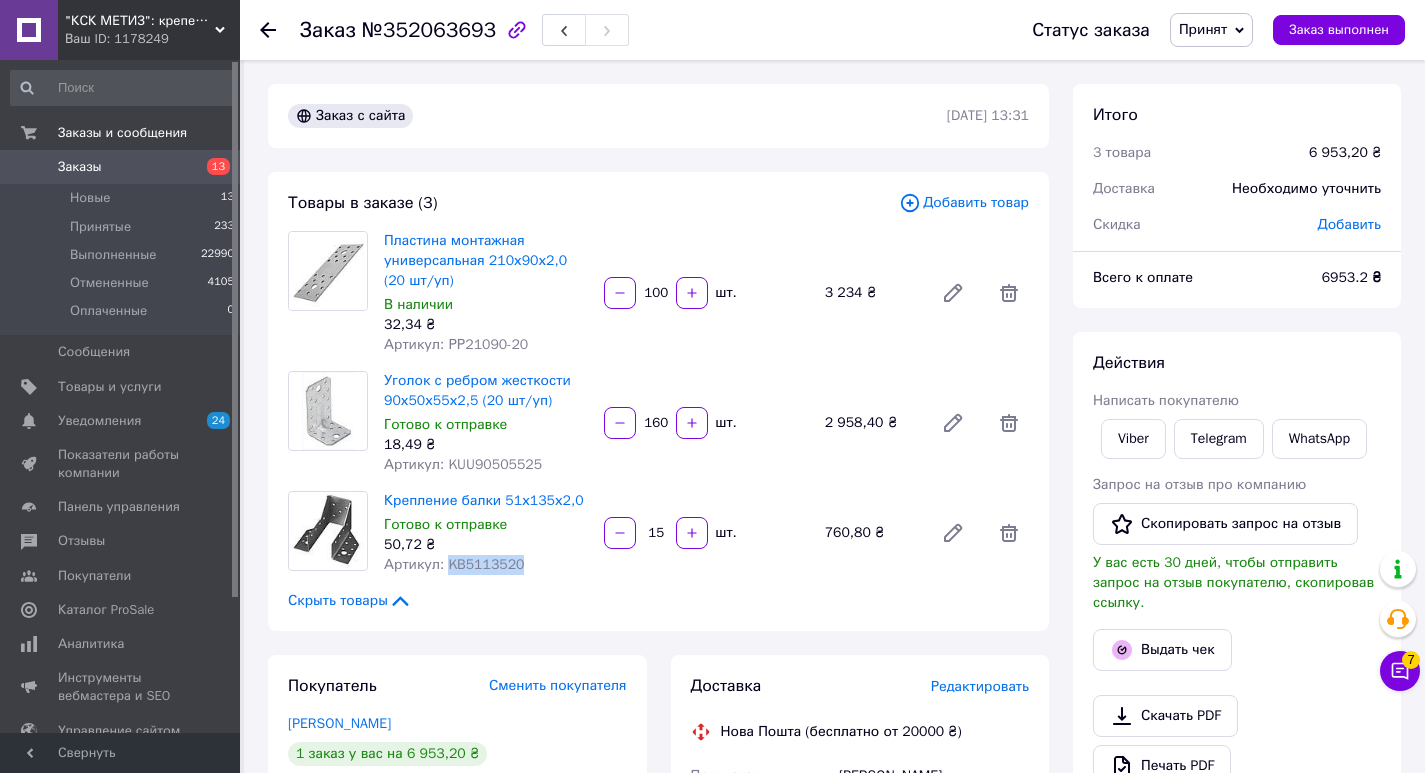 drag, startPoint x: 446, startPoint y: 564, endPoint x: 510, endPoint y: 566, distance: 64.03124 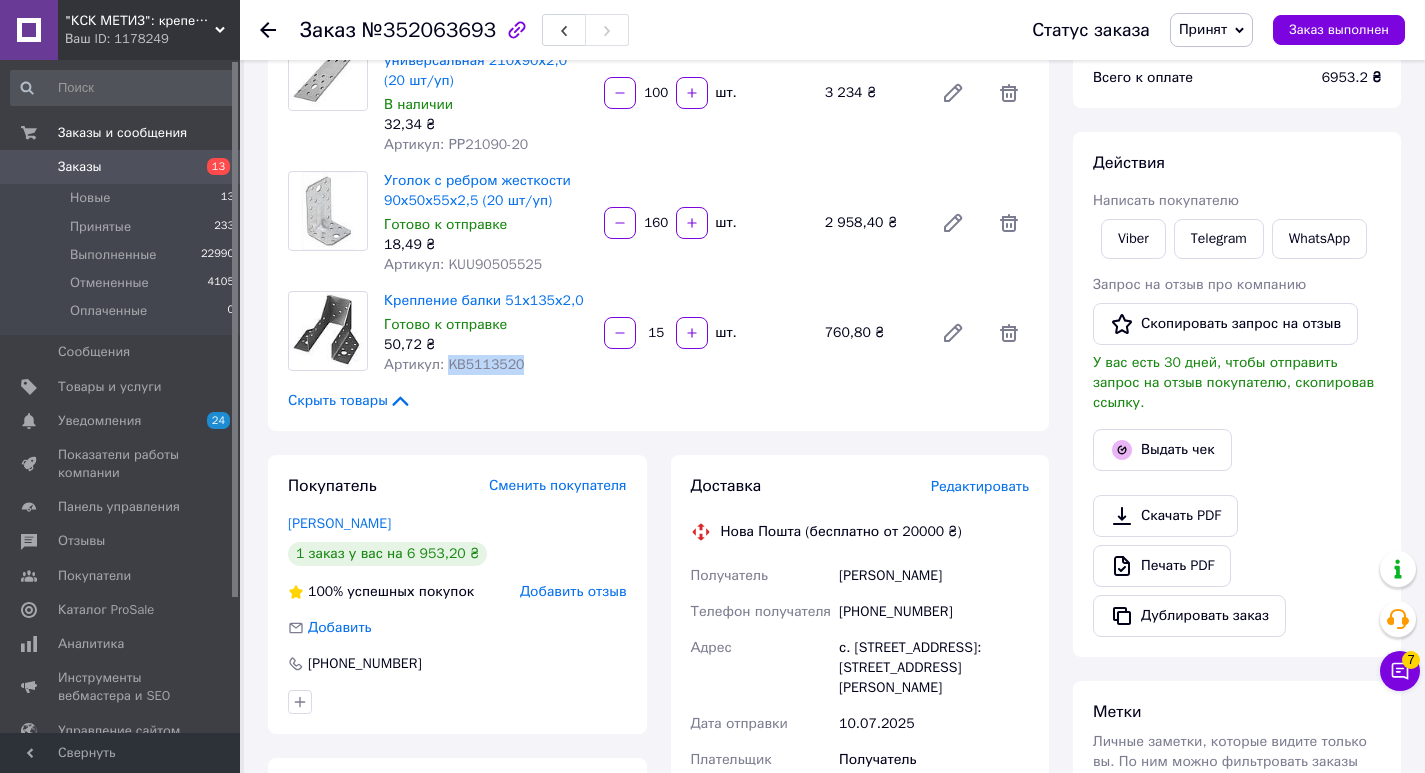 scroll, scrollTop: 300, scrollLeft: 0, axis: vertical 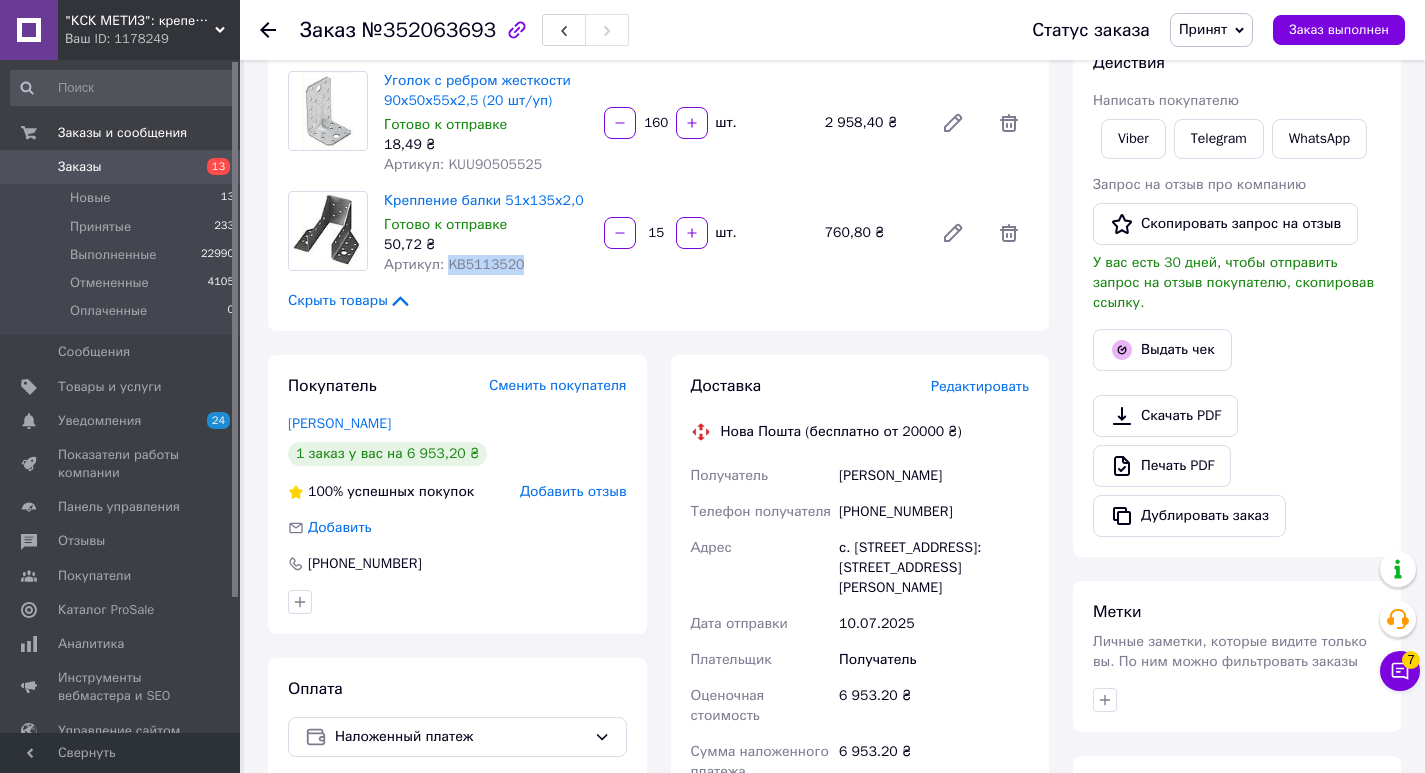 drag, startPoint x: 840, startPoint y: 472, endPoint x: 953, endPoint y: 481, distance: 113.35784 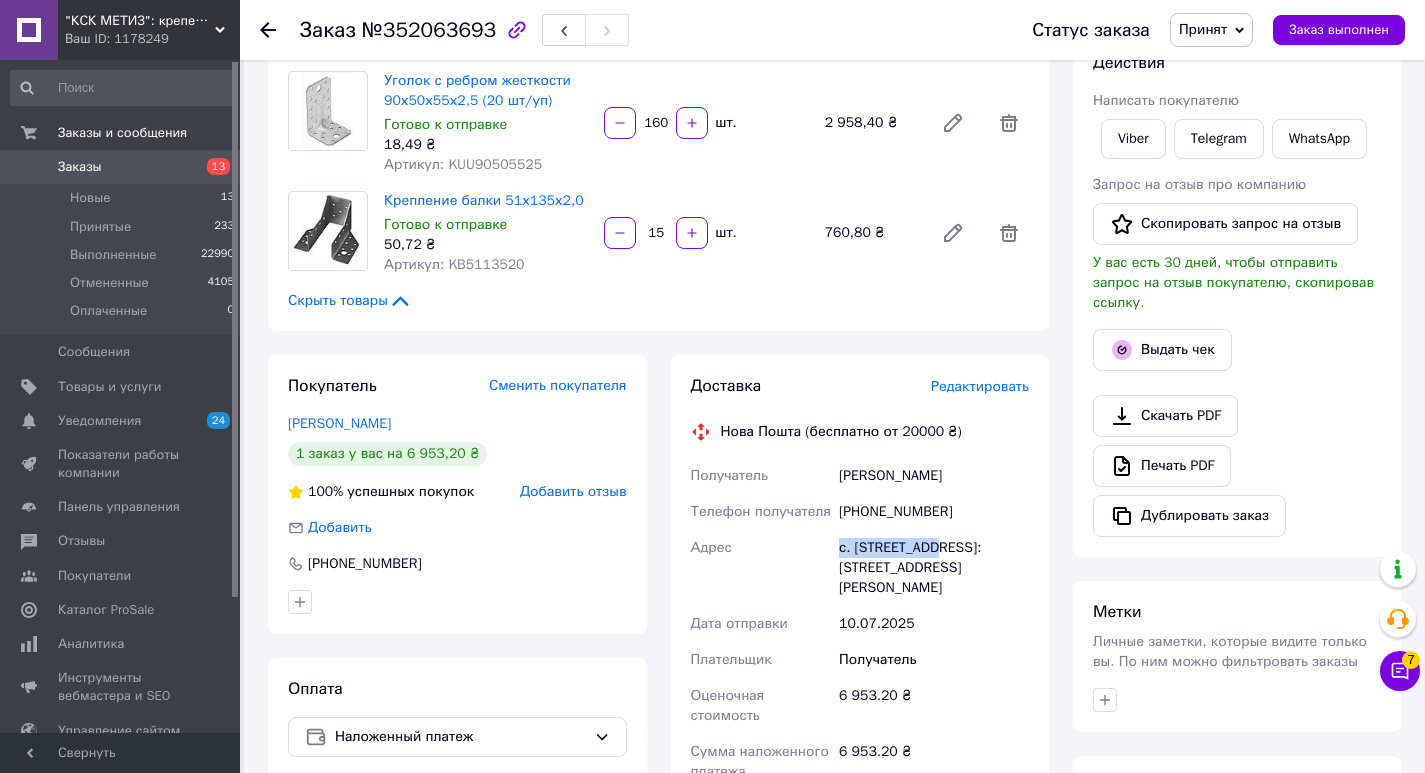 drag, startPoint x: 824, startPoint y: 556, endPoint x: 938, endPoint y: 547, distance: 114.35471 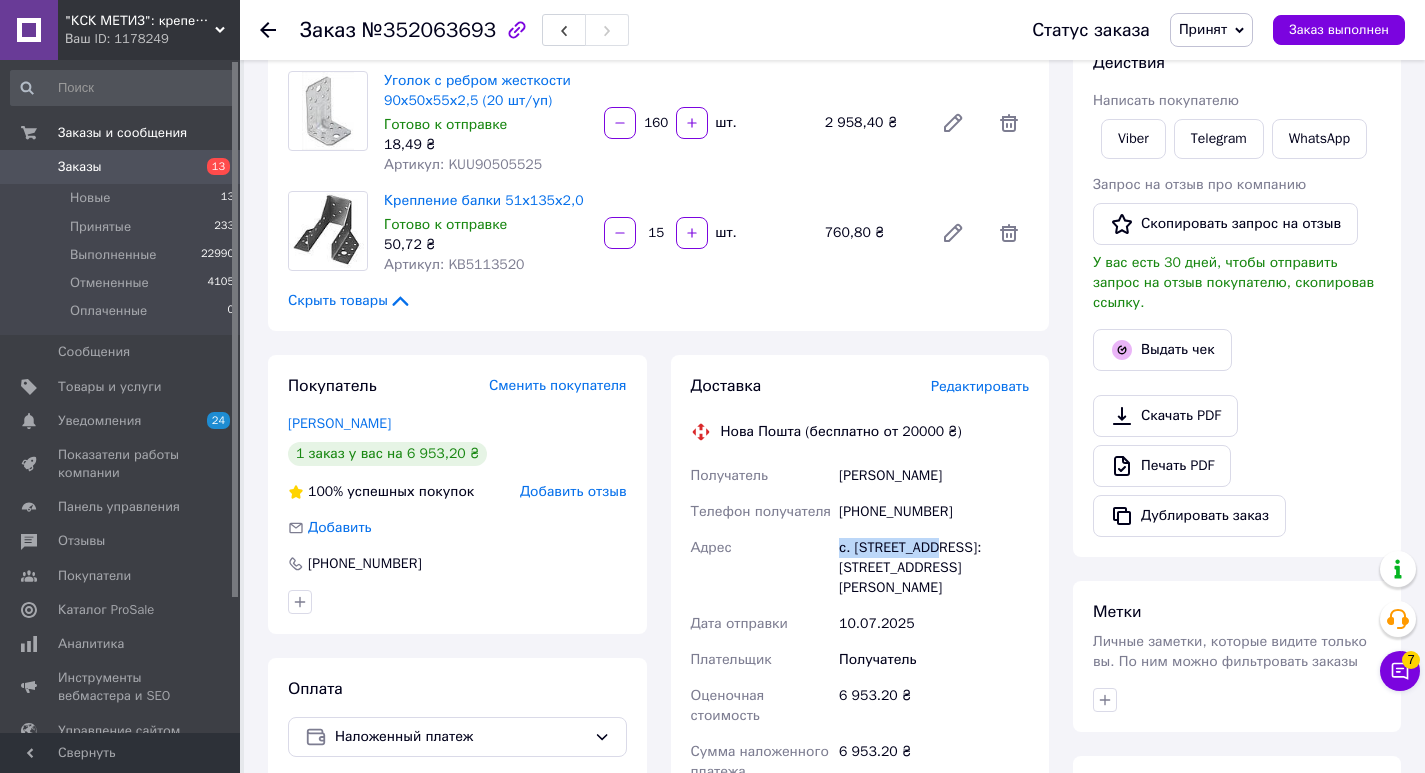 click on "Получатель Кузьменко Віктор Телефон получателя +380672366013 Адрес с. Шпитьки, №1: ул. Покровская, 18 Дата отправки 10.07.2025 Плательщик Получатель Оценочная стоимость 6 953.20 ₴ Сумма наложенного платежа 6 953.20 ₴ Комиссия за наложенный платёж 159.06 ₴ Плательщик комиссии наложенного платежа Получатель" at bounding box center [860, 700] 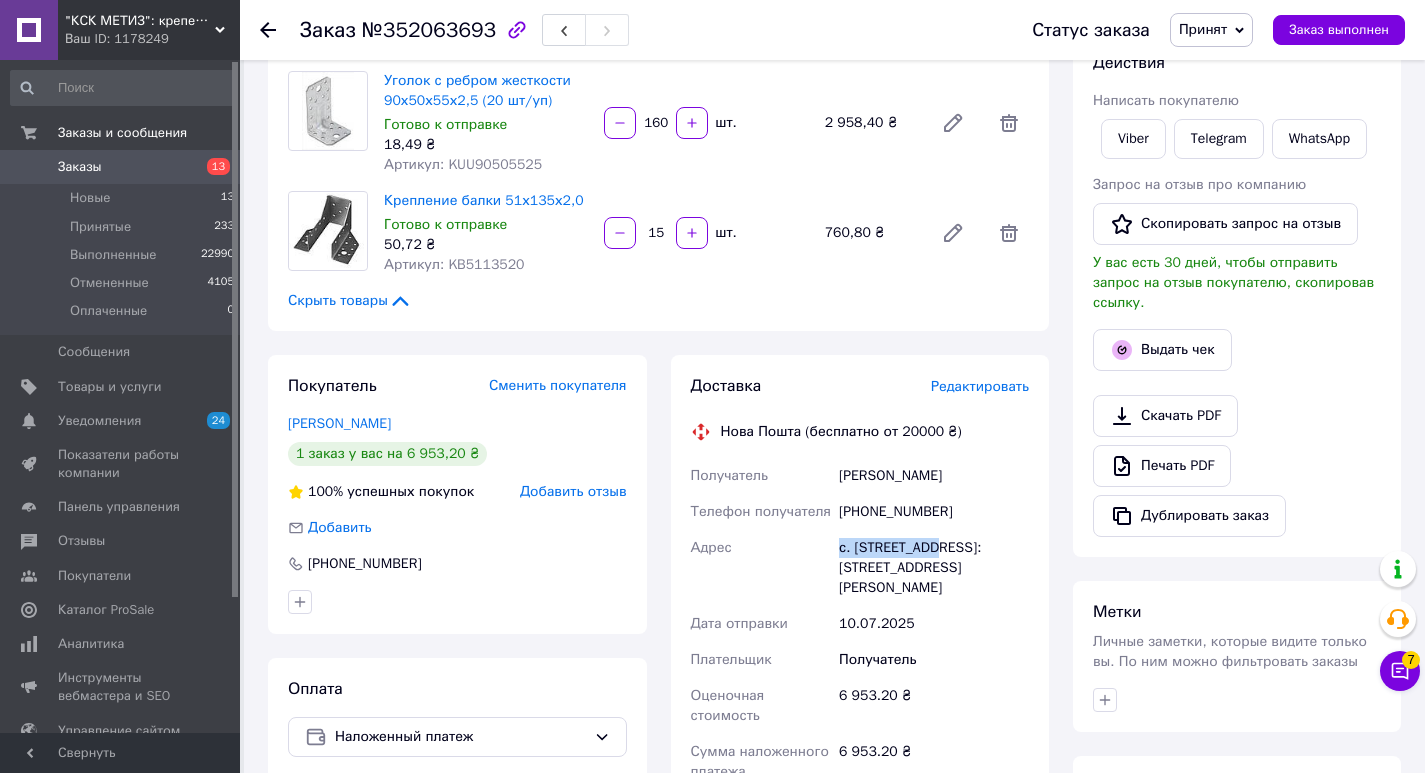 copy on "Адрес с. Шпитьки, №1" 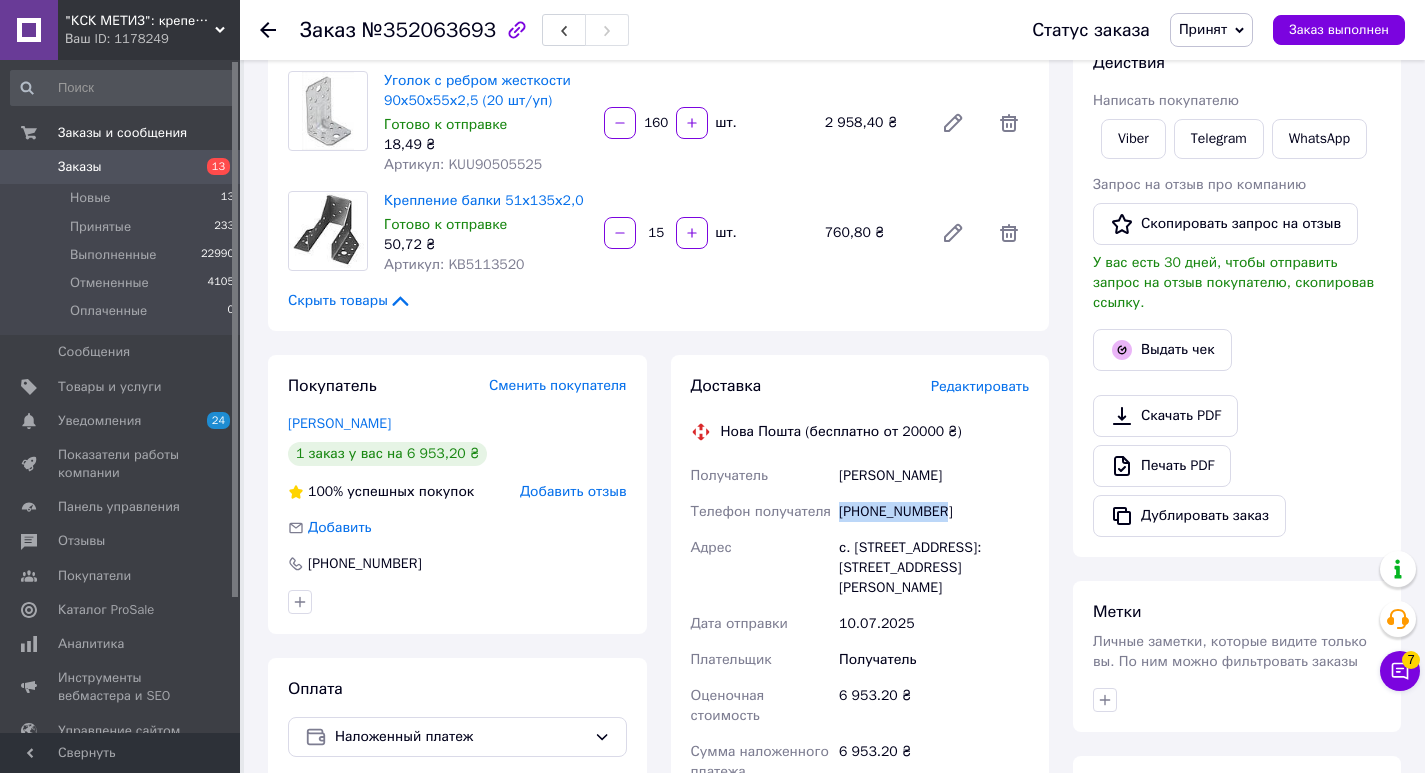 drag, startPoint x: 838, startPoint y: 510, endPoint x: 938, endPoint y: 516, distance: 100.17984 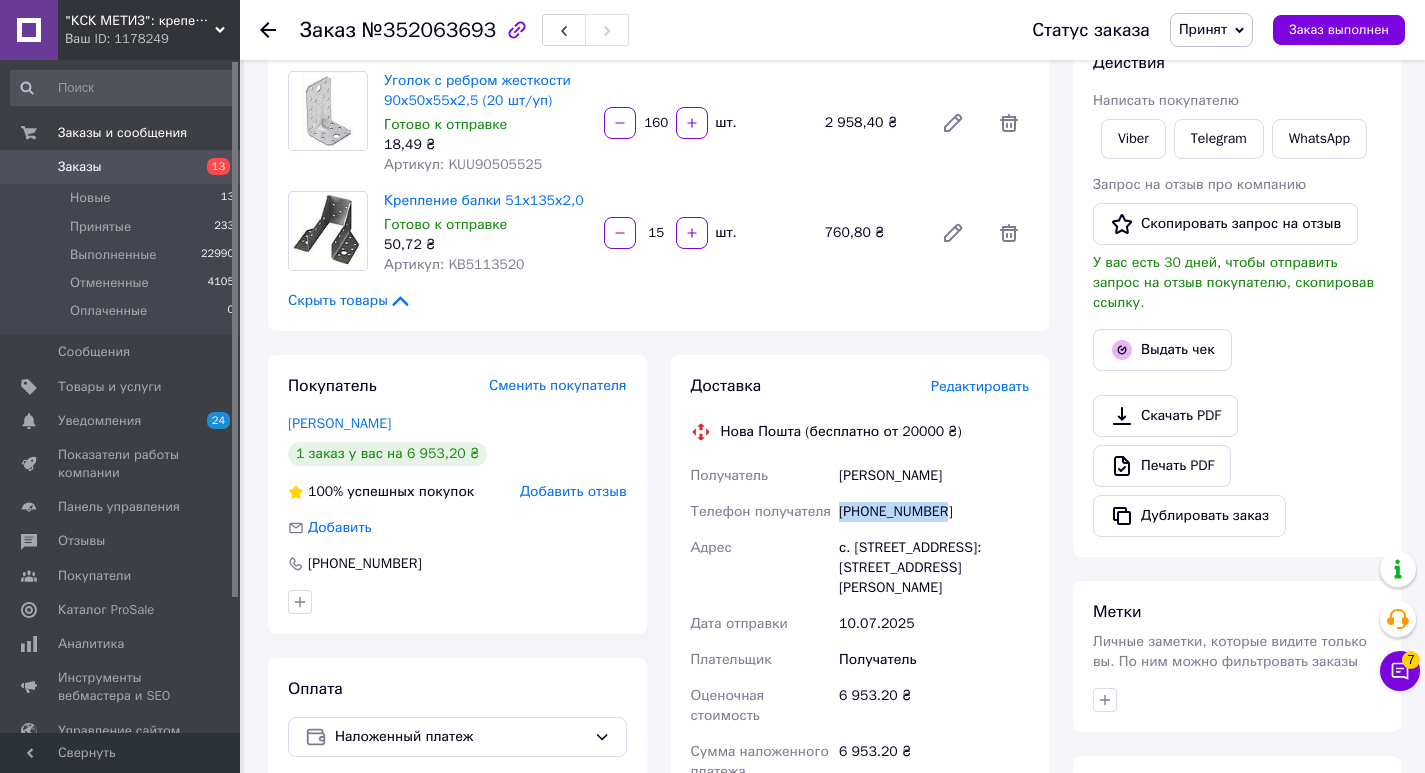 click on "[PHONE_NUMBER]" at bounding box center (934, 512) 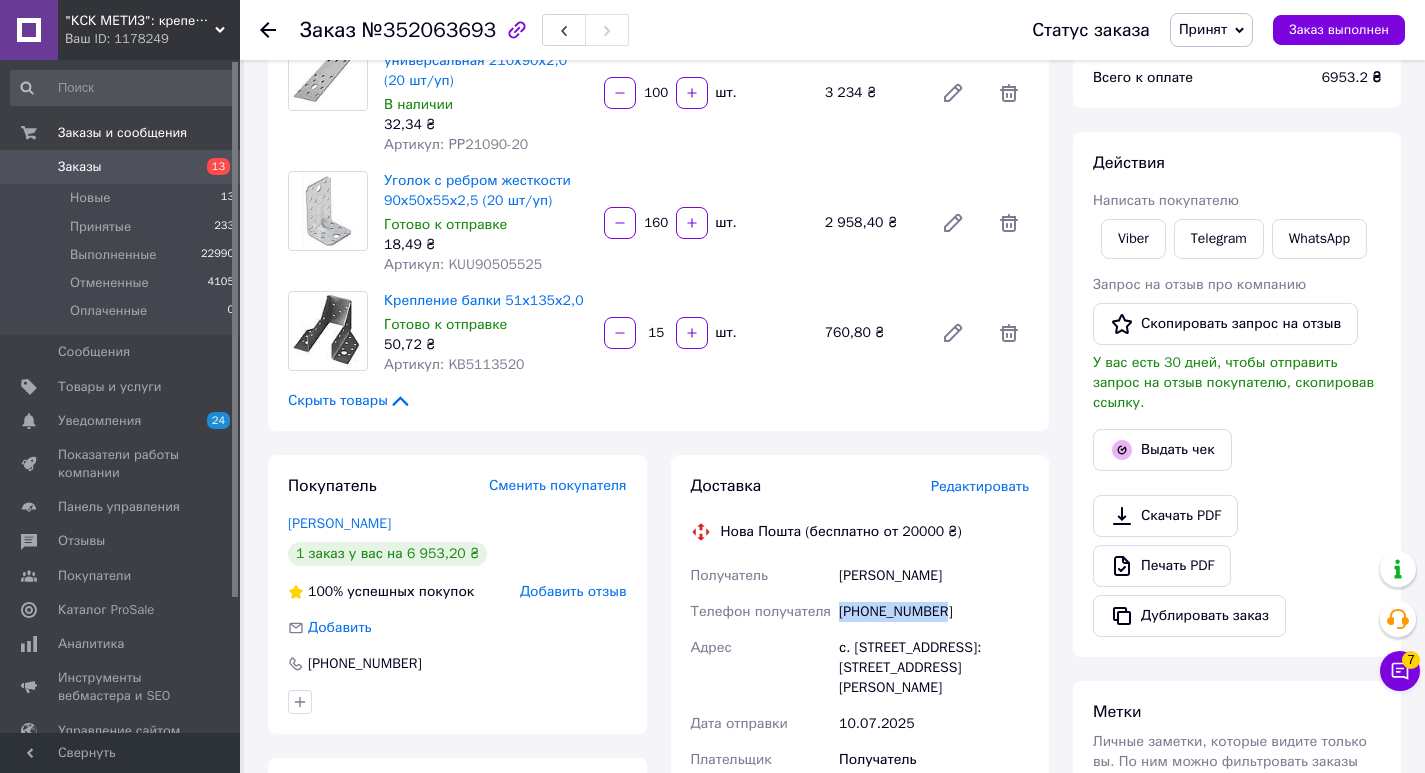 scroll, scrollTop: 400, scrollLeft: 0, axis: vertical 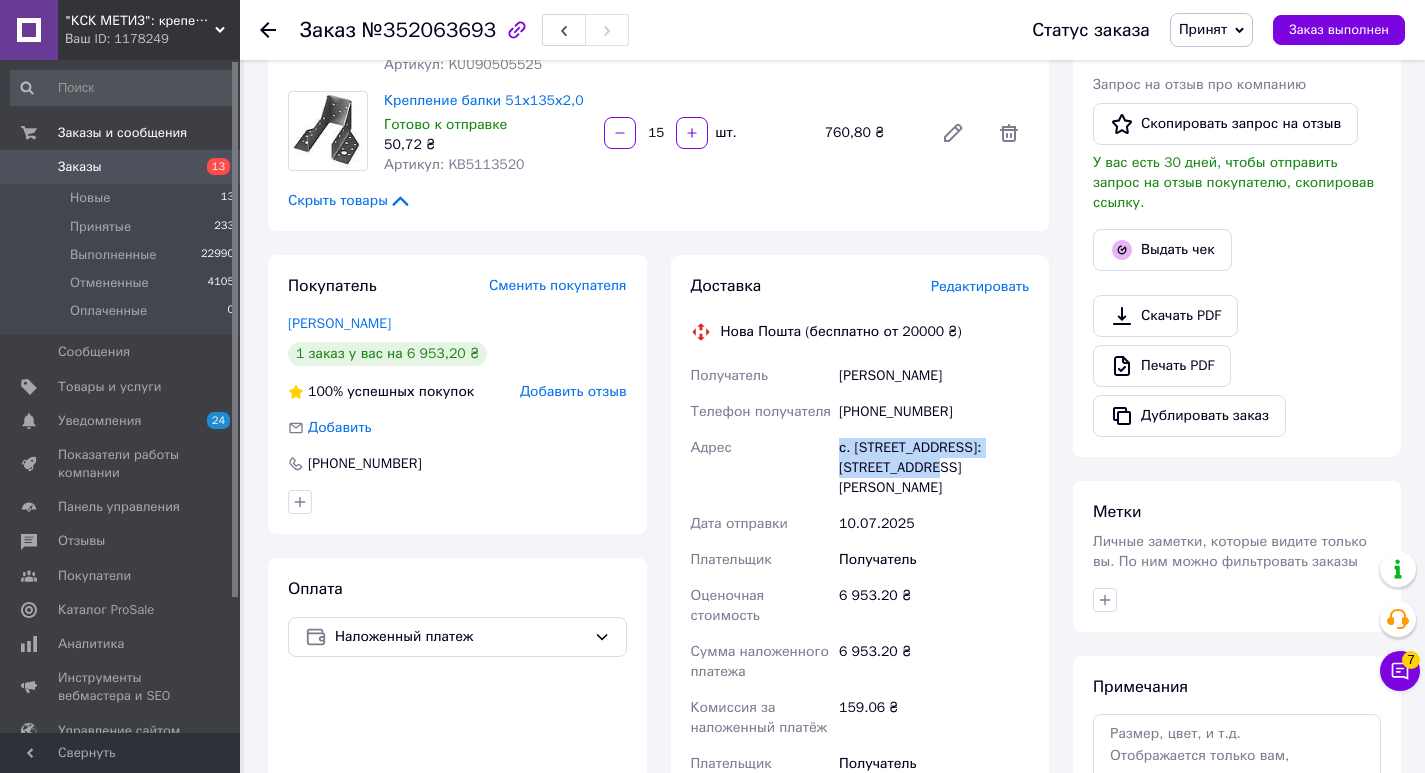 drag, startPoint x: 843, startPoint y: 448, endPoint x: 922, endPoint y: 470, distance: 82.006096 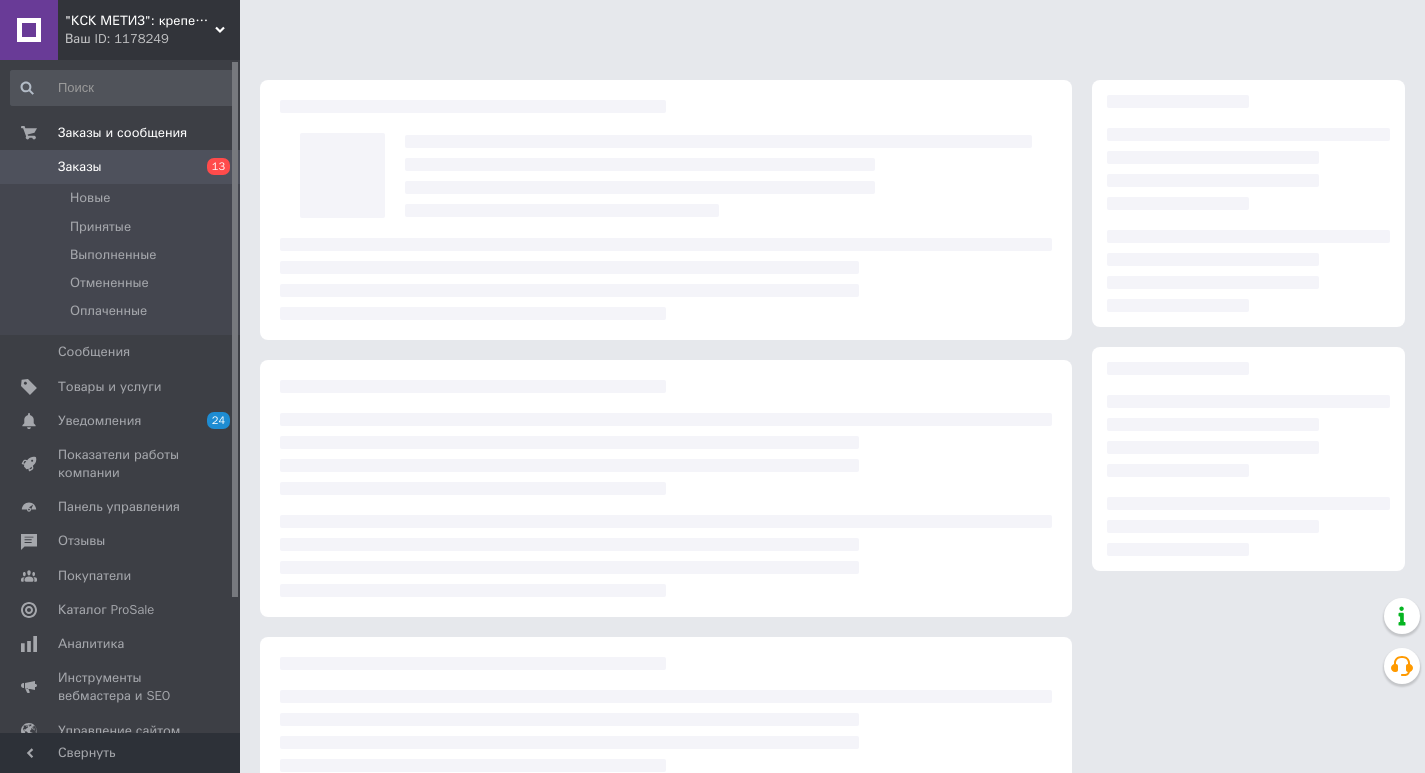 scroll, scrollTop: 0, scrollLeft: 0, axis: both 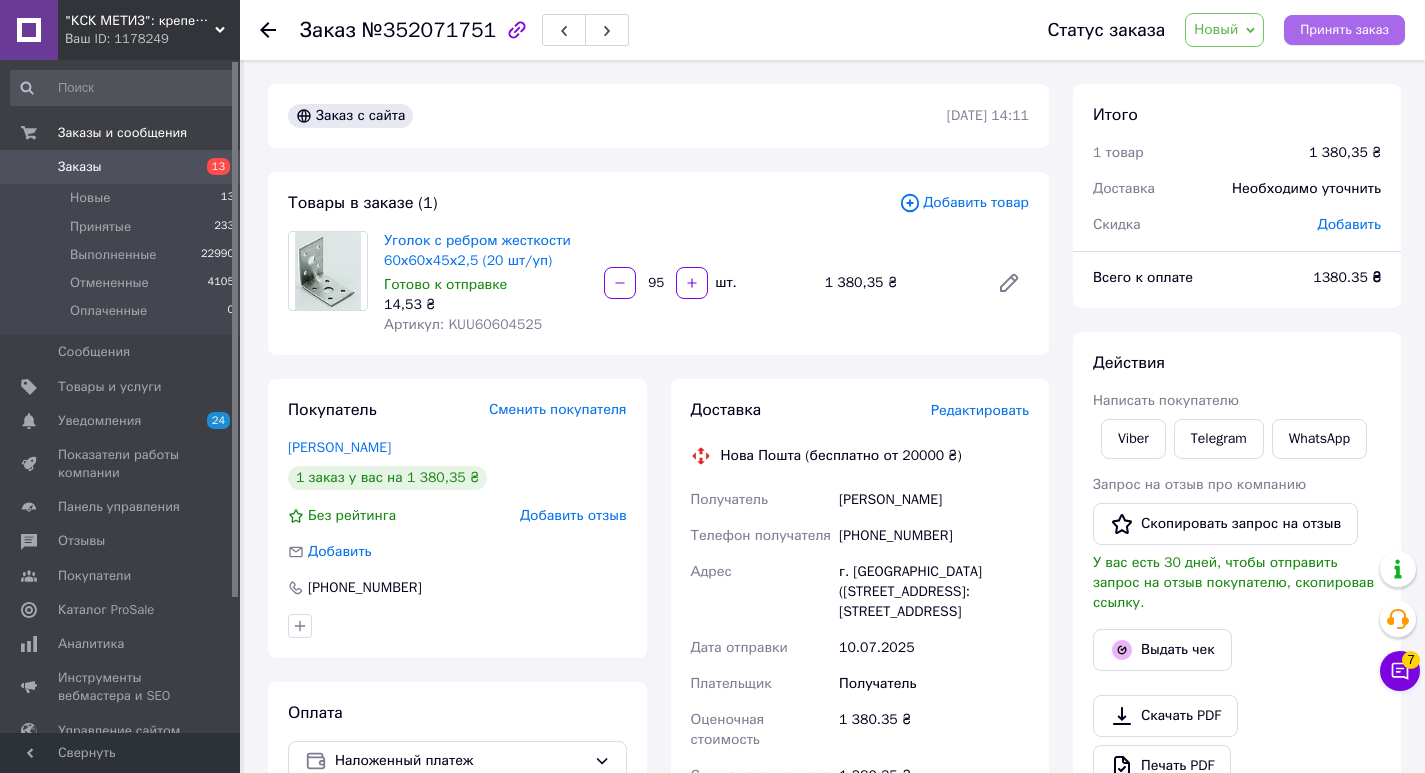 click on "Принять заказ" at bounding box center (1344, 30) 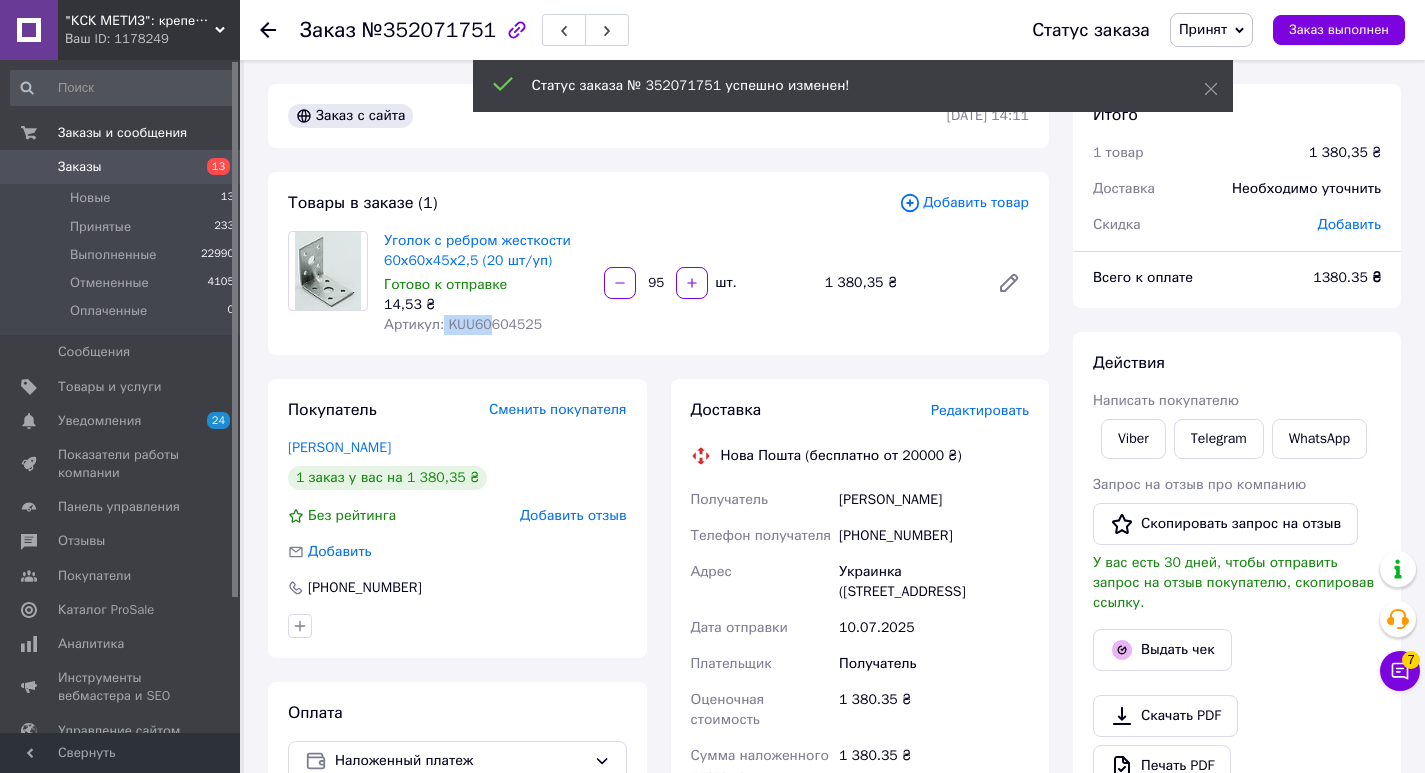 drag, startPoint x: 441, startPoint y: 325, endPoint x: 486, endPoint y: 327, distance: 45.044422 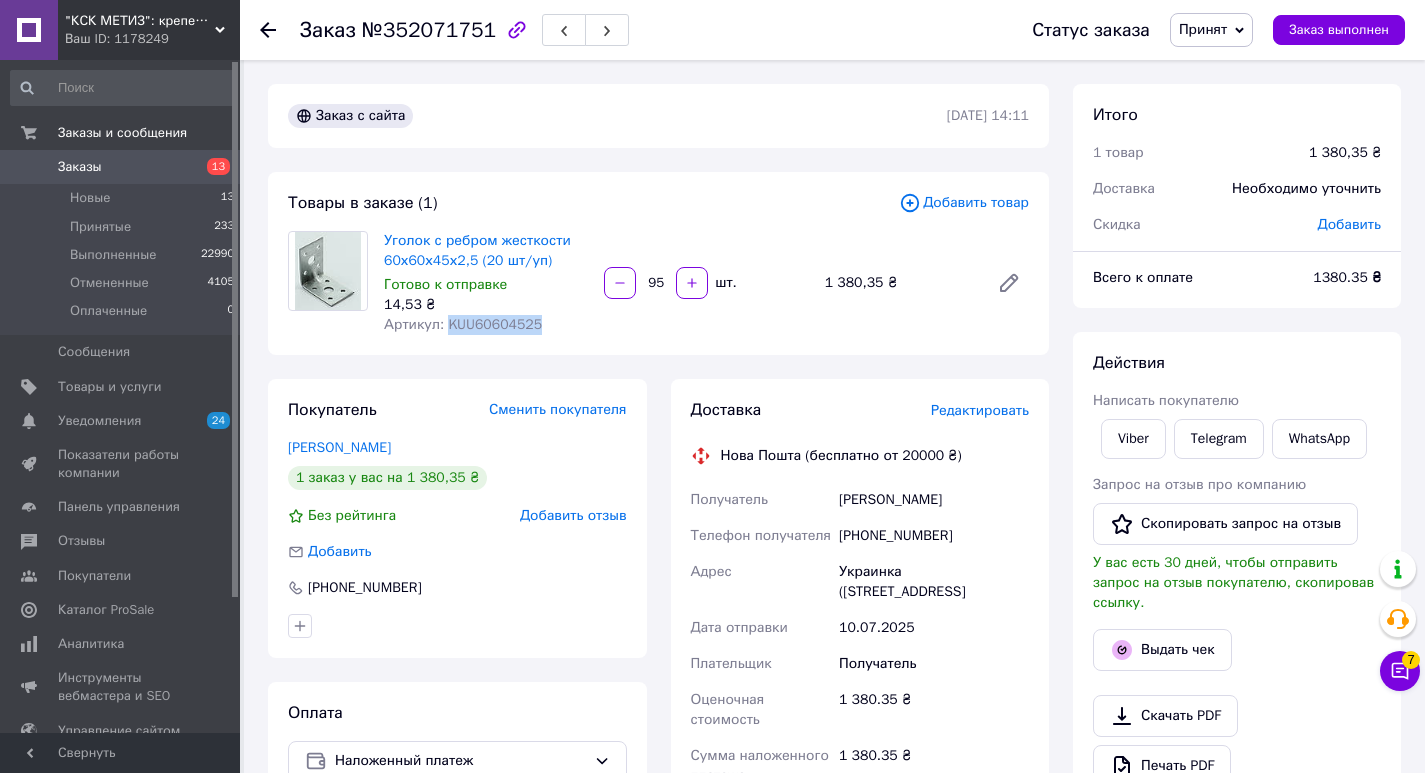 drag, startPoint x: 445, startPoint y: 321, endPoint x: 530, endPoint y: 327, distance: 85.2115 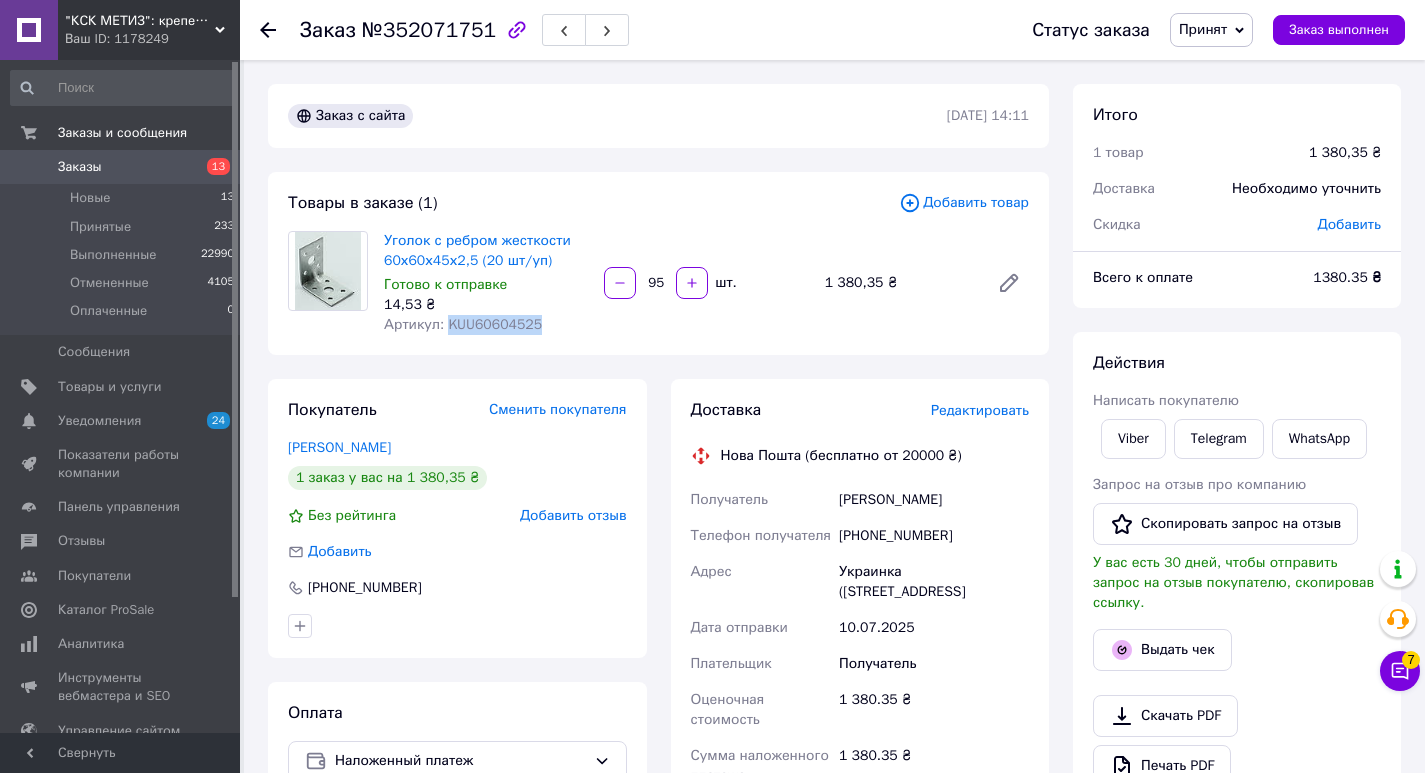 click on "Артикул: KUU60604525" at bounding box center (463, 324) 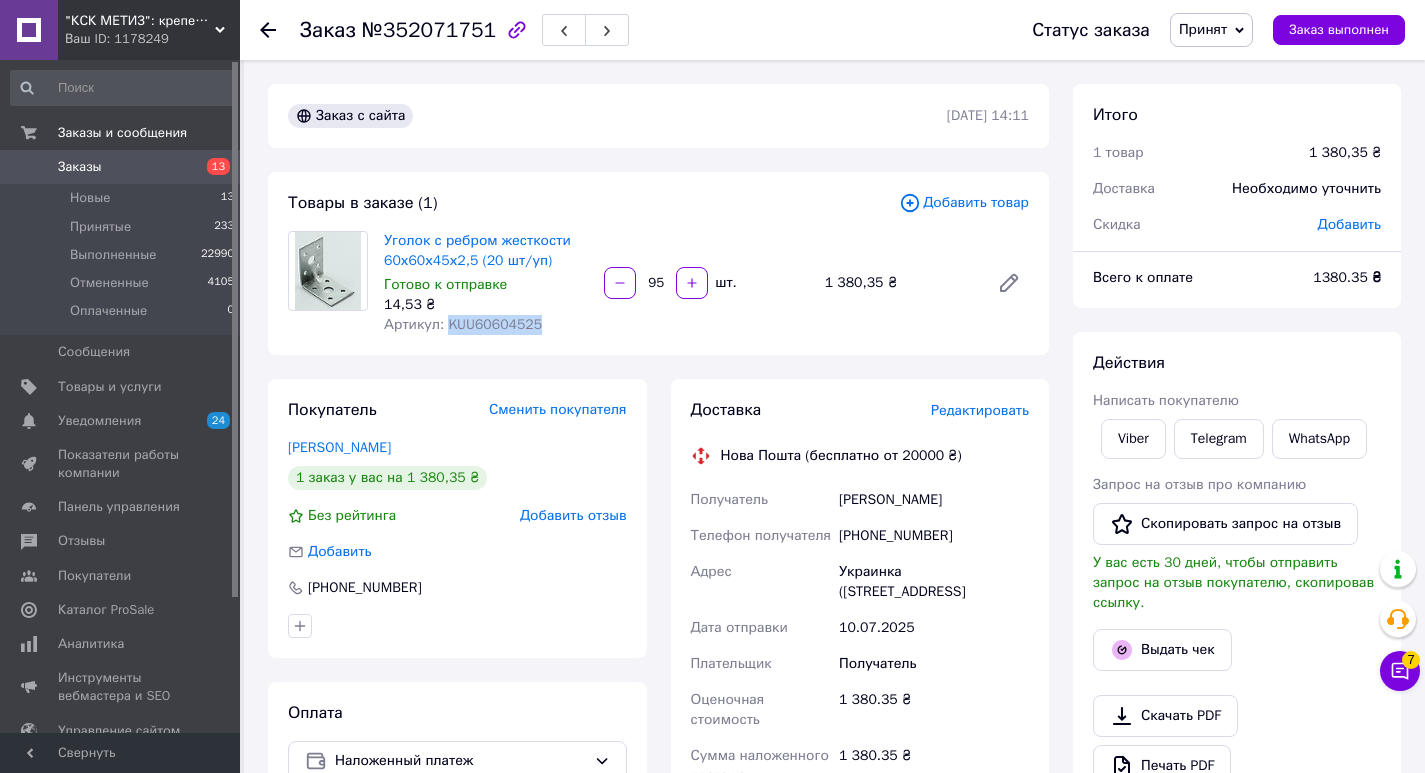 drag, startPoint x: 832, startPoint y: 500, endPoint x: 646, endPoint y: 501, distance: 186.00269 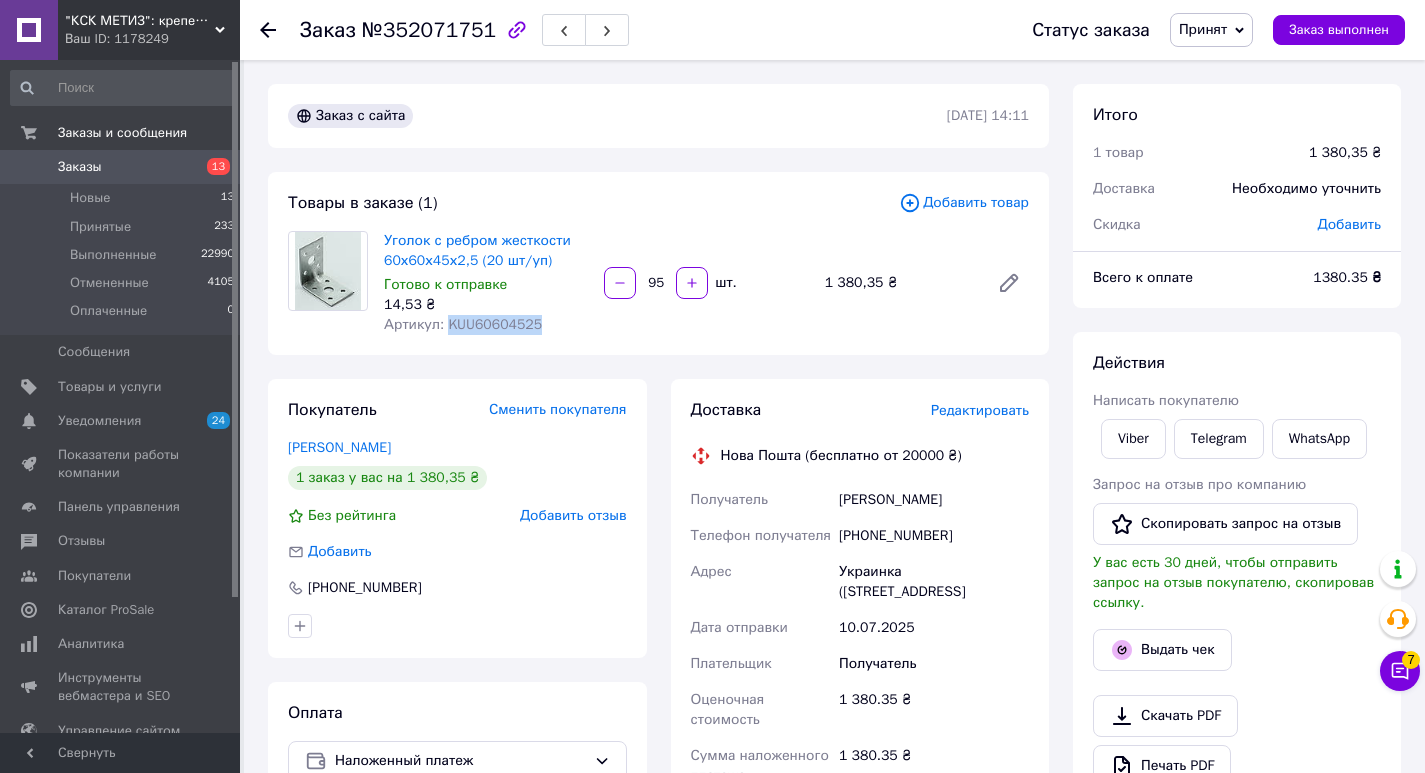 click on "Получатель Андрей Мусалев Телефон получателя +380676119009 Адрес Украинка (Киевская обл.), №1: ул. Южная, 21 Дата отправки 10.07.2025 Плательщик Получатель Оценочная стоимость 1 380.35 ₴ Сумма наложенного платежа 1 380.35 ₴ Комиссия за наложенный платёж 47.61 ₴ Плательщик комиссии наложенного платежа Получатель" at bounding box center (860, 714) 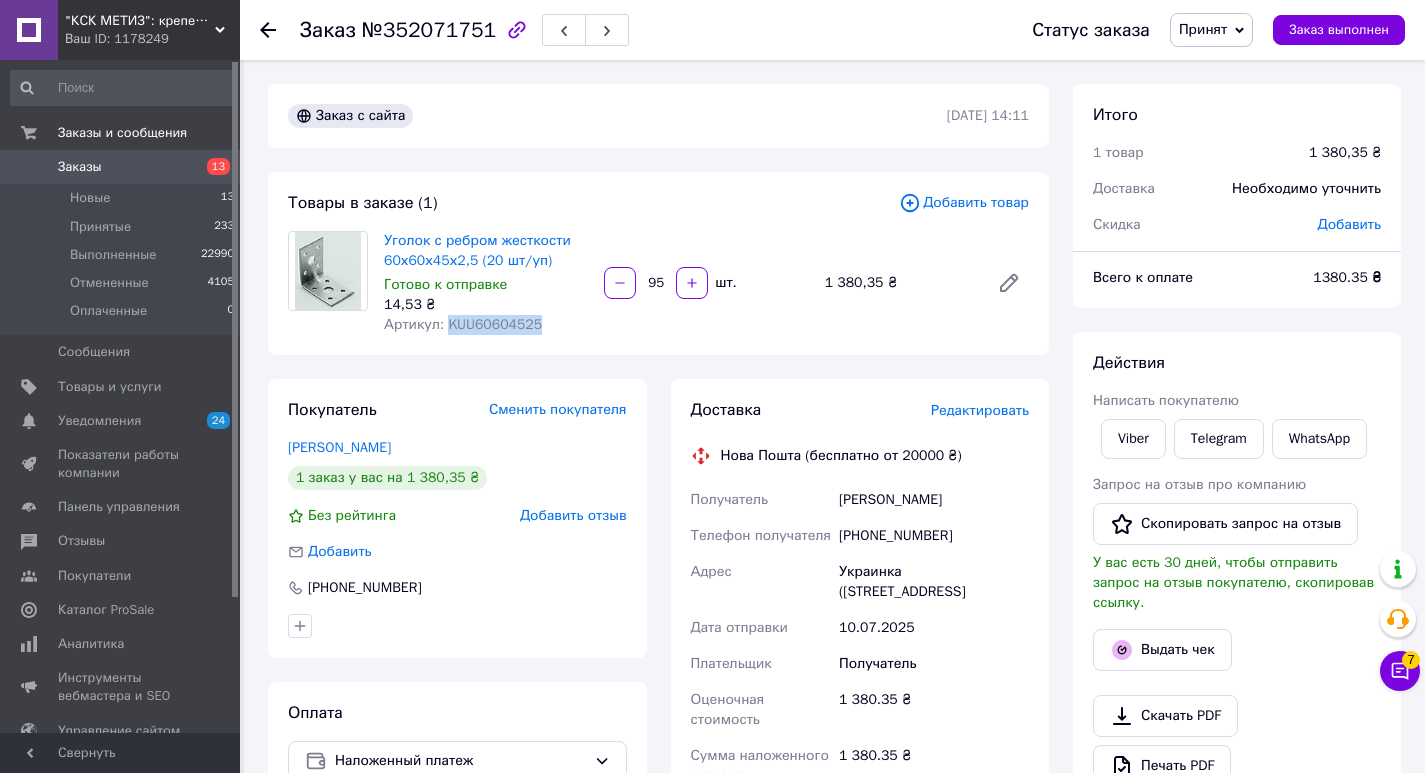 drag, startPoint x: 833, startPoint y: 560, endPoint x: 864, endPoint y: 587, distance: 41.109608 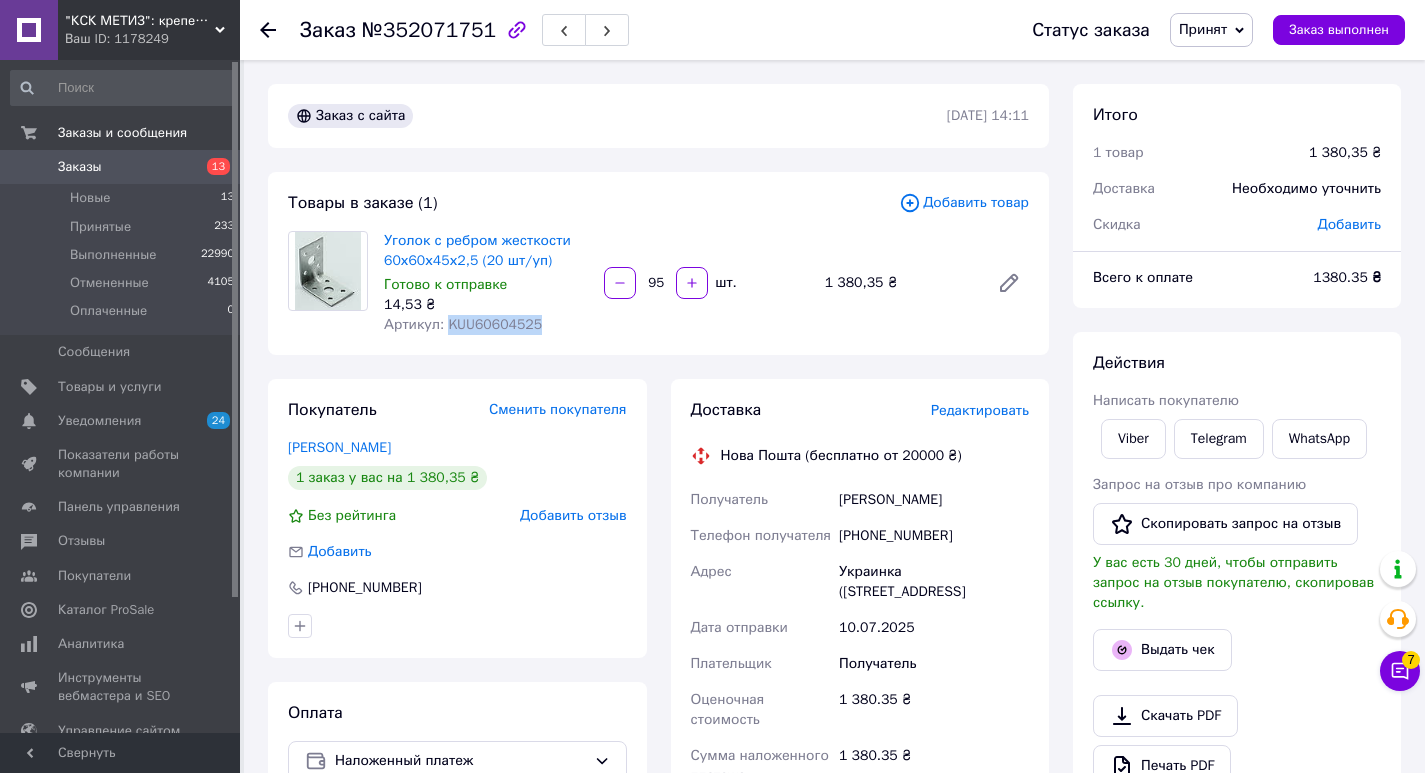 copy on "Адрес Украинка (Киевская обл.), №1:" 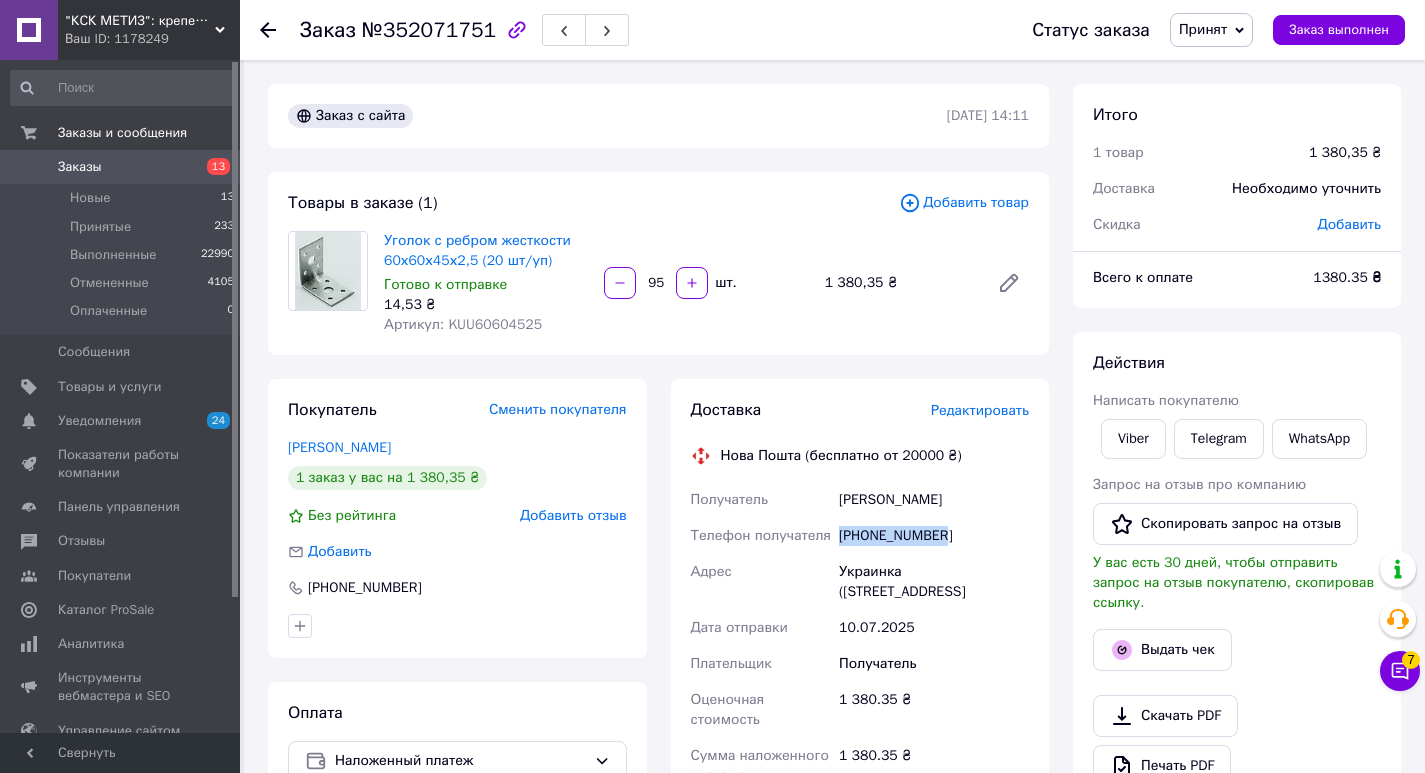 drag, startPoint x: 838, startPoint y: 539, endPoint x: 927, endPoint y: 536, distance: 89.050545 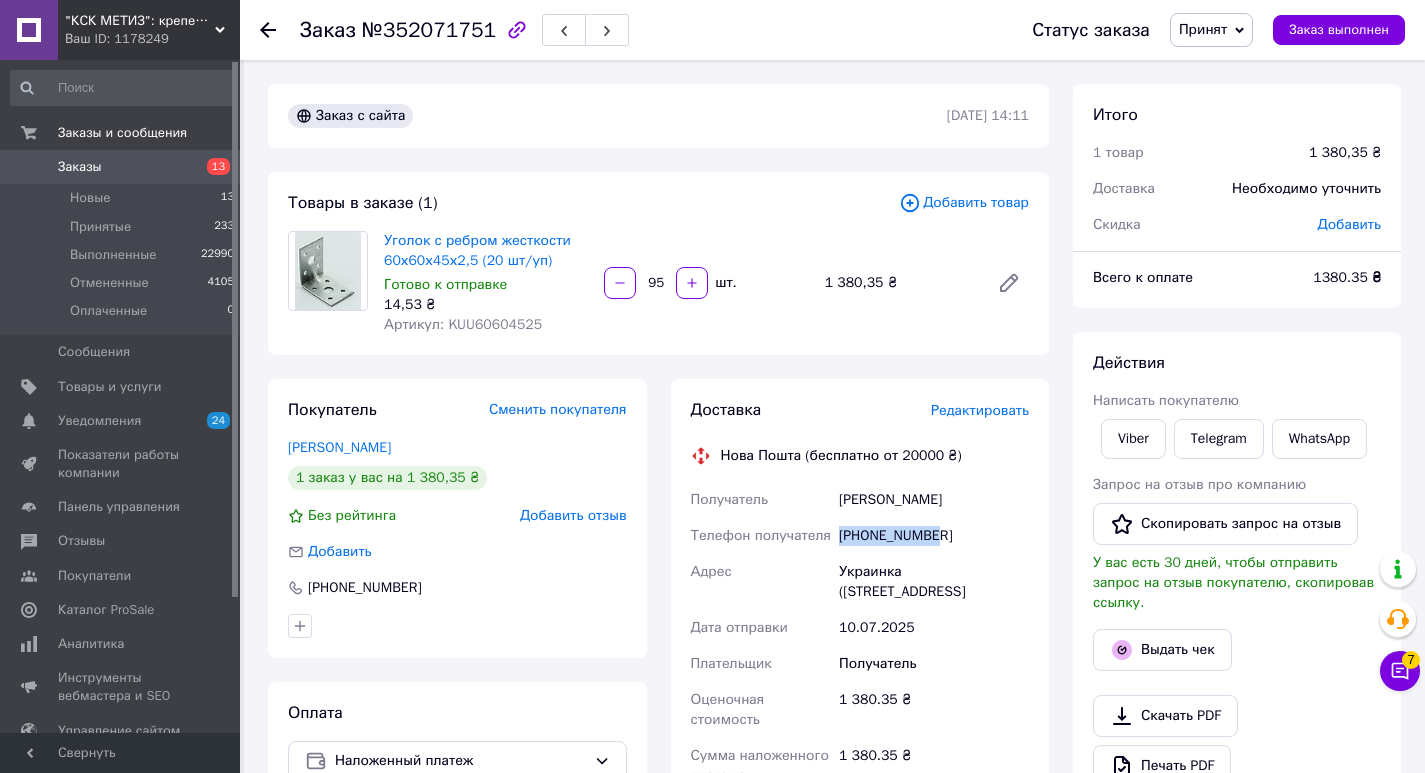 drag, startPoint x: 925, startPoint y: 534, endPoint x: 892, endPoint y: 549, distance: 36.249138 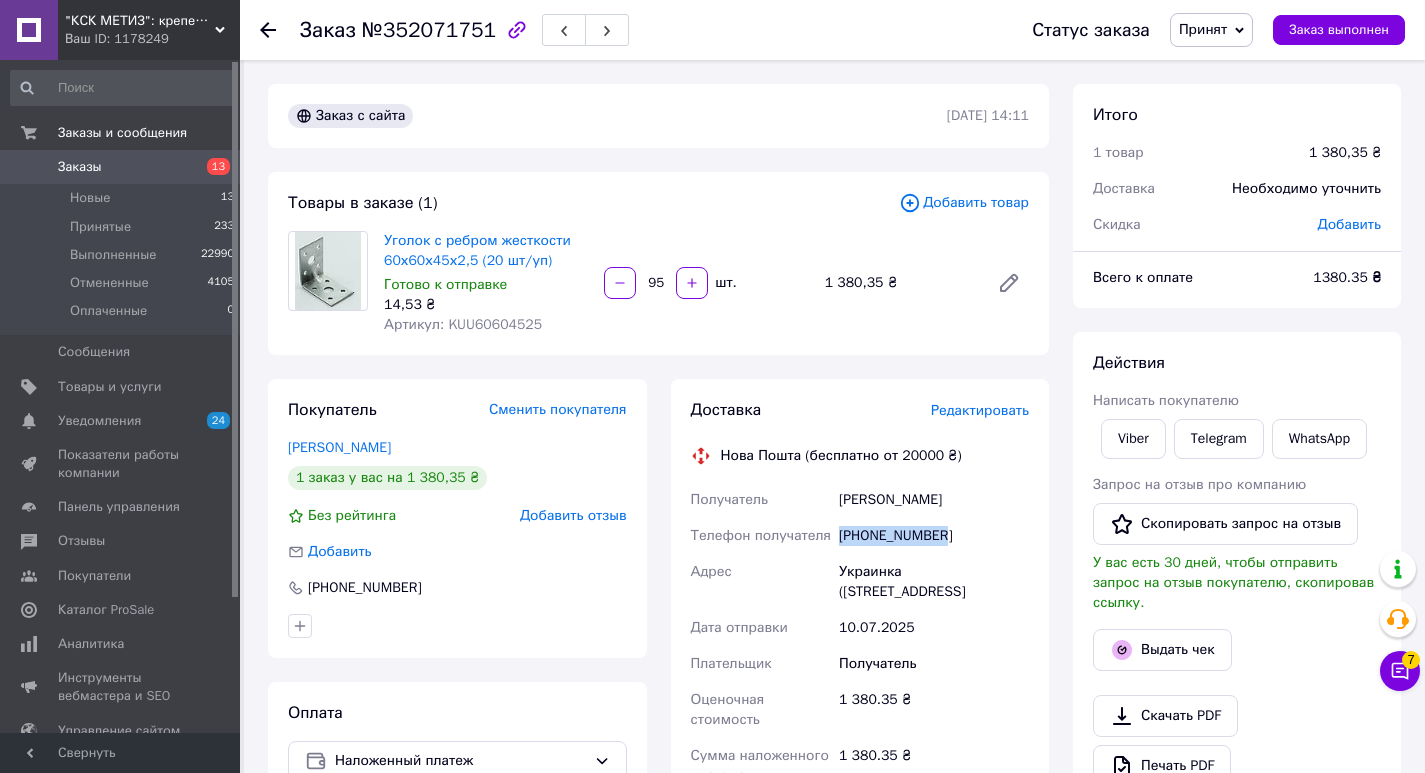 drag, startPoint x: 835, startPoint y: 537, endPoint x: 928, endPoint y: 538, distance: 93.00538 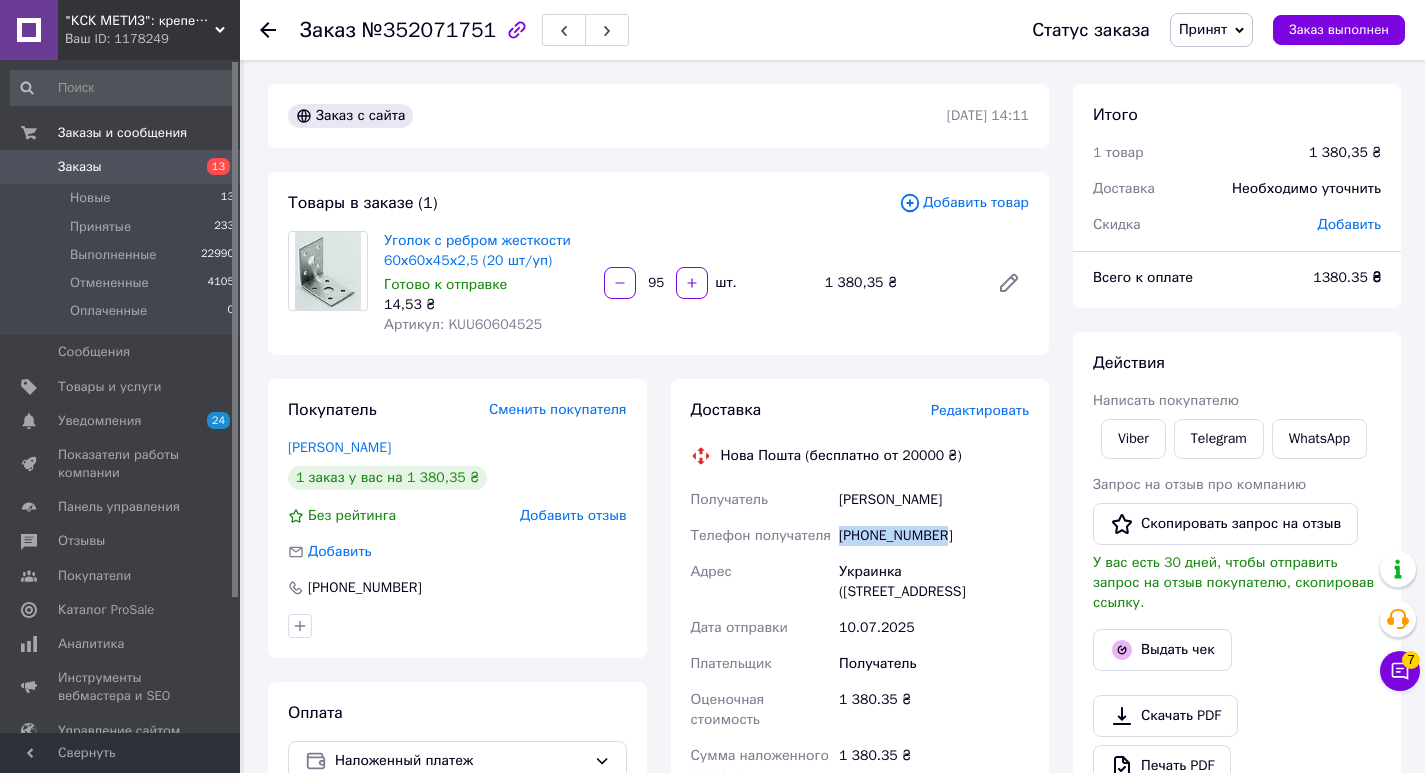 copy on "[PHONE_NUMBER]" 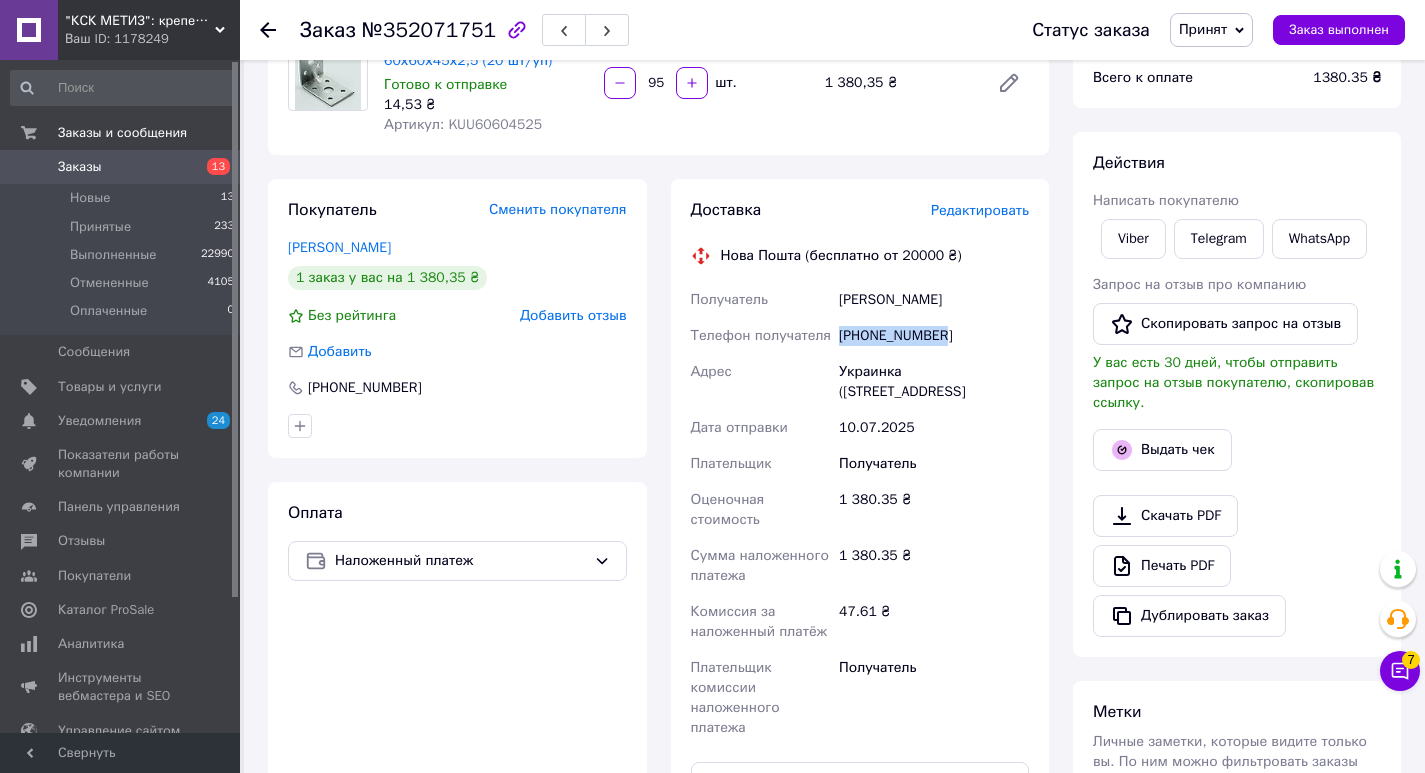 scroll, scrollTop: 0, scrollLeft: 0, axis: both 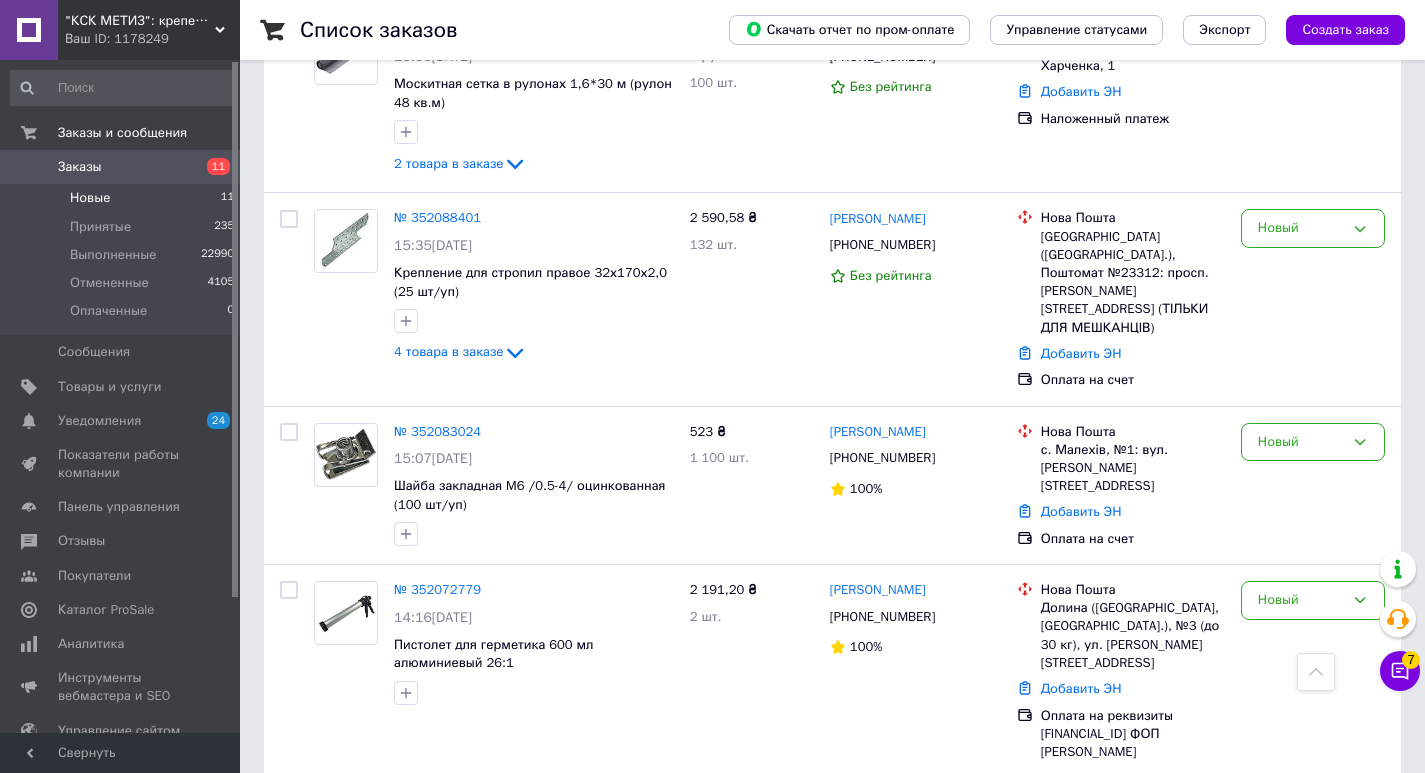 click on "Заказы" at bounding box center [80, 167] 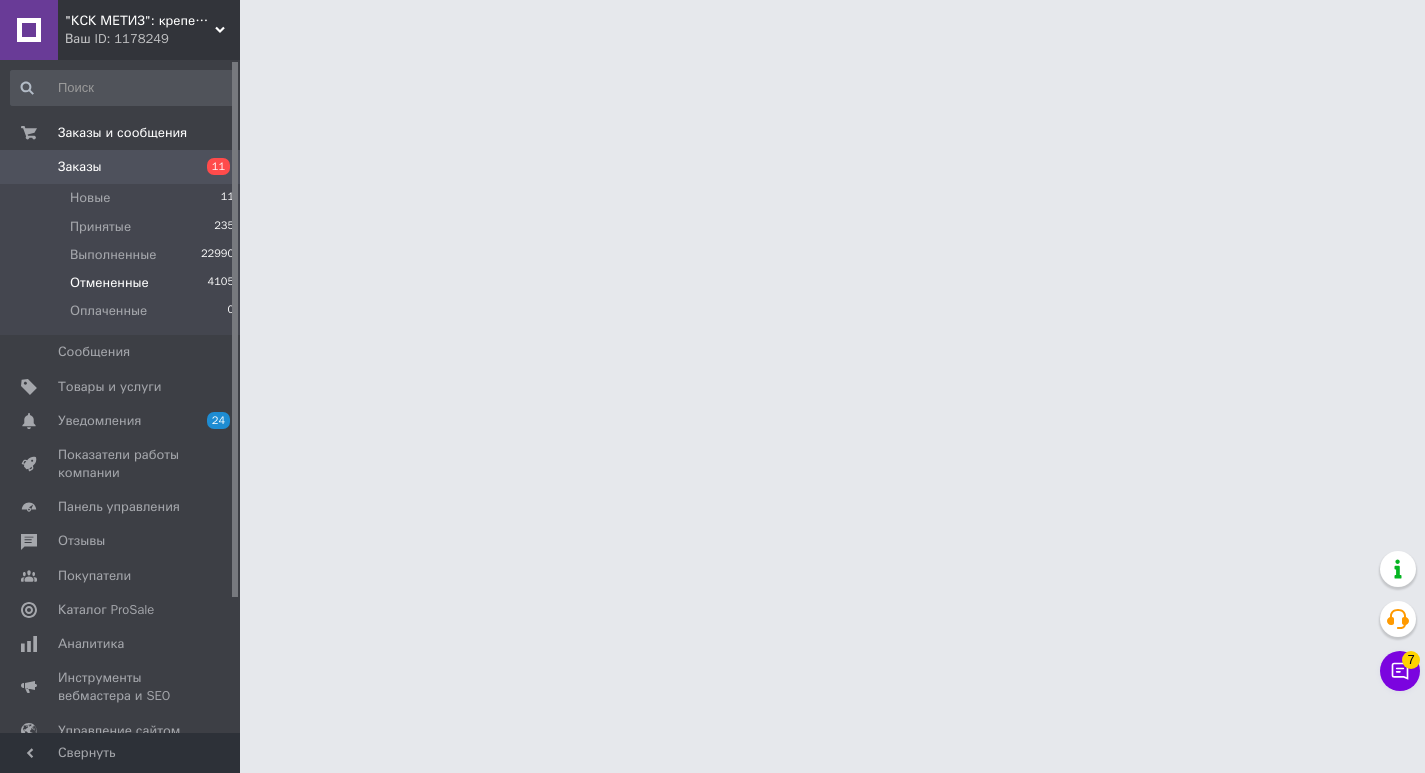 scroll, scrollTop: 0, scrollLeft: 0, axis: both 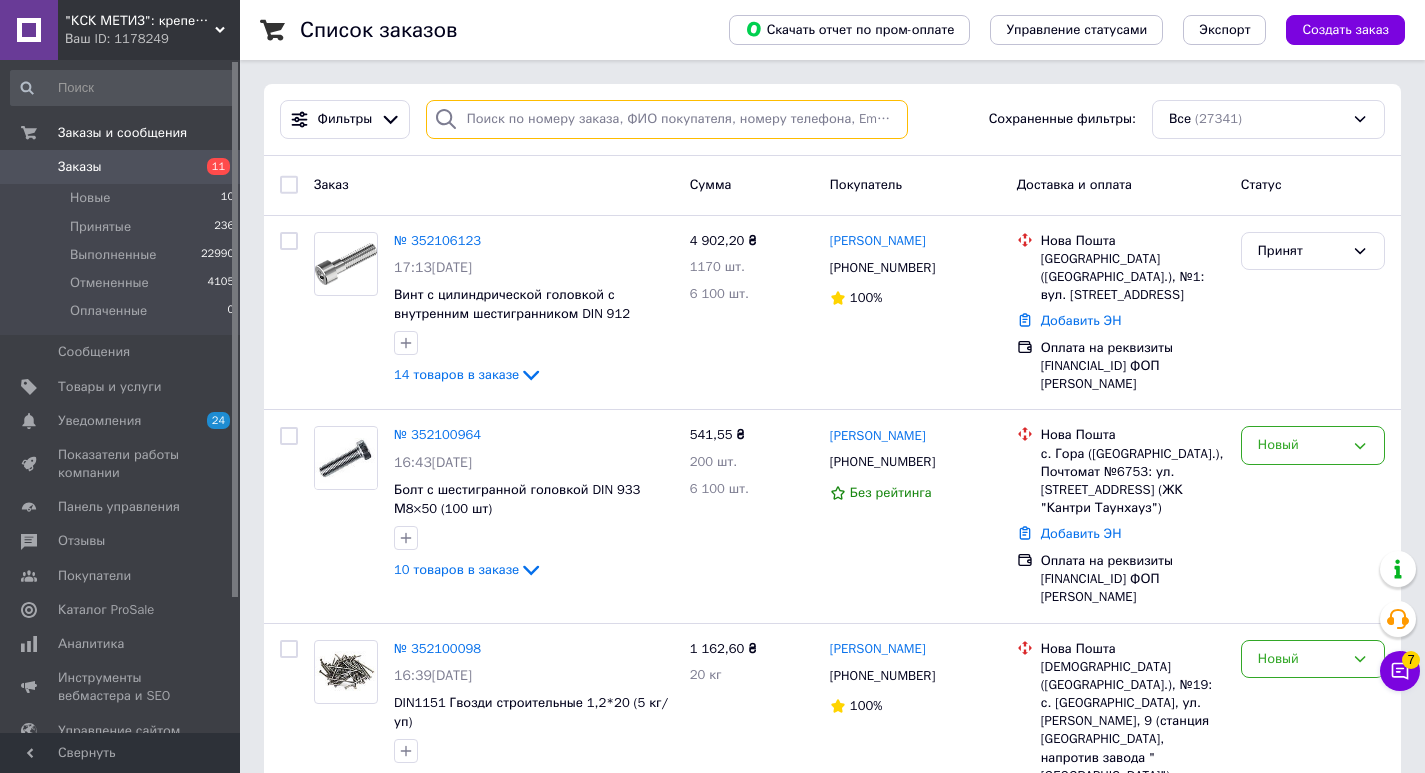 click at bounding box center [667, 119] 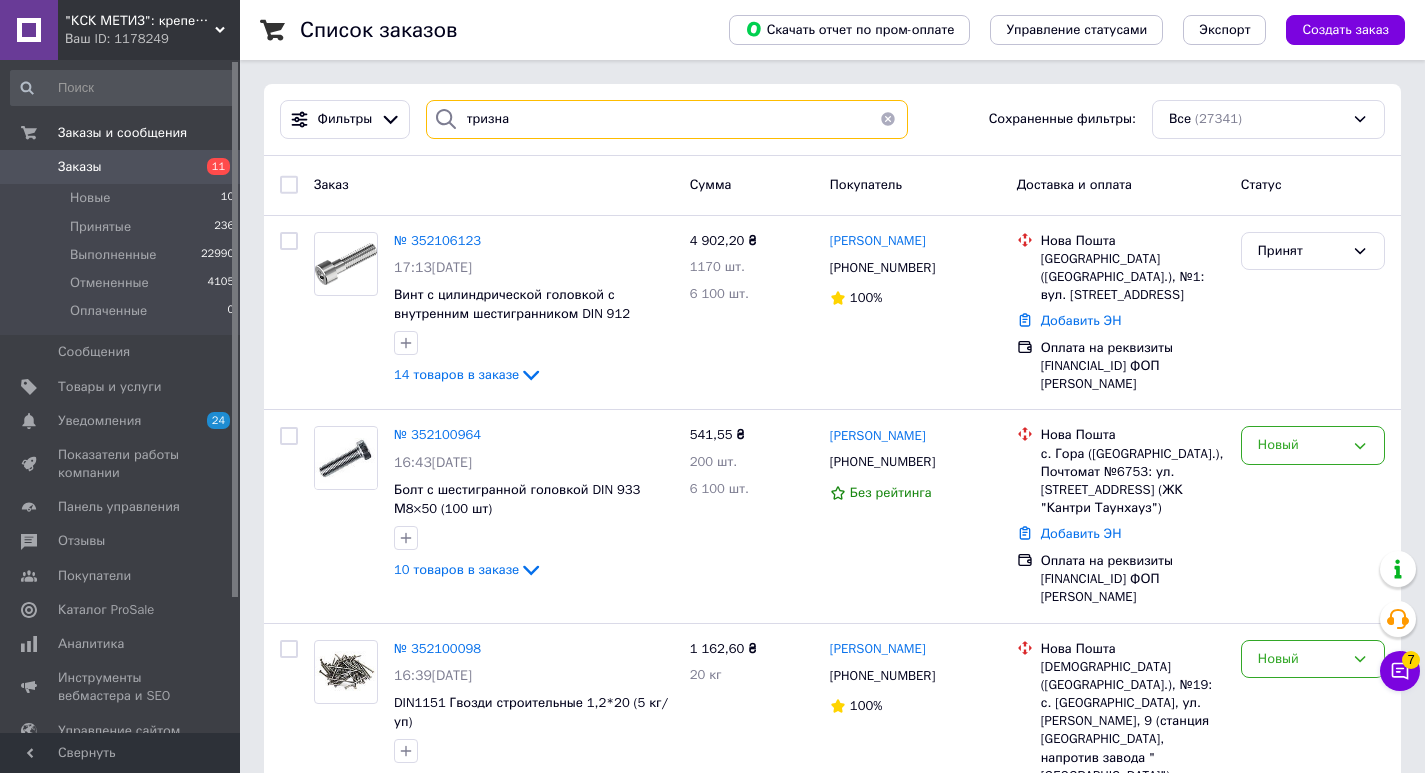 type on "тризна" 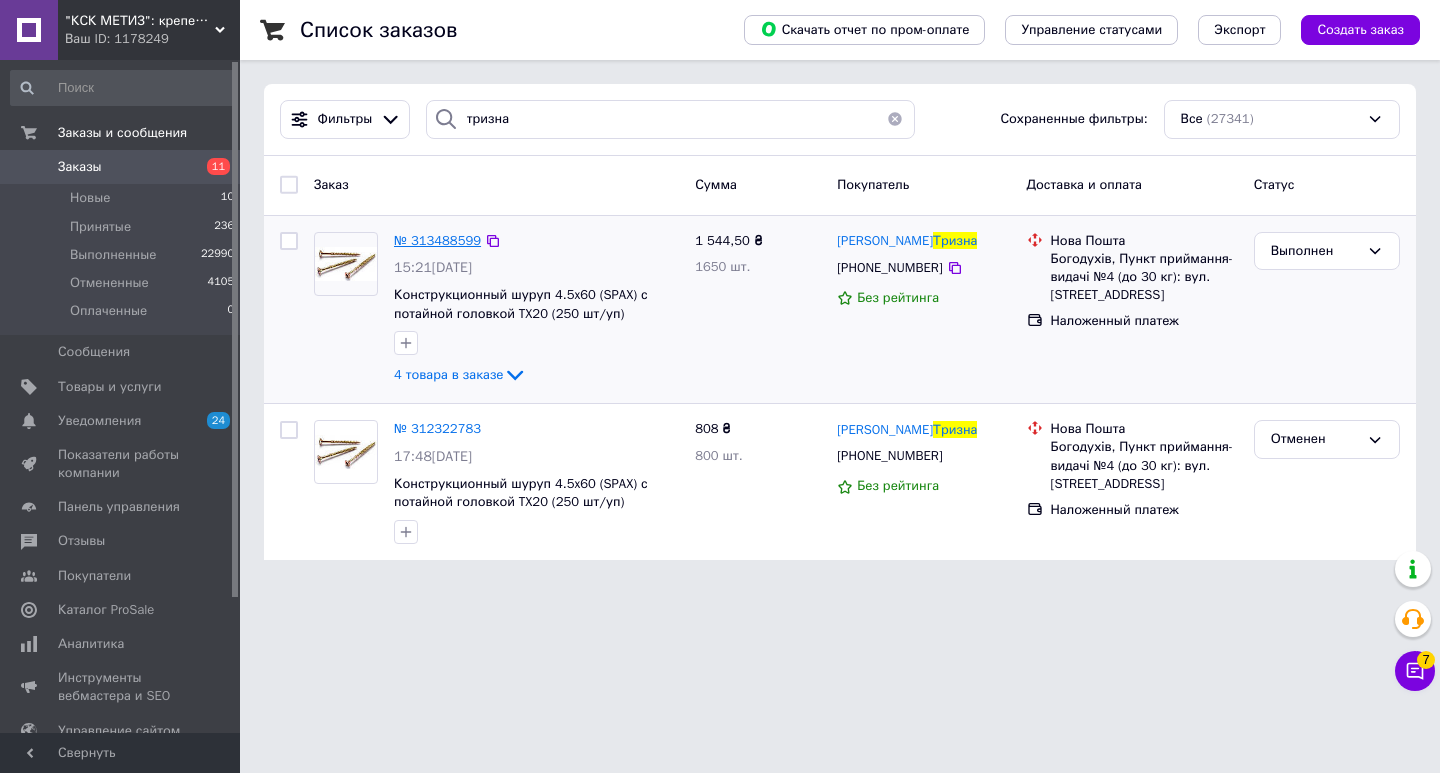 click on "№ 313488599" at bounding box center [437, 240] 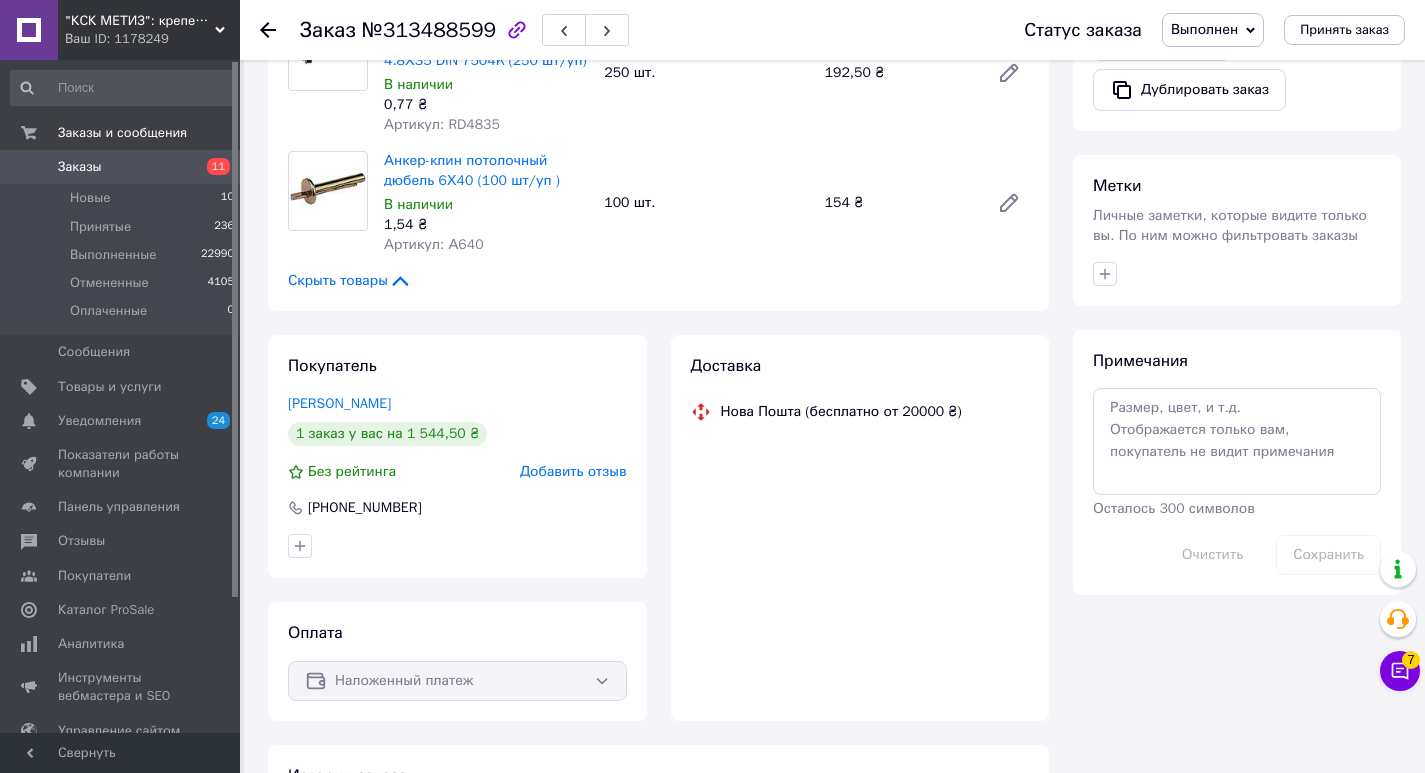 scroll, scrollTop: 100, scrollLeft: 0, axis: vertical 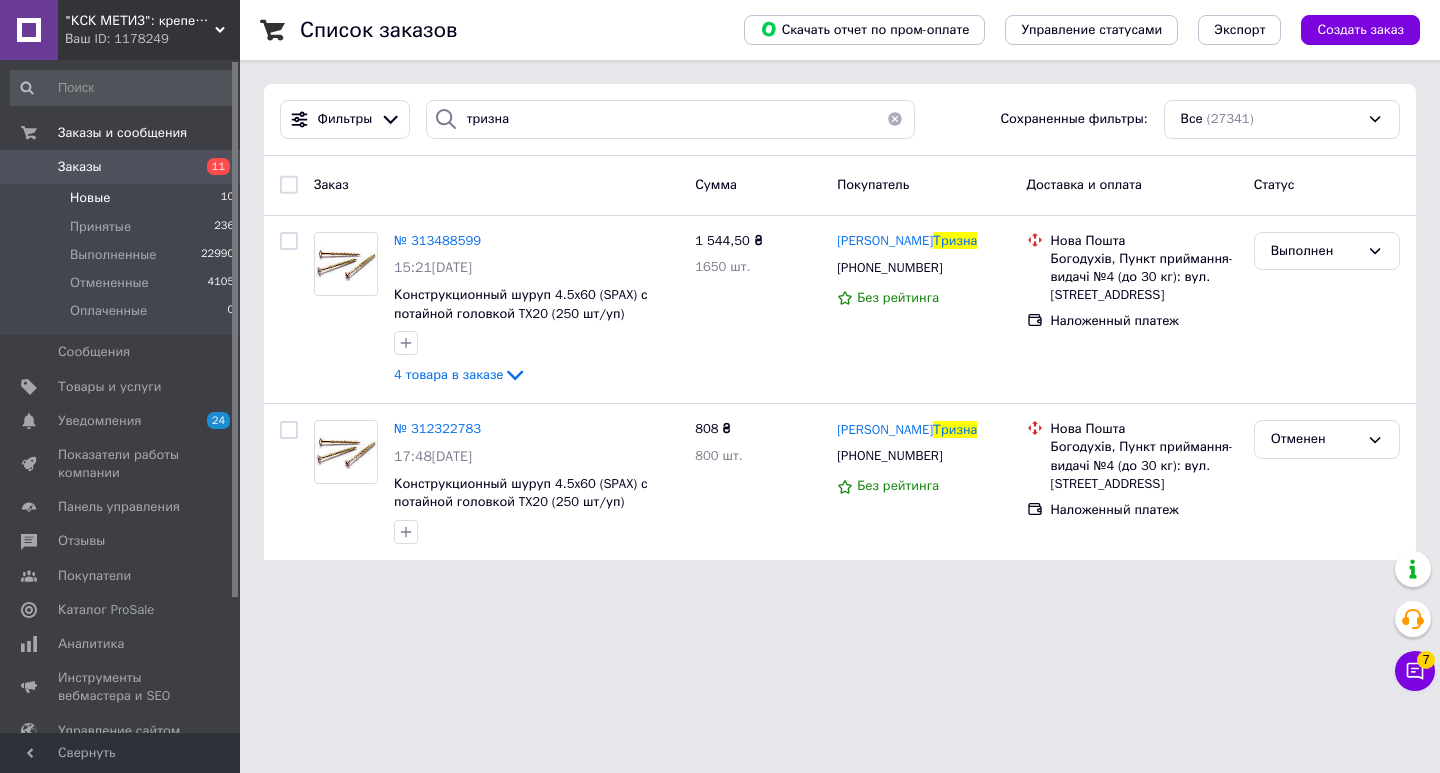 click on "Новые" at bounding box center (90, 198) 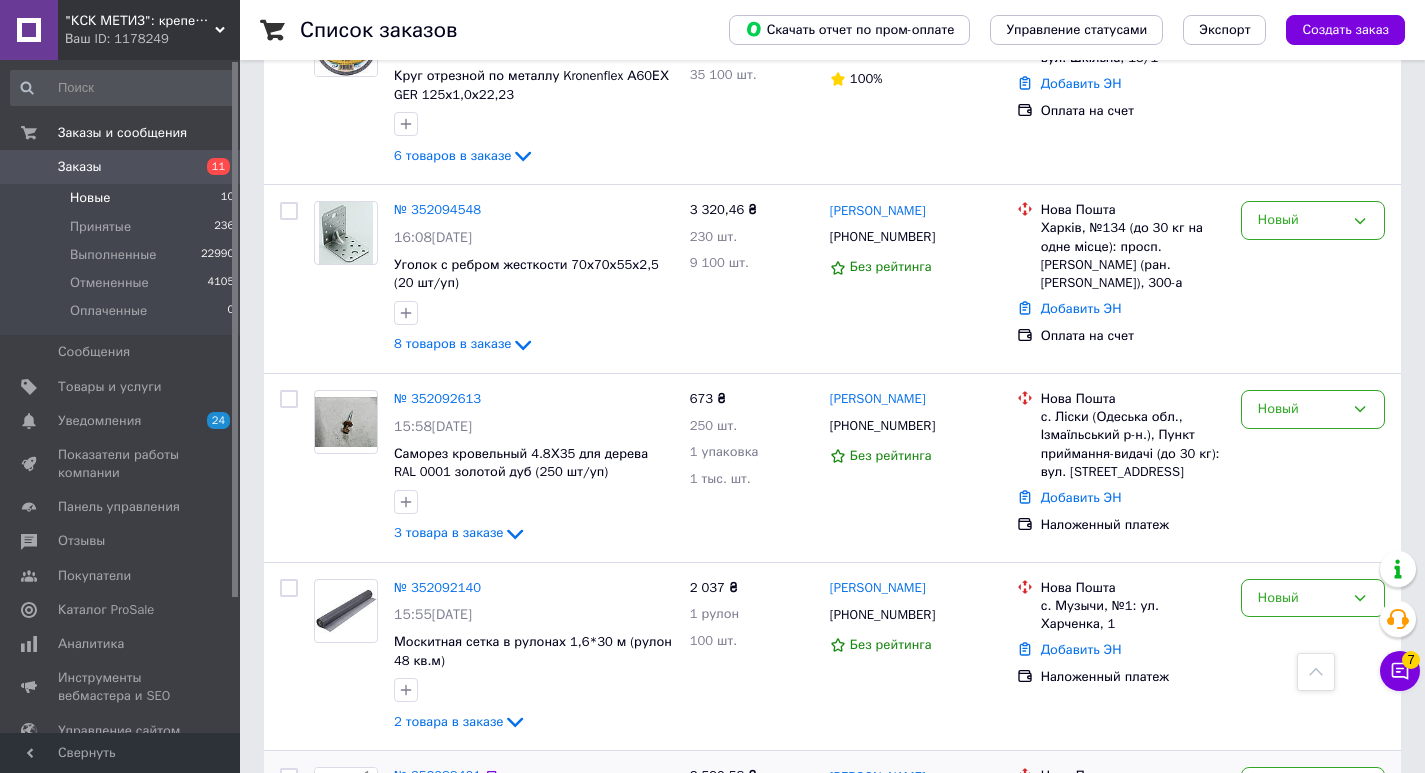 scroll, scrollTop: 1445, scrollLeft: 0, axis: vertical 